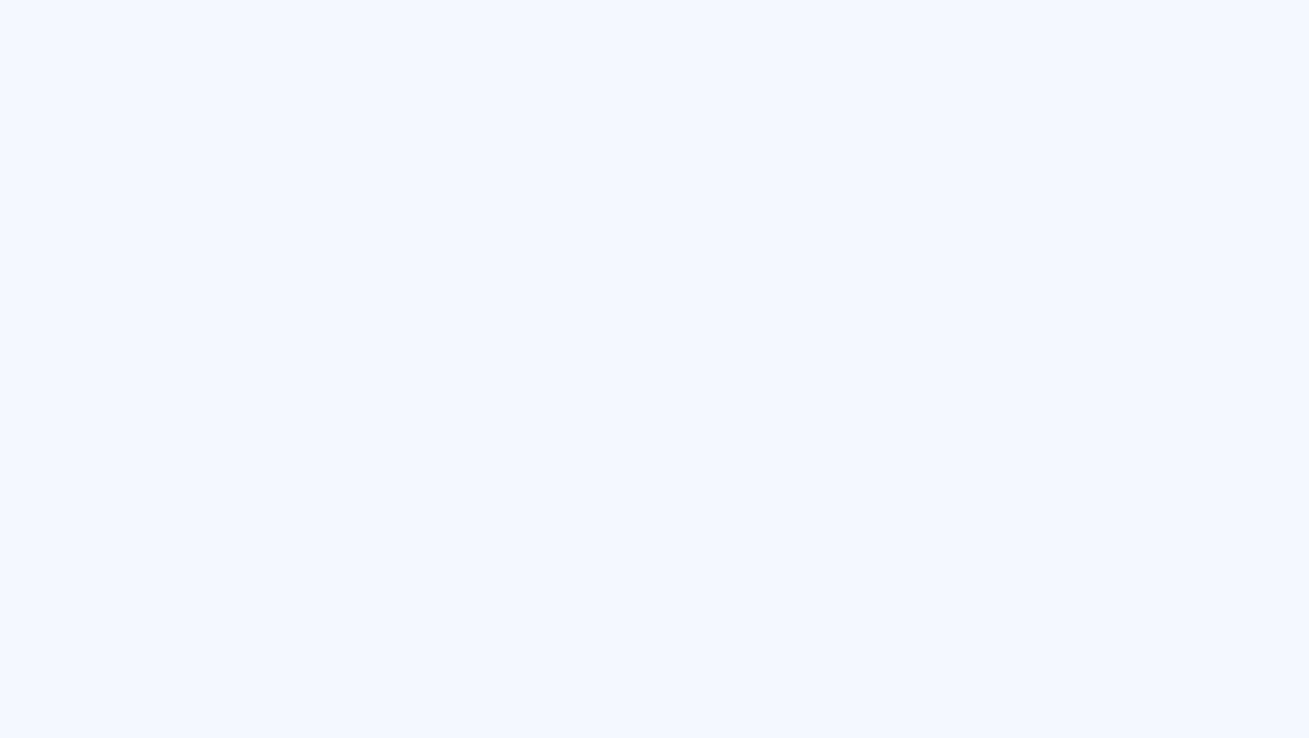 scroll, scrollTop: 0, scrollLeft: 0, axis: both 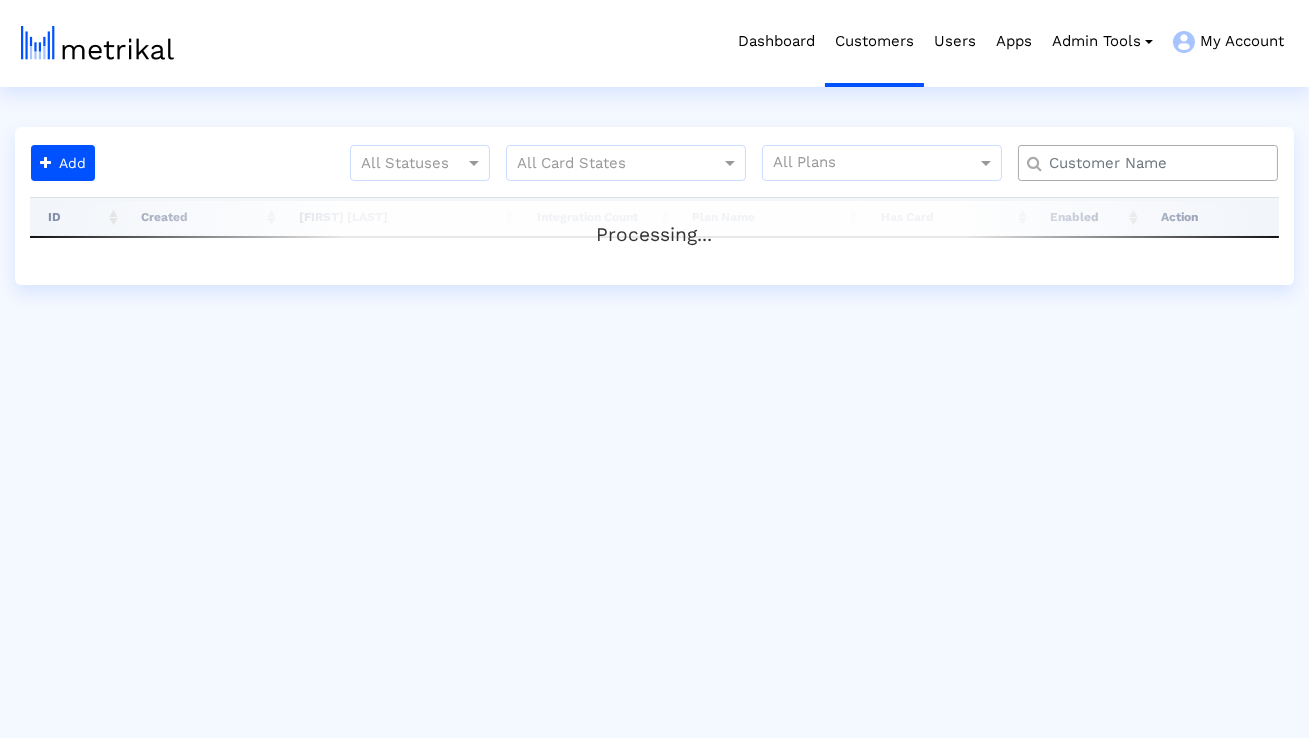 click 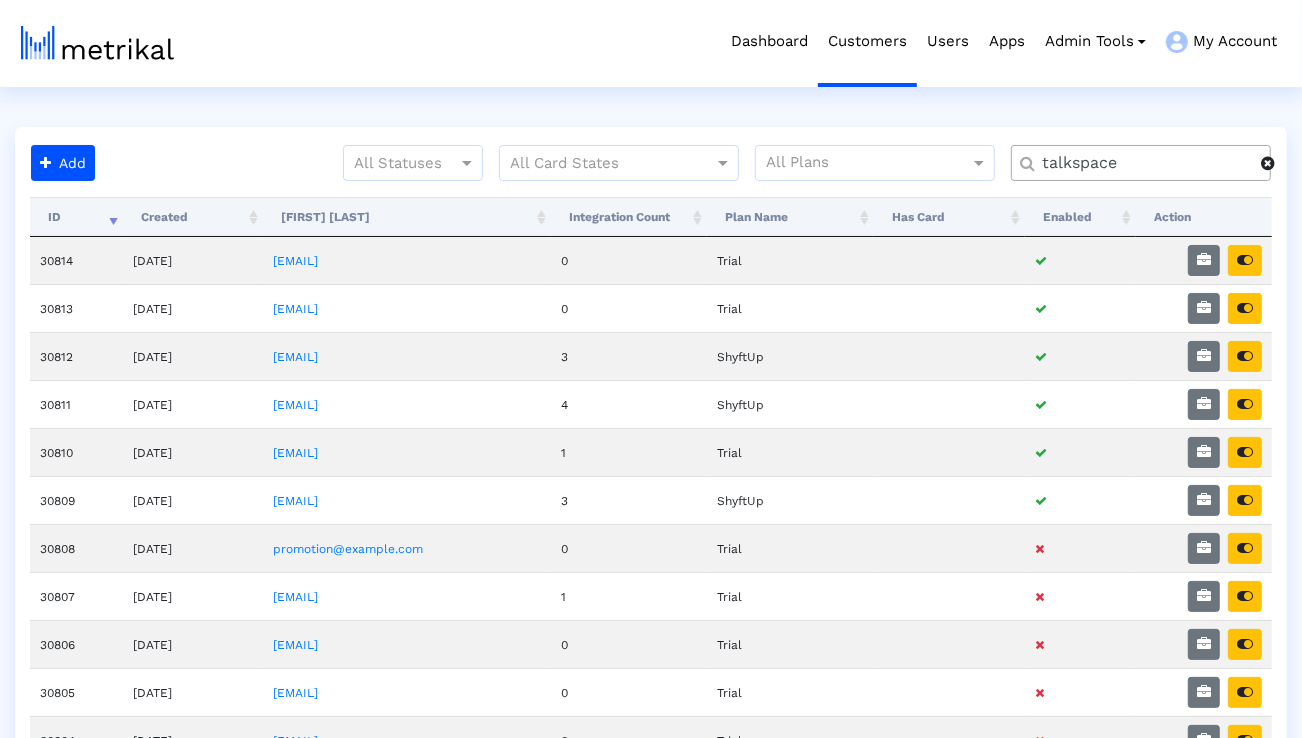 type on "talkspace" 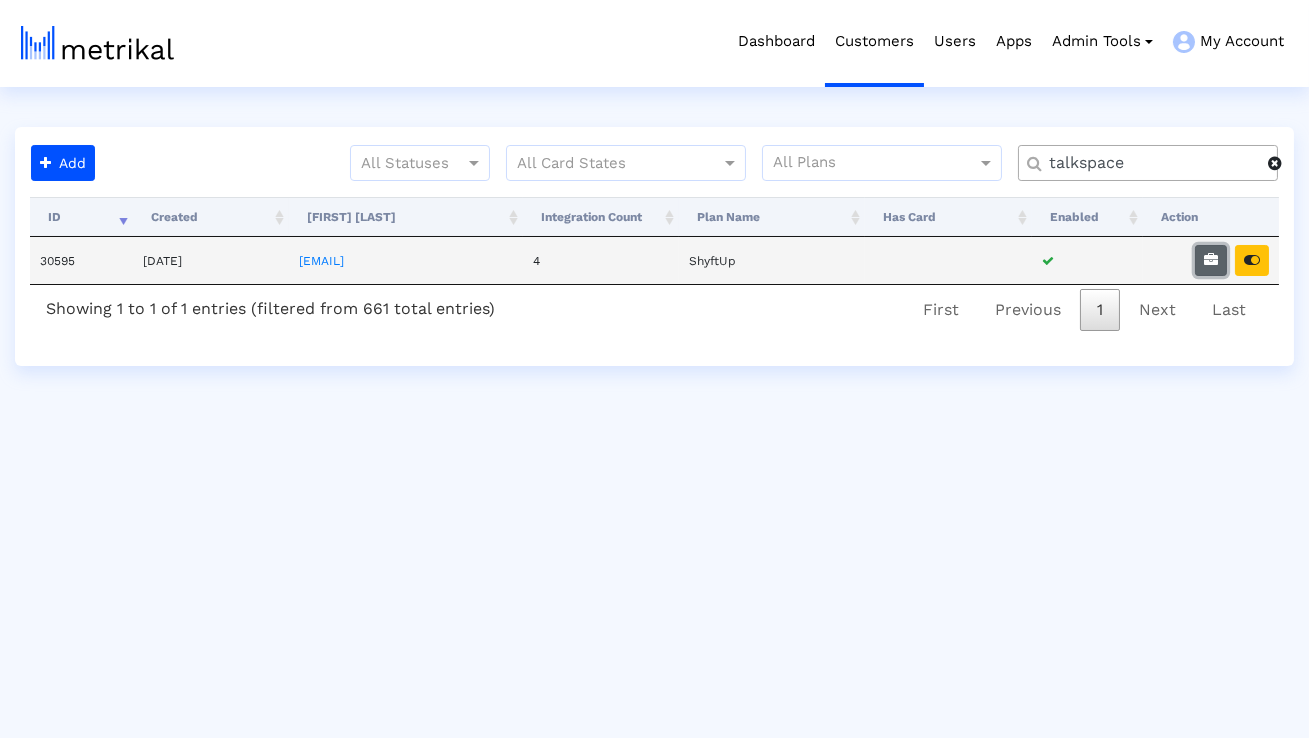 click at bounding box center [1211, 260] 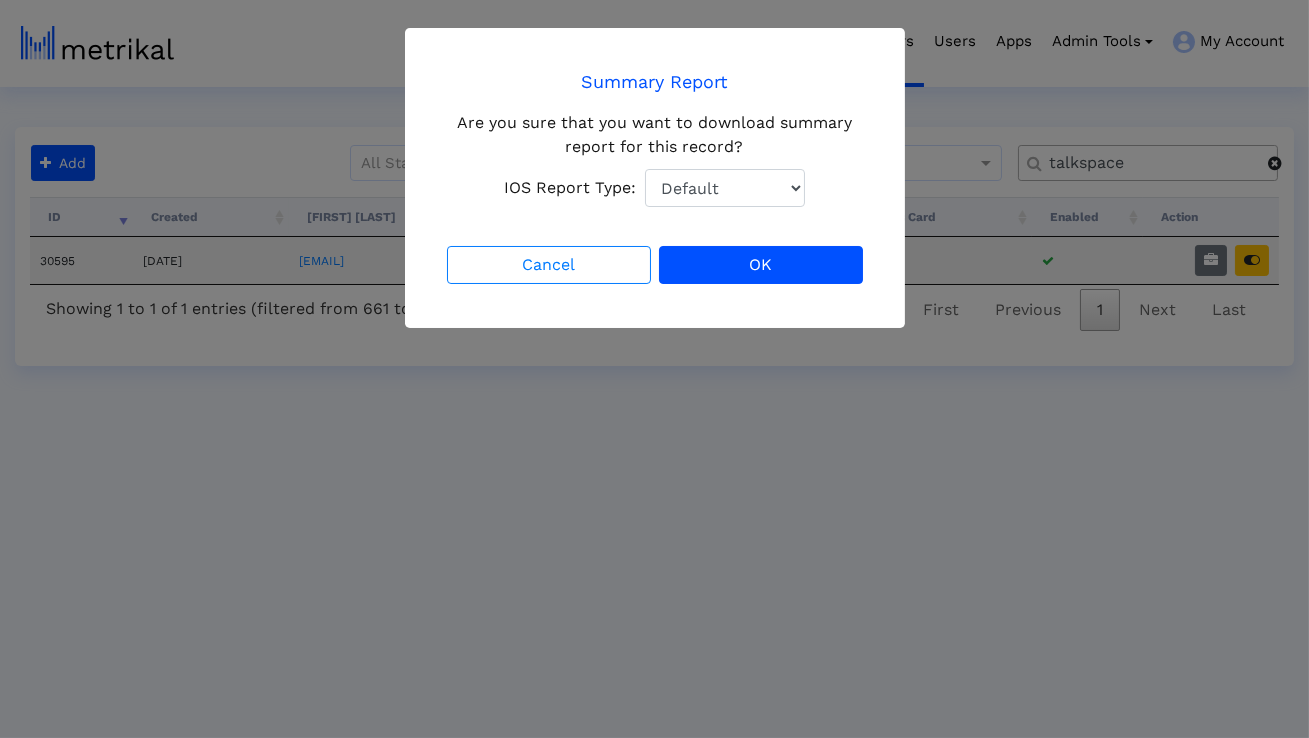 click on "Are you sure that you want to download summary report for this record?   IOS Report Type:  Default Total Downloads New Downloads Redownloads" 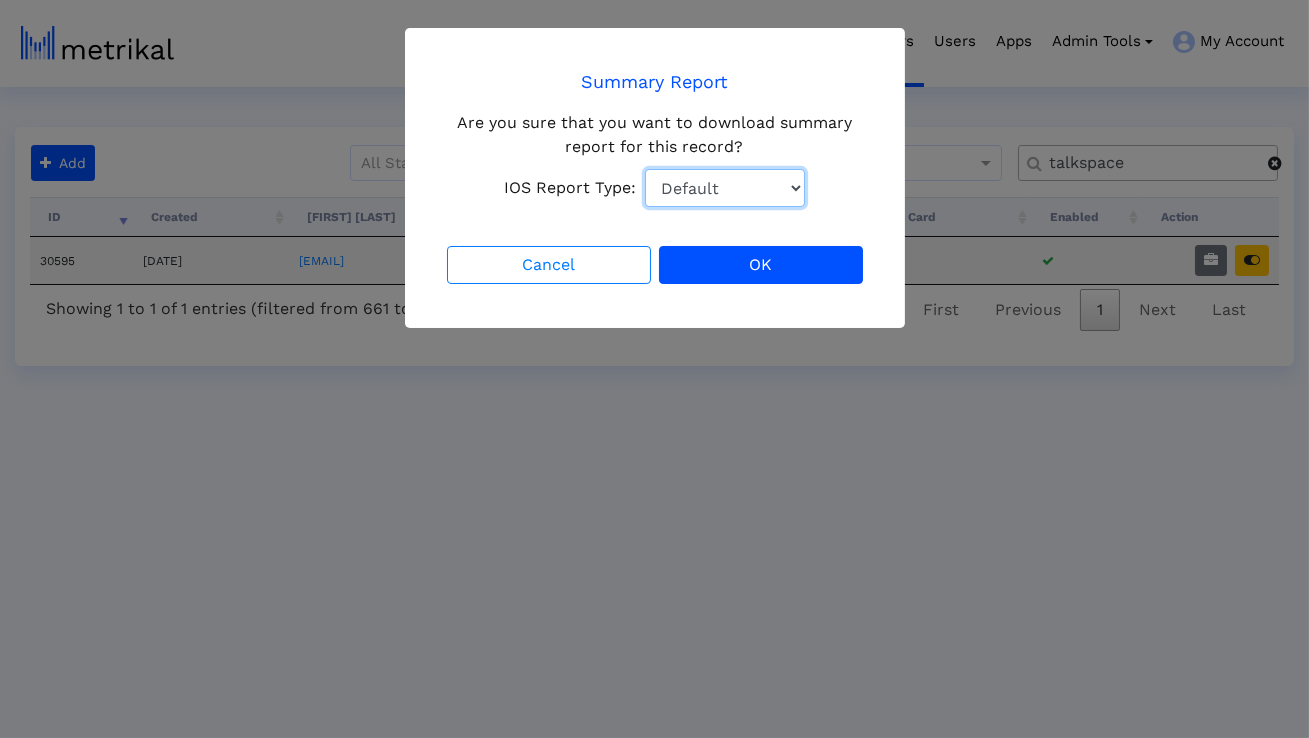 click on "Default Total Downloads New Downloads Redownloads" 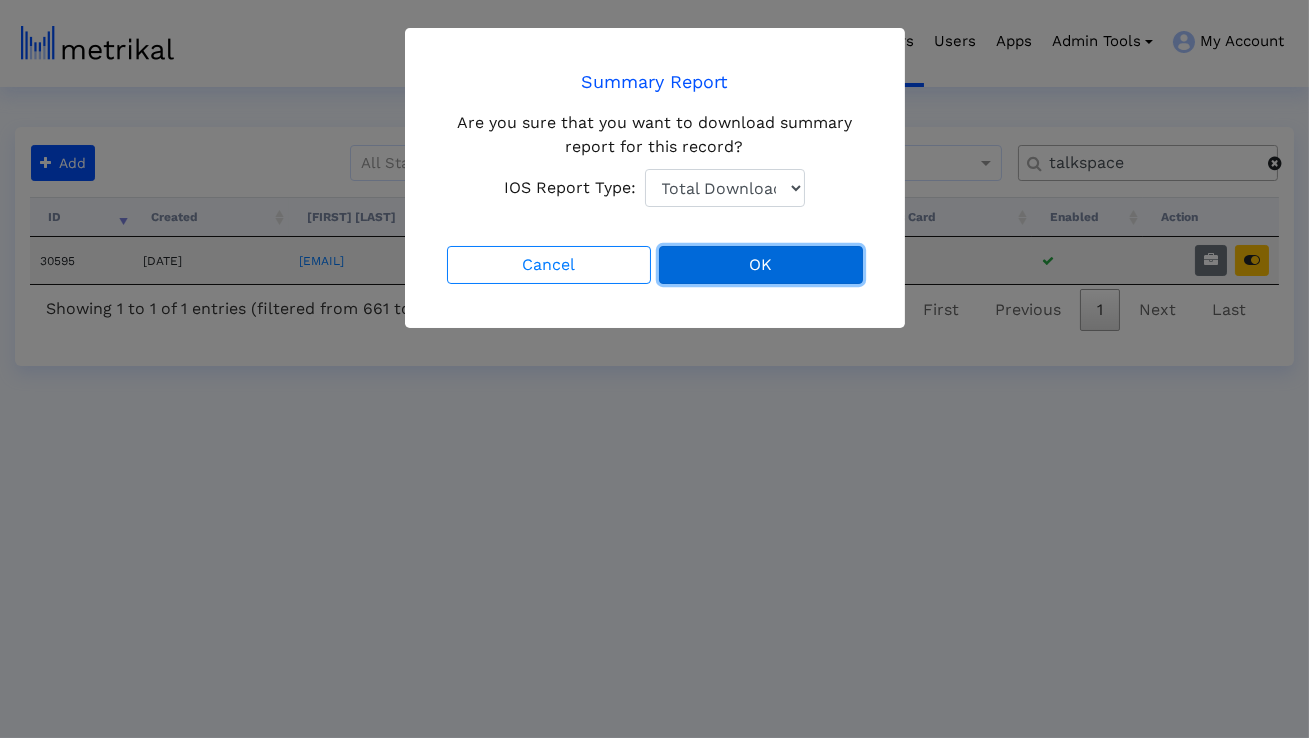 click on "OK" 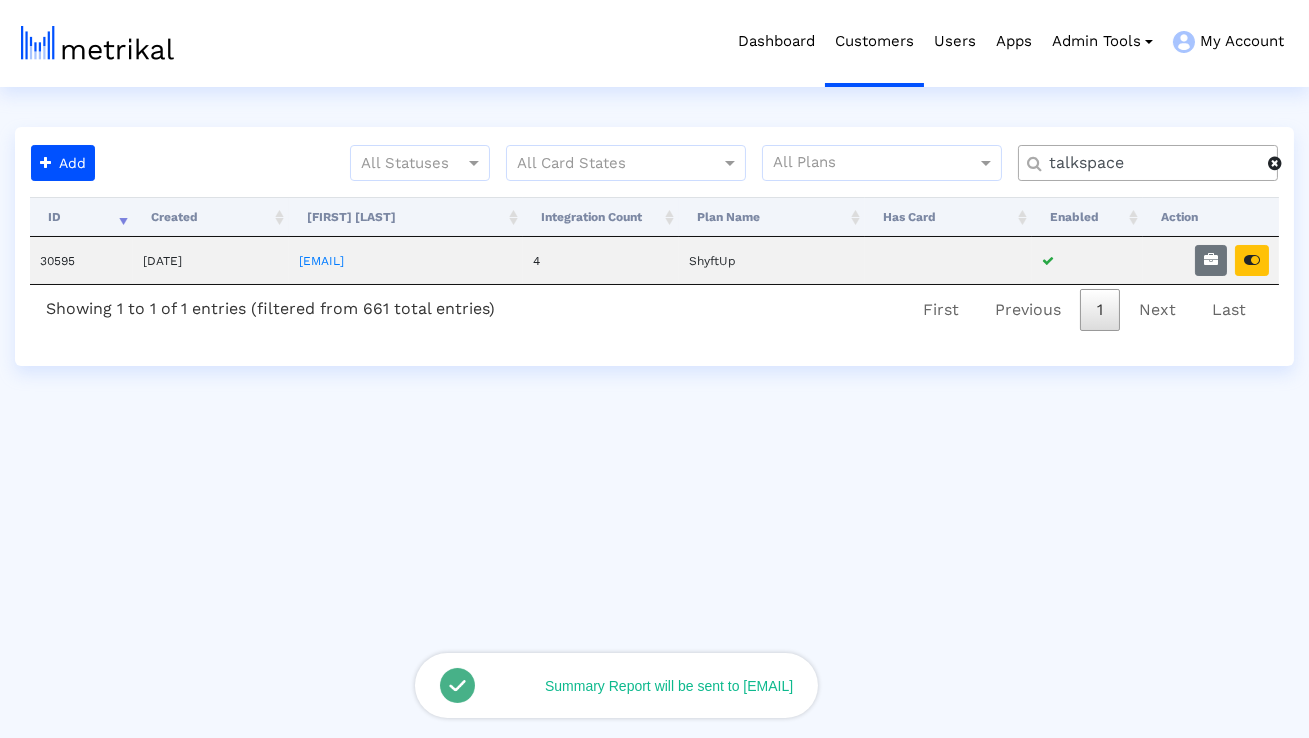 click at bounding box center (1252, 260) 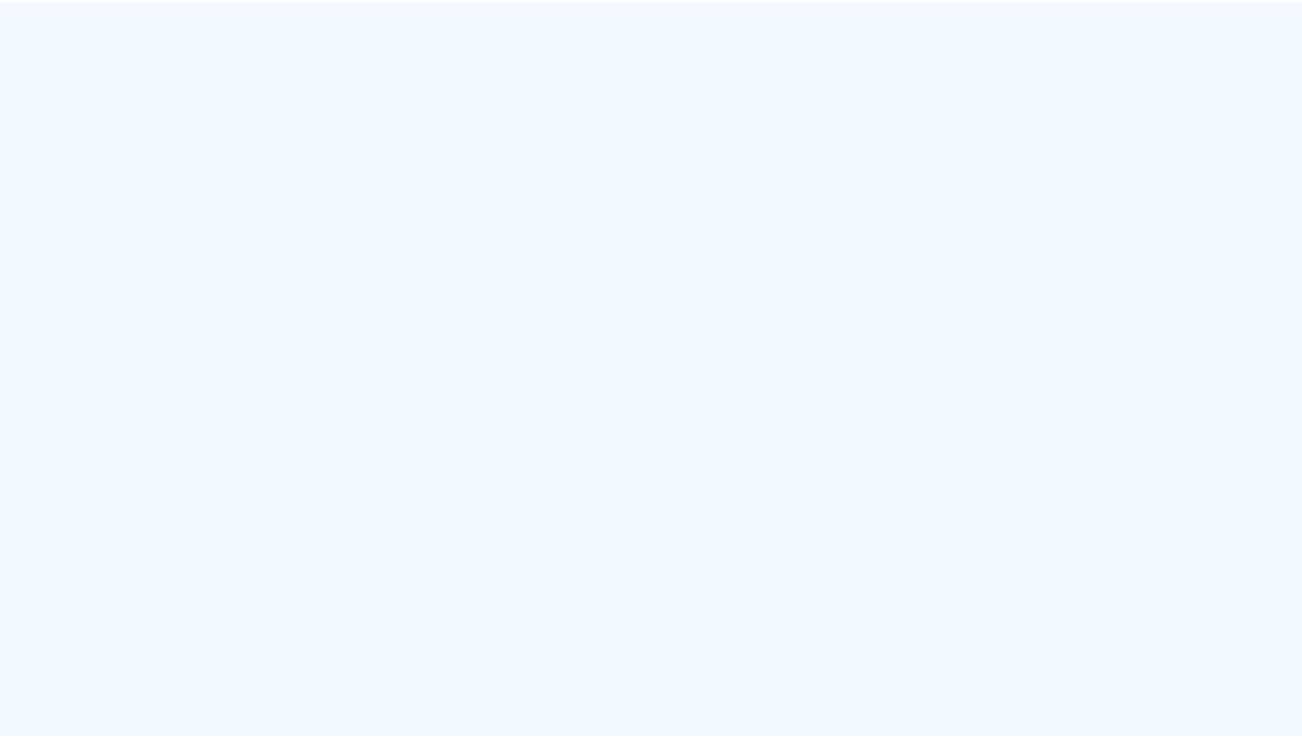 scroll, scrollTop: 0, scrollLeft: 0, axis: both 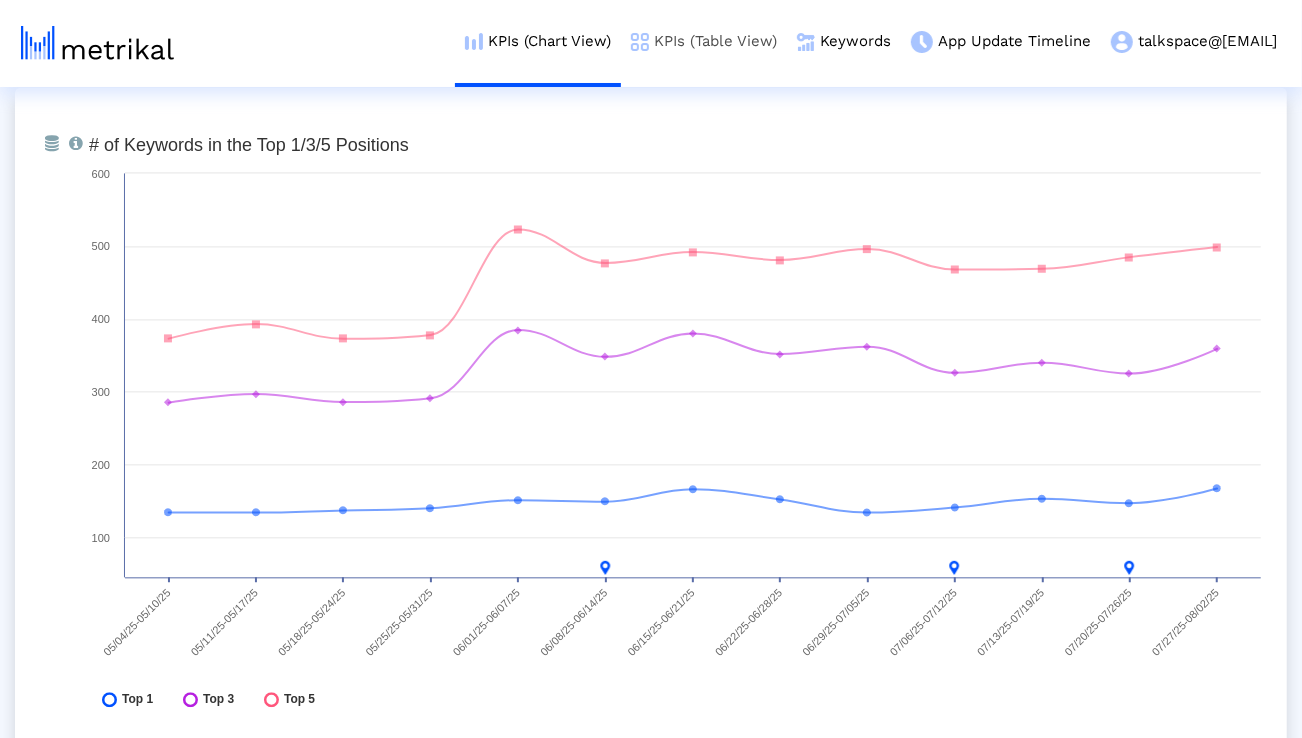 click on "KPIs (Table View)" at bounding box center (704, 41) 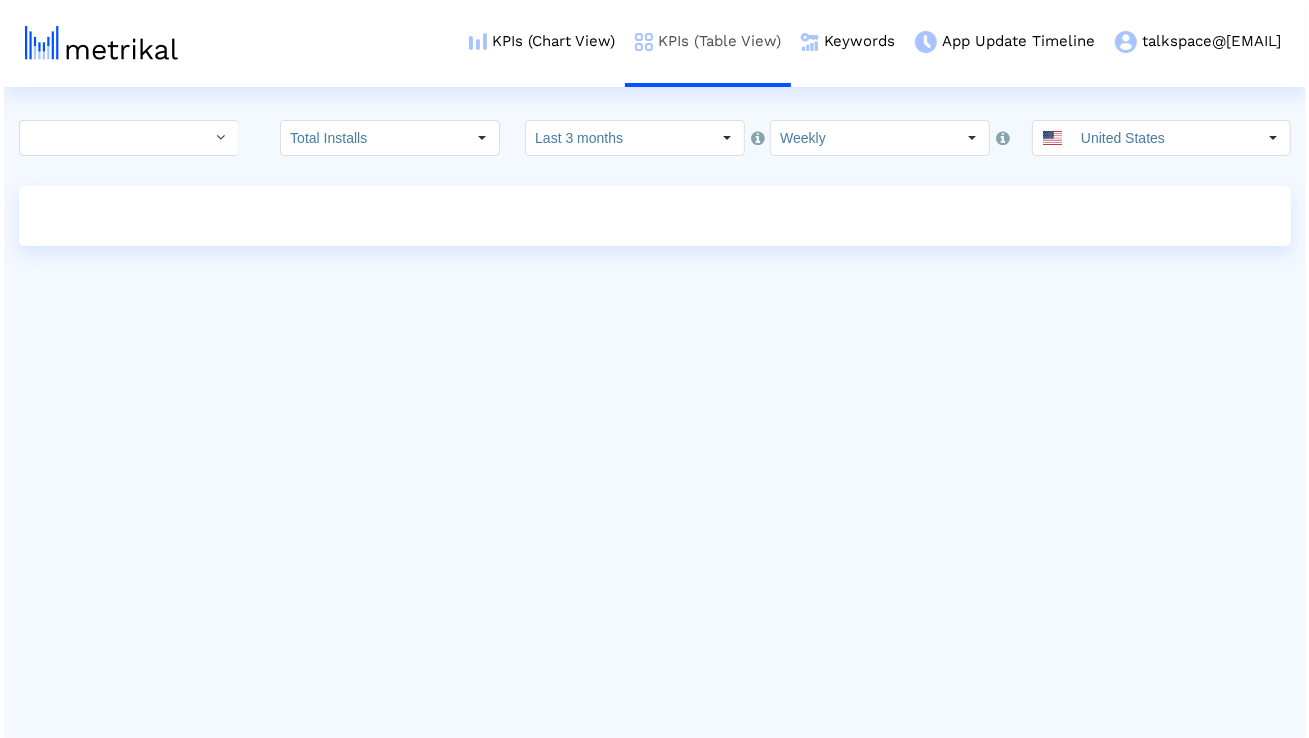 scroll, scrollTop: 0, scrollLeft: 0, axis: both 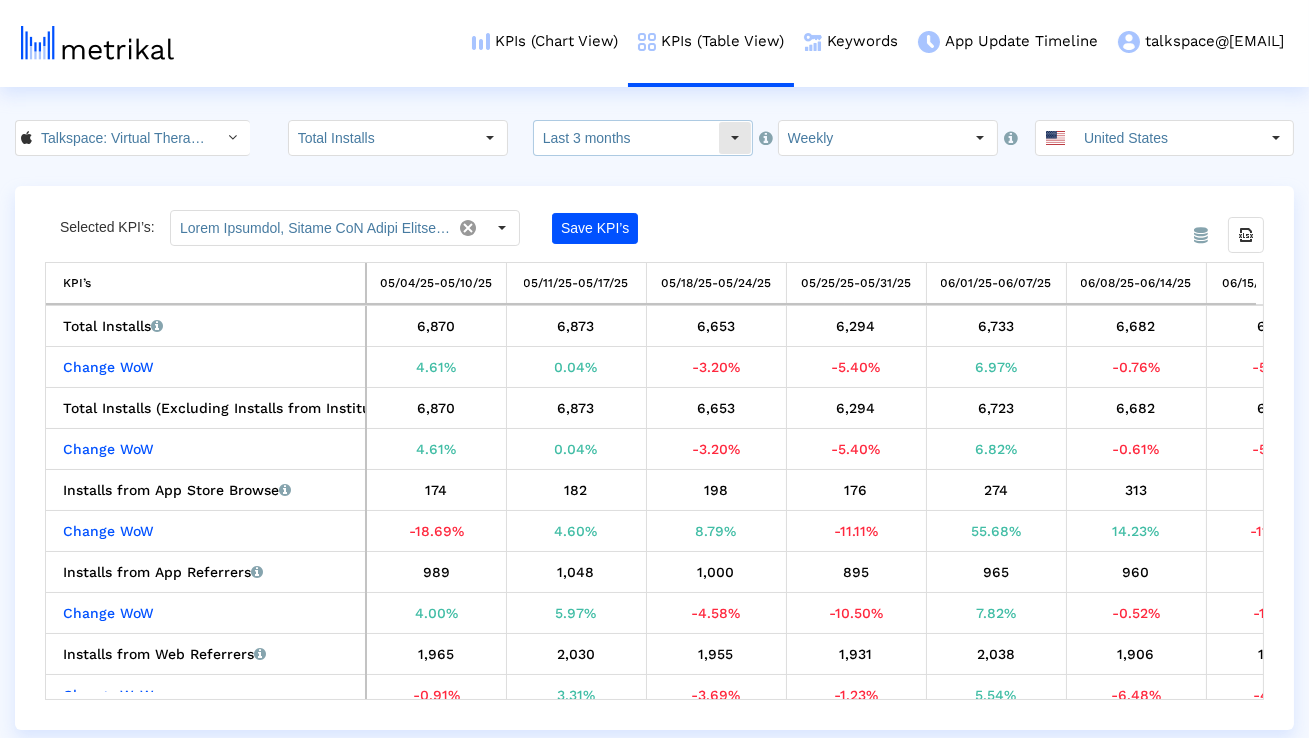 click on "Last 3 months" 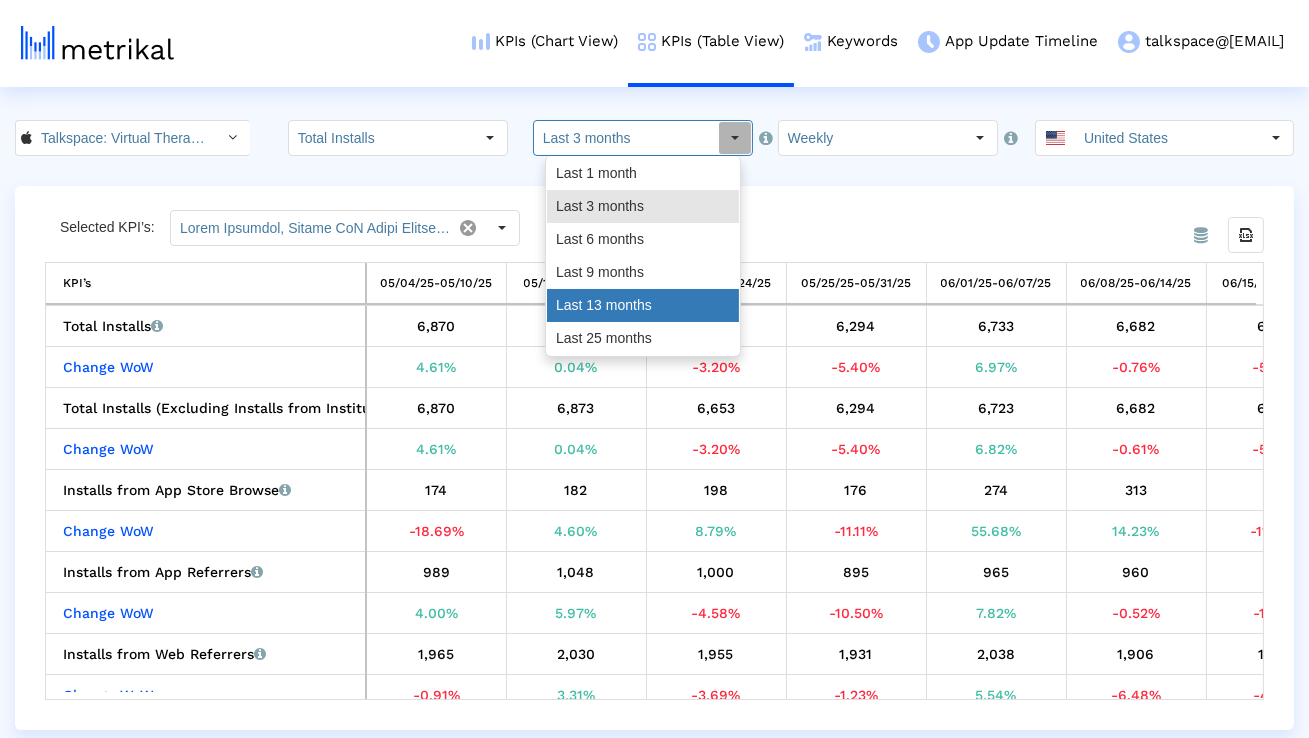 click on "Last 13 months" at bounding box center [643, 305] 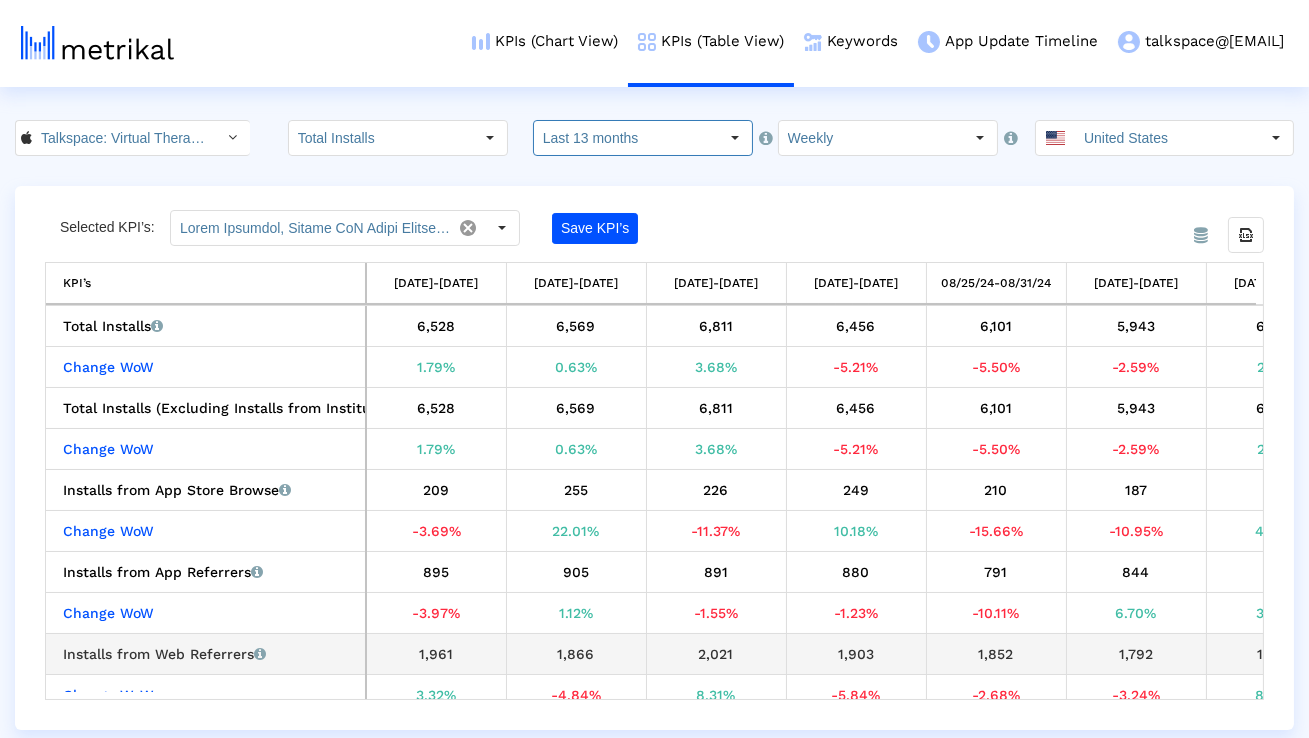 scroll, scrollTop: 0, scrollLeft: 343, axis: horizontal 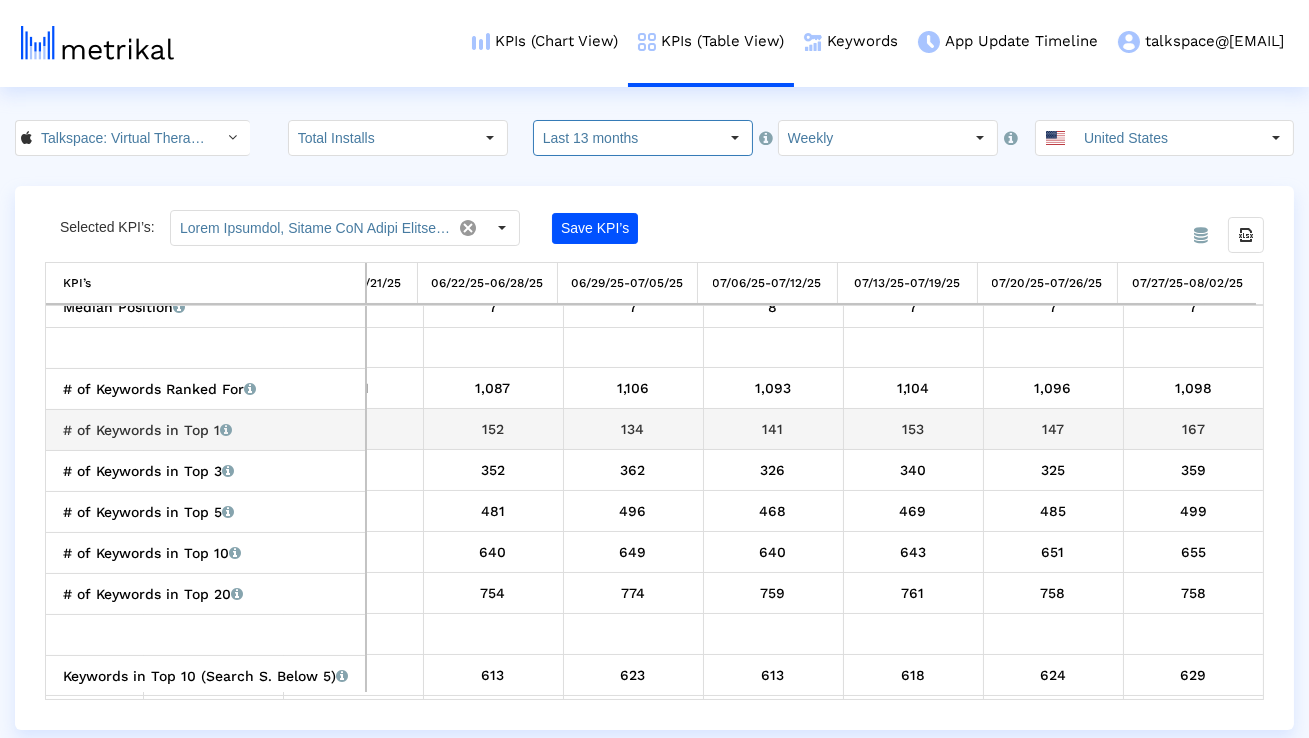 click on "167" at bounding box center [1194, 429] 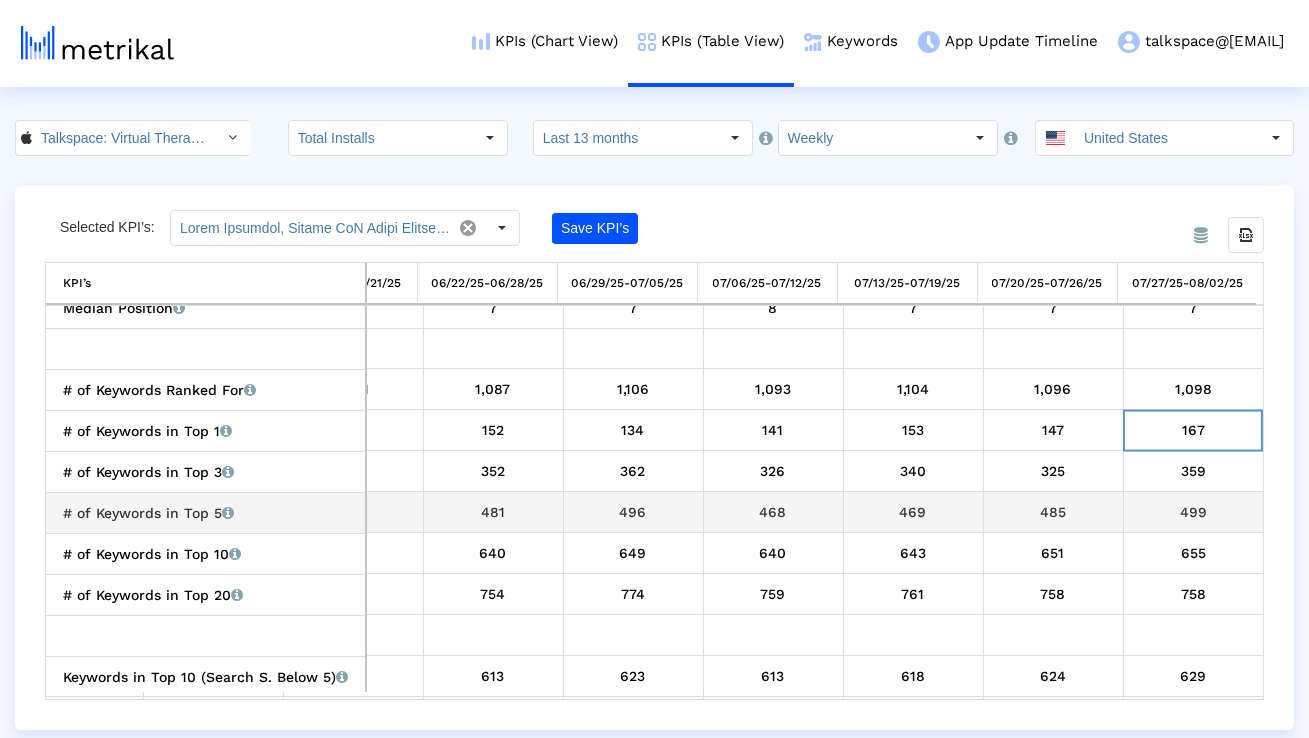 click on "499" at bounding box center [1194, 512] 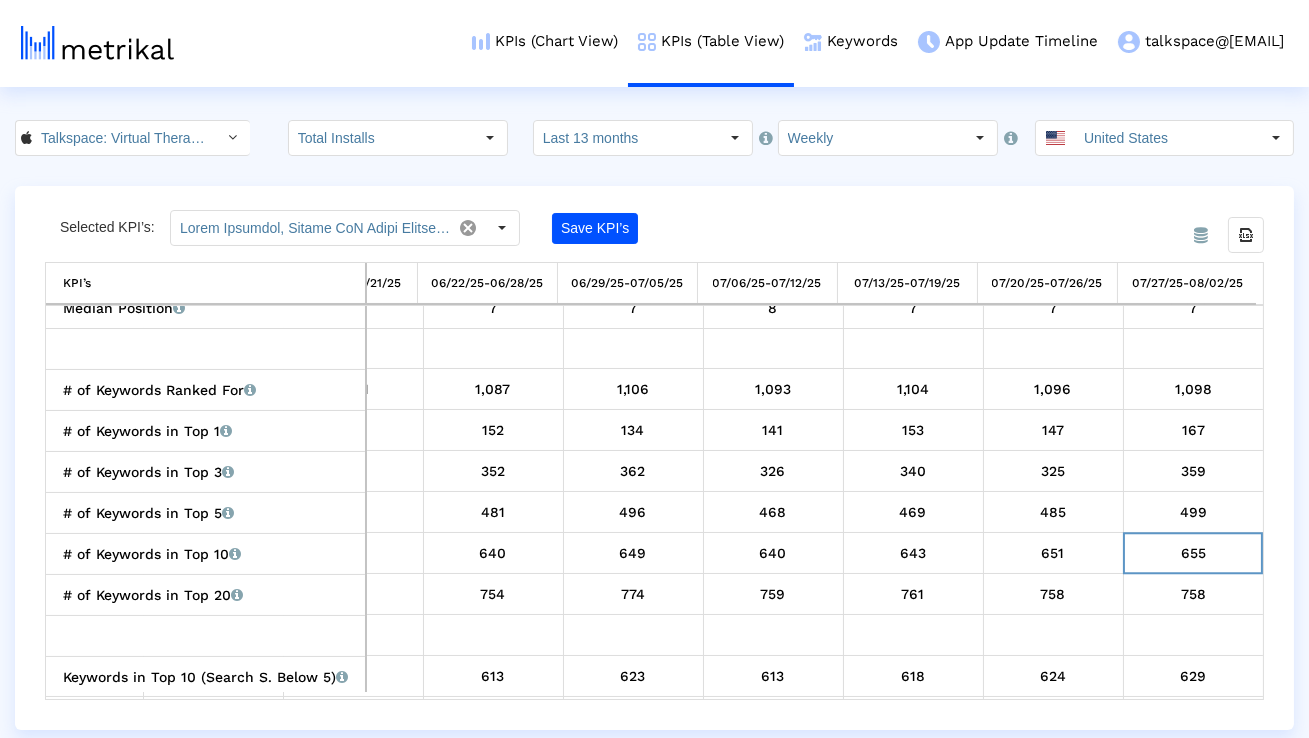 click 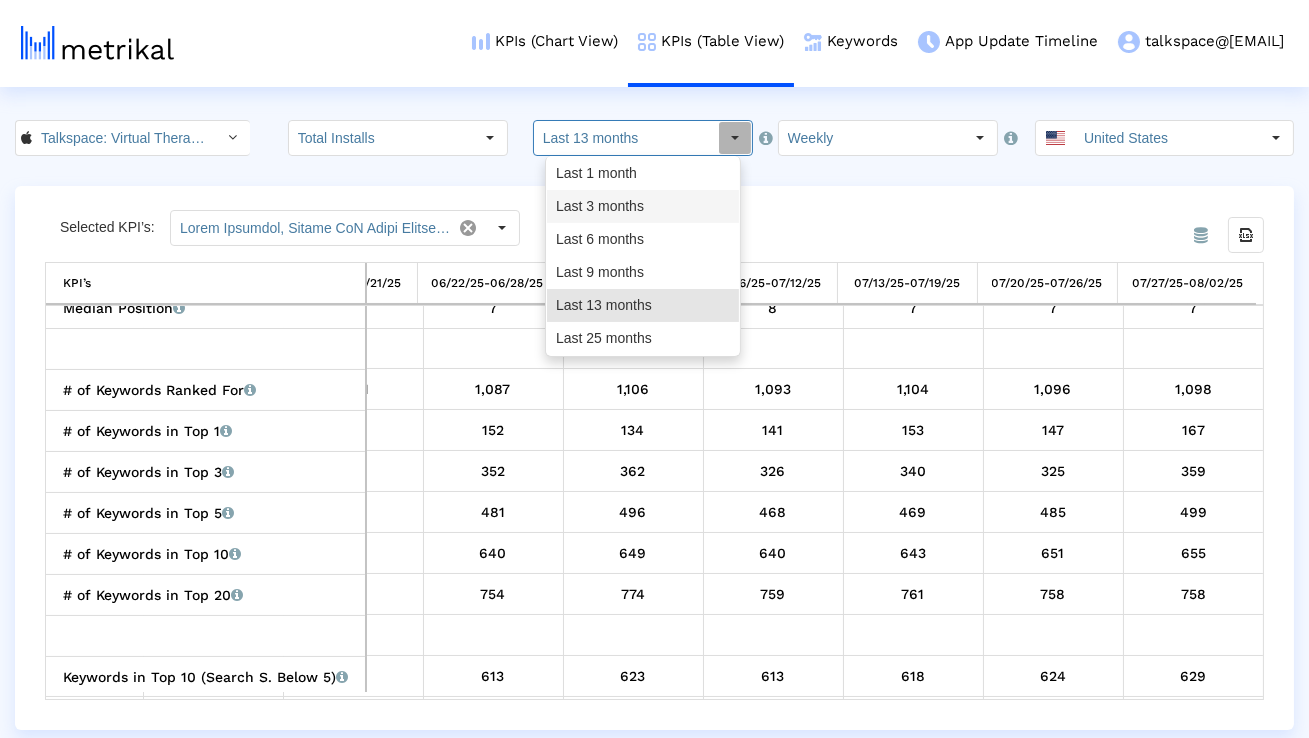 click on "Last 3 months" at bounding box center [643, 206] 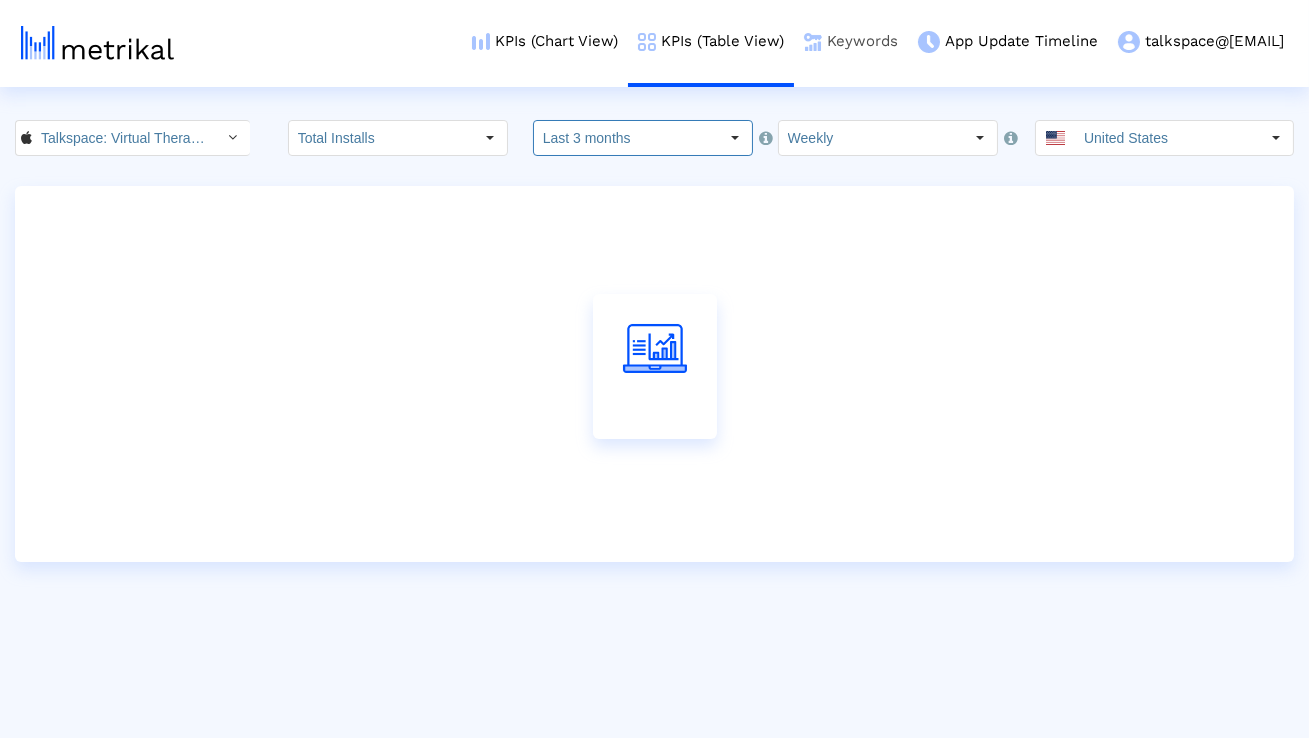 click on "Keywords" at bounding box center [851, 41] 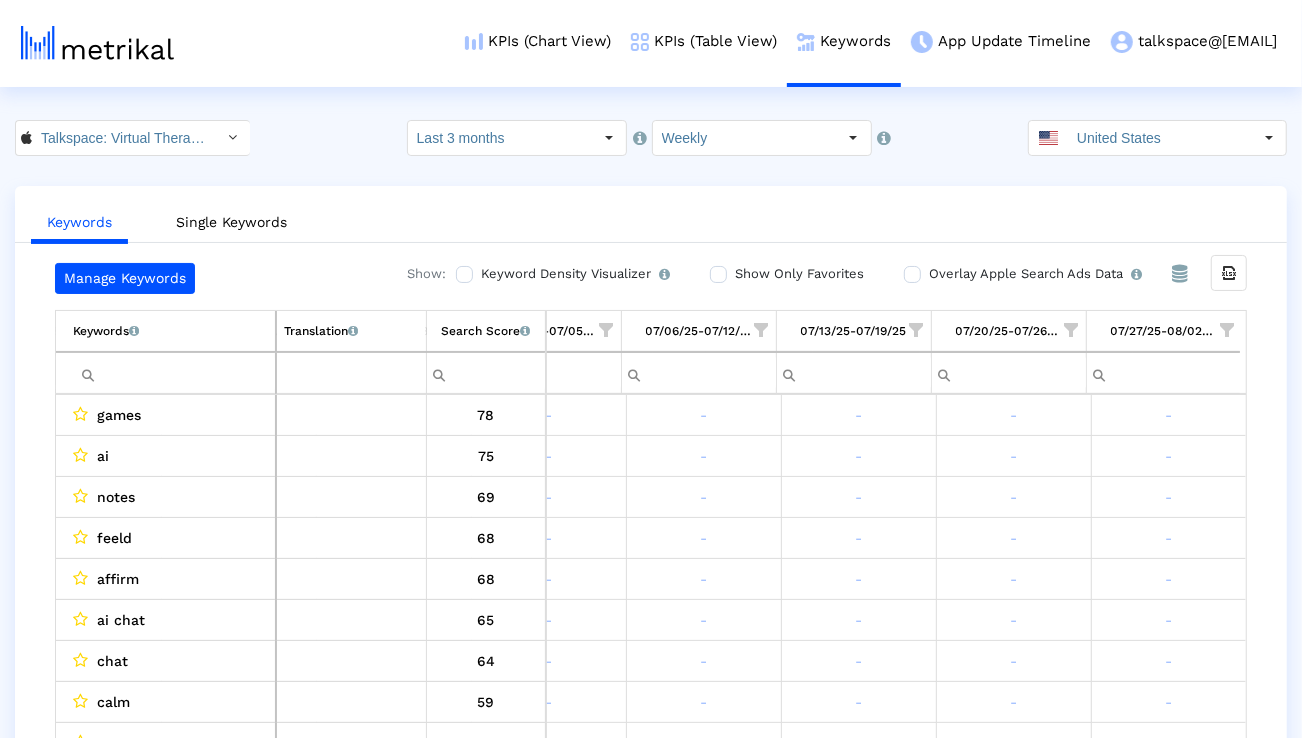 click at bounding box center [174, 373] 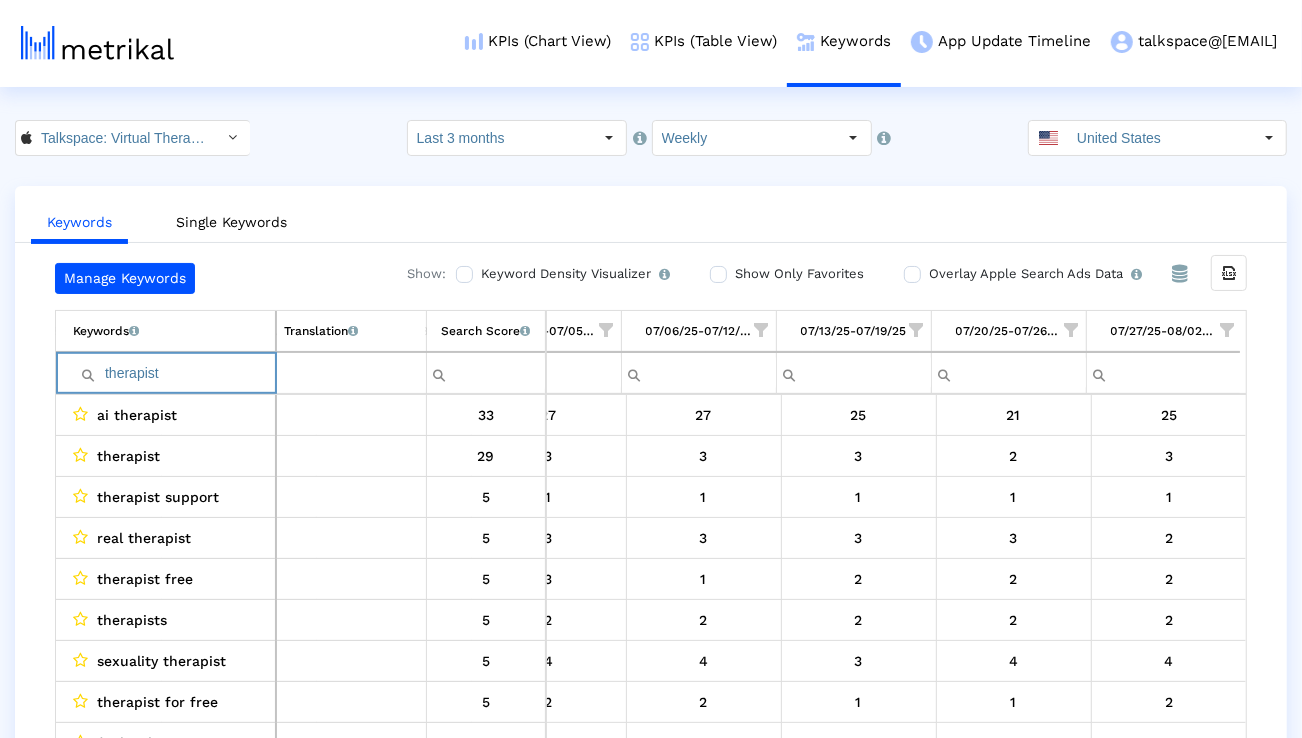 click on "therapist" at bounding box center (174, 373) 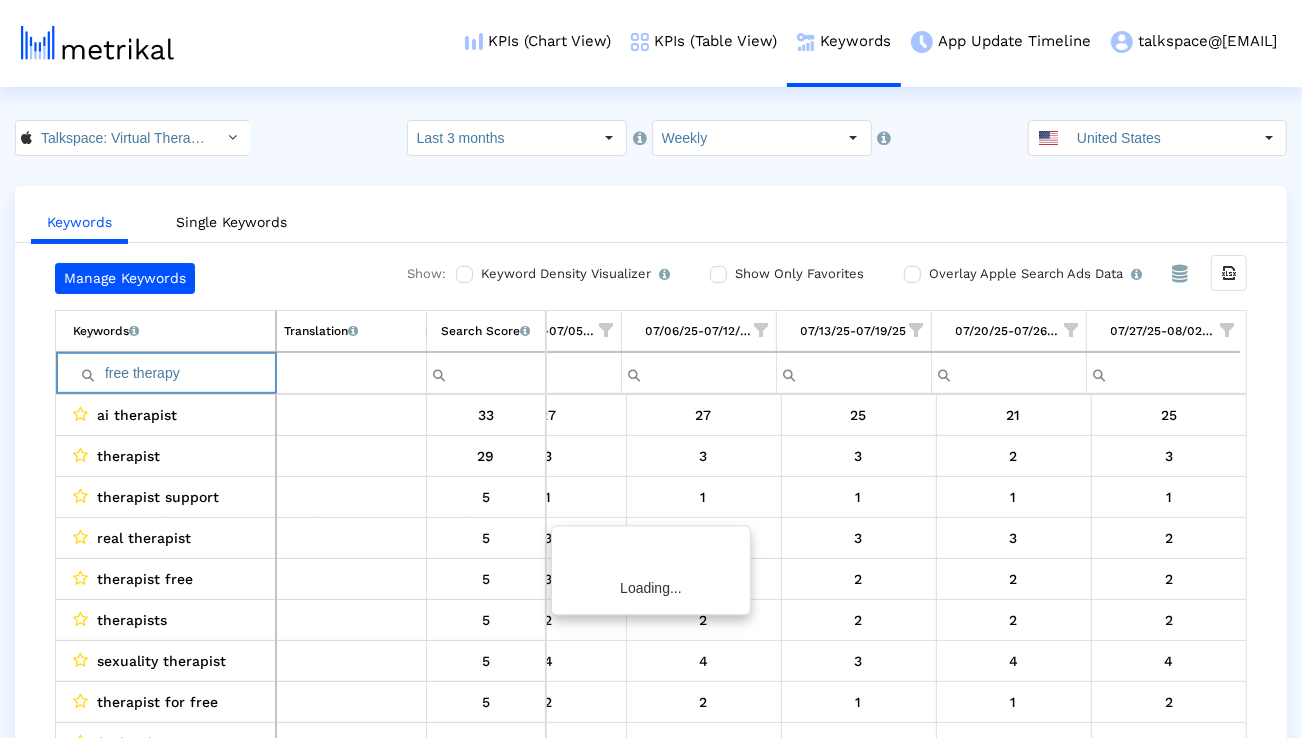 scroll, scrollTop: 0, scrollLeft: 1314, axis: horizontal 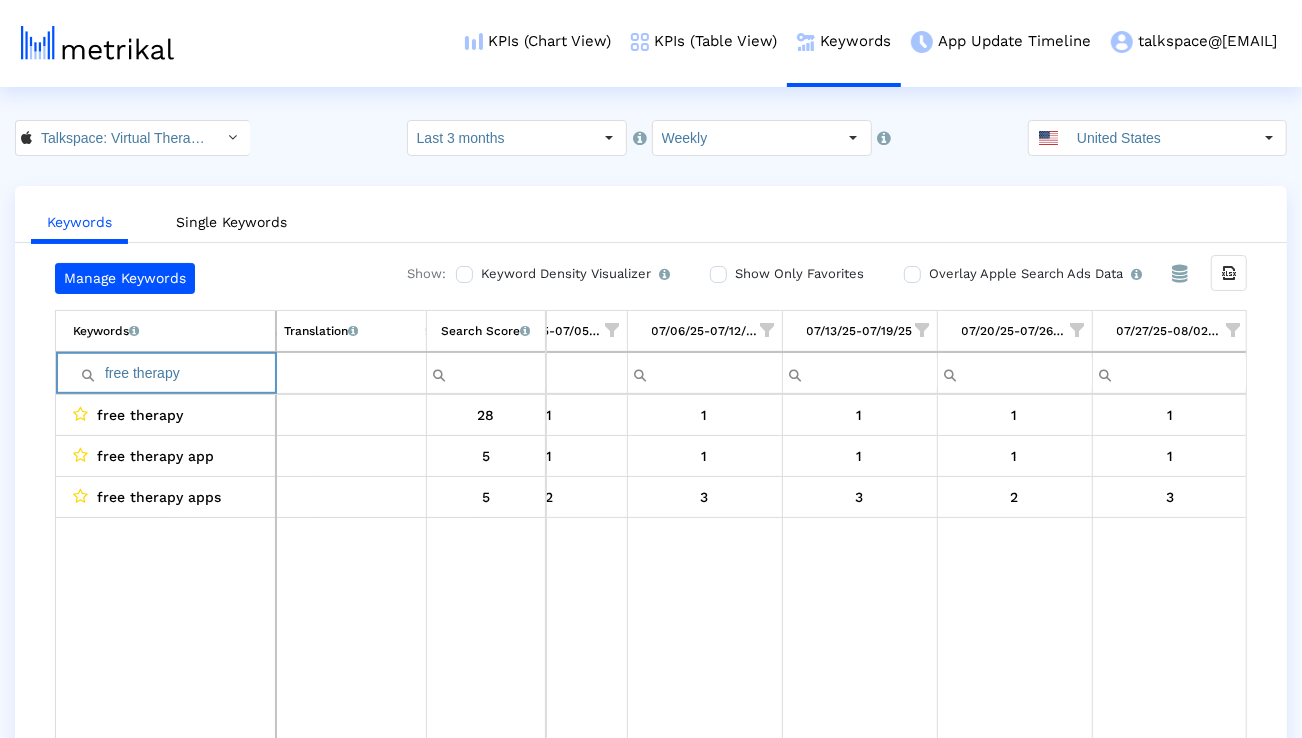 drag, startPoint x: 208, startPoint y: 373, endPoint x: 91, endPoint y: 373, distance: 117 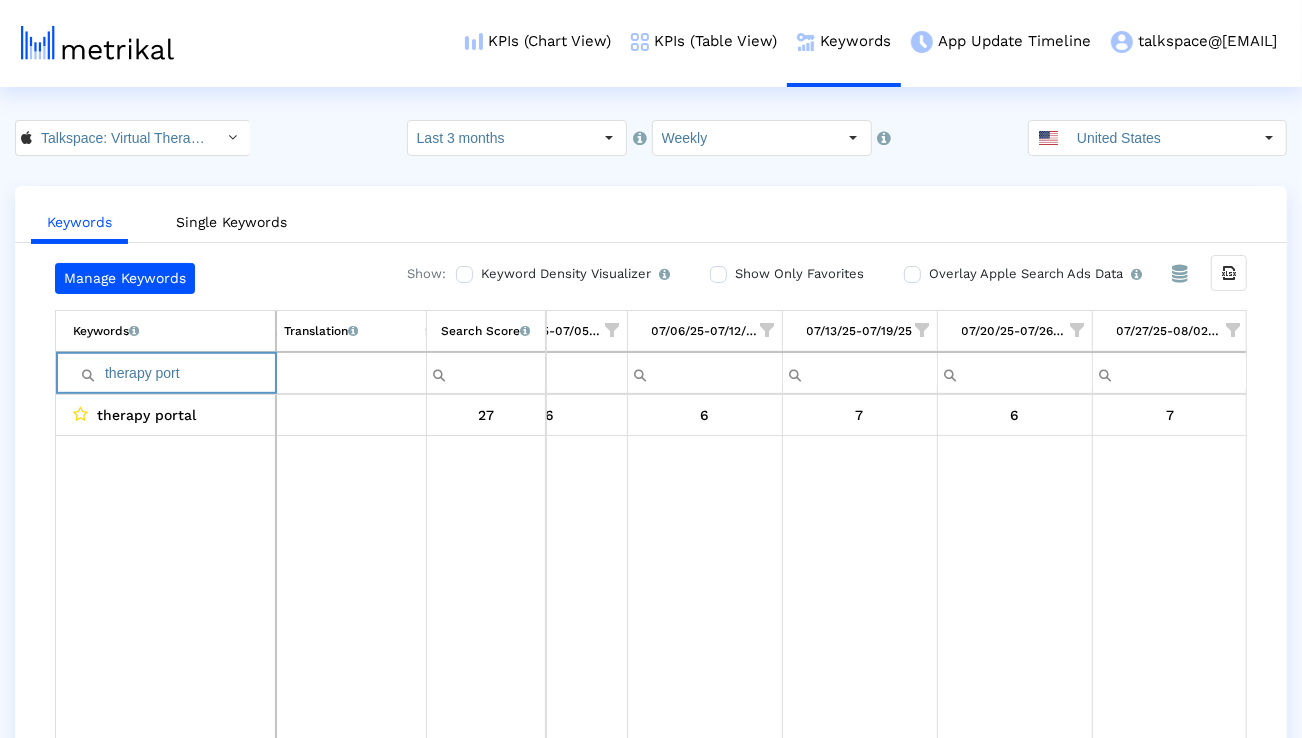 click on "therapy port" at bounding box center [174, 373] 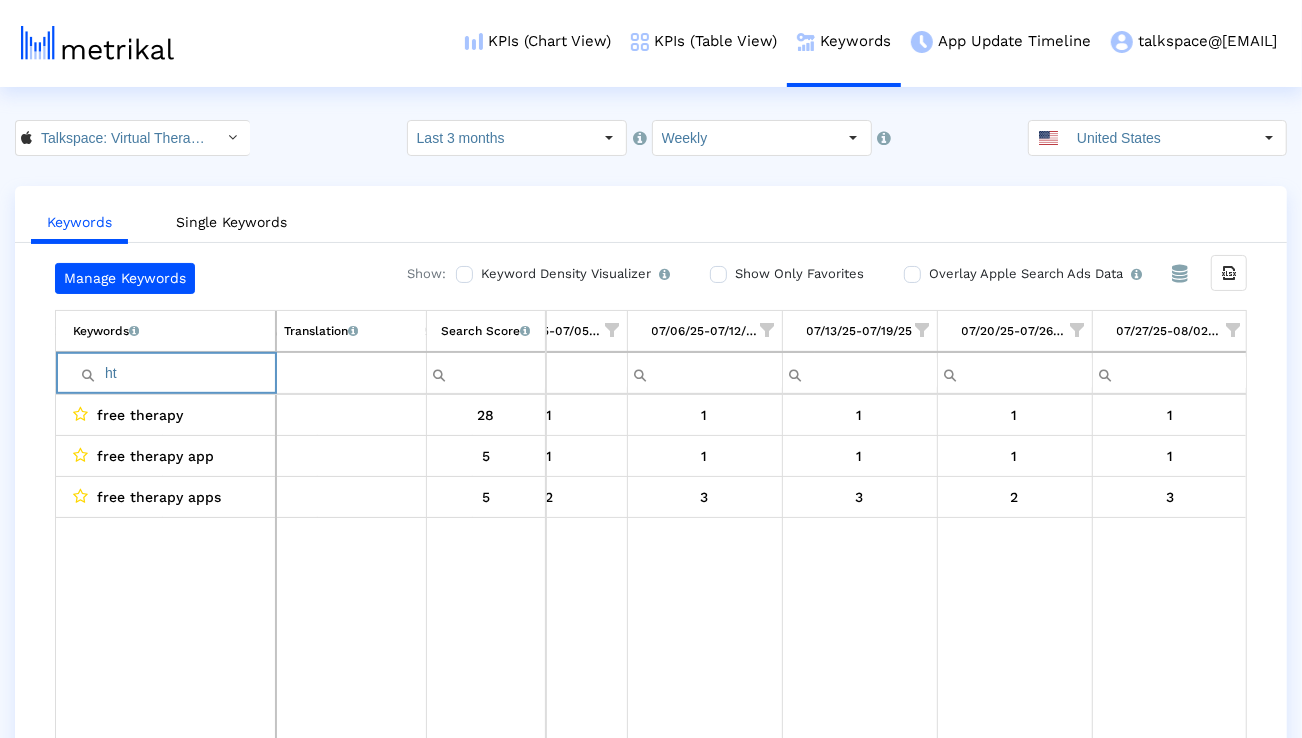 type on "h" 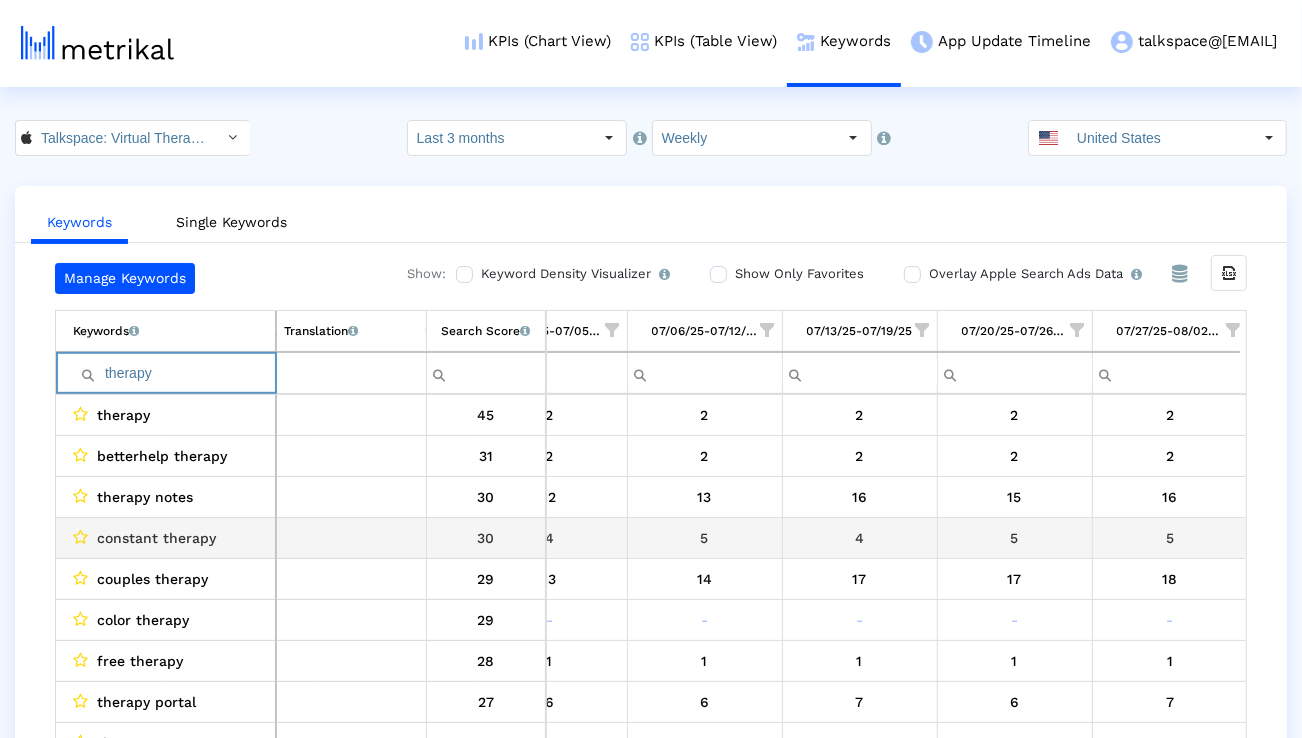 scroll, scrollTop: 0, scrollLeft: 1321, axis: horizontal 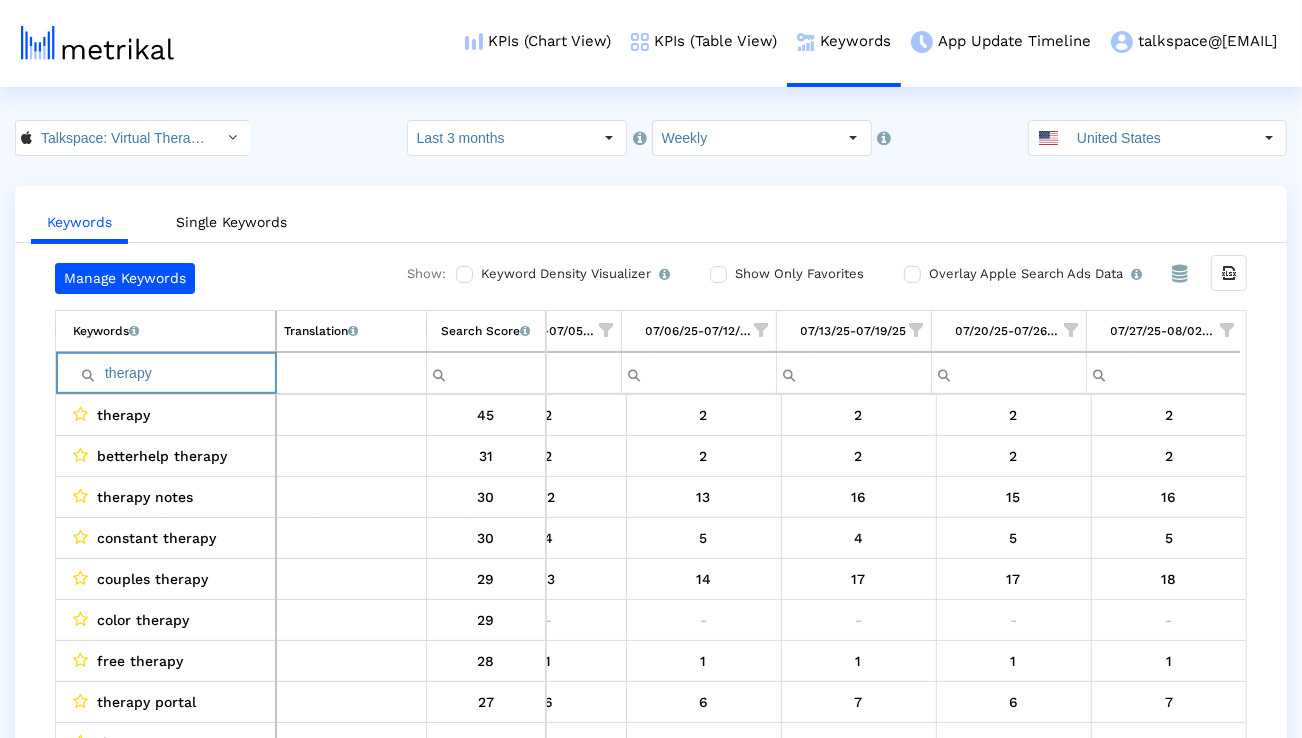 type on "therapy" 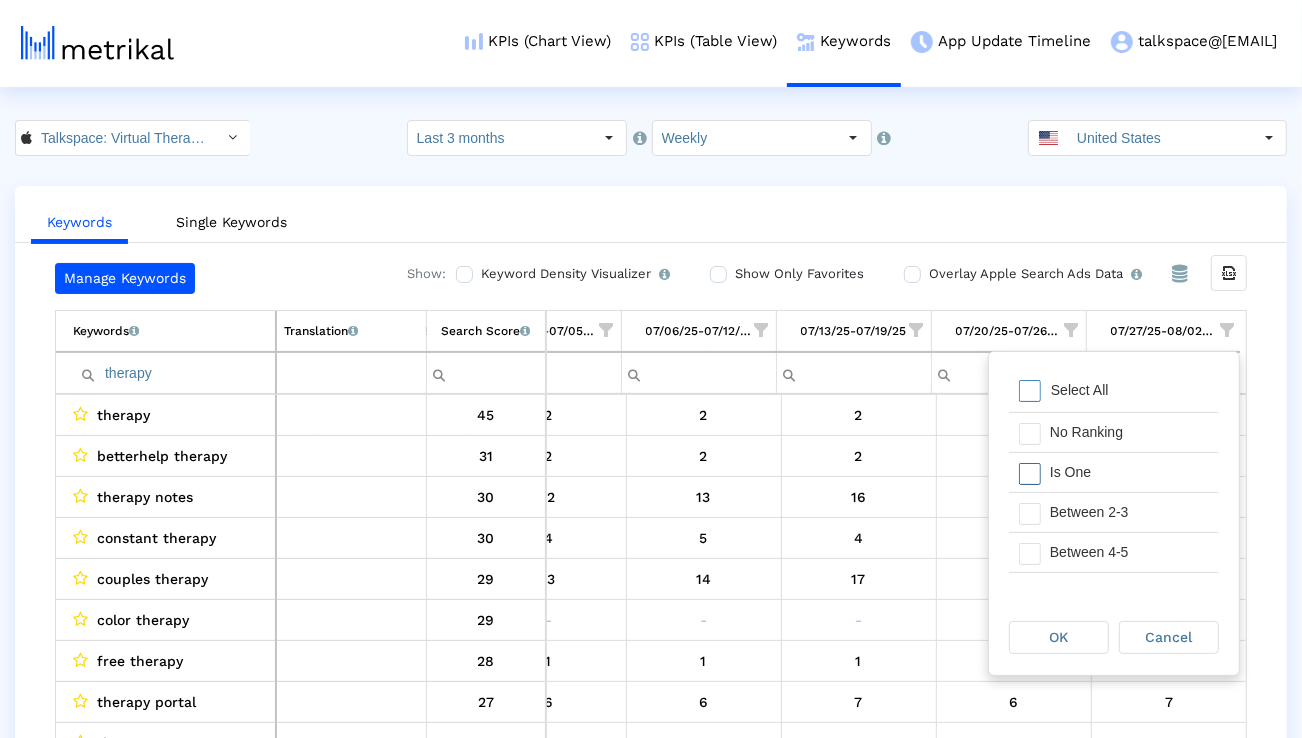 click on "Is One" at bounding box center [1129, 472] 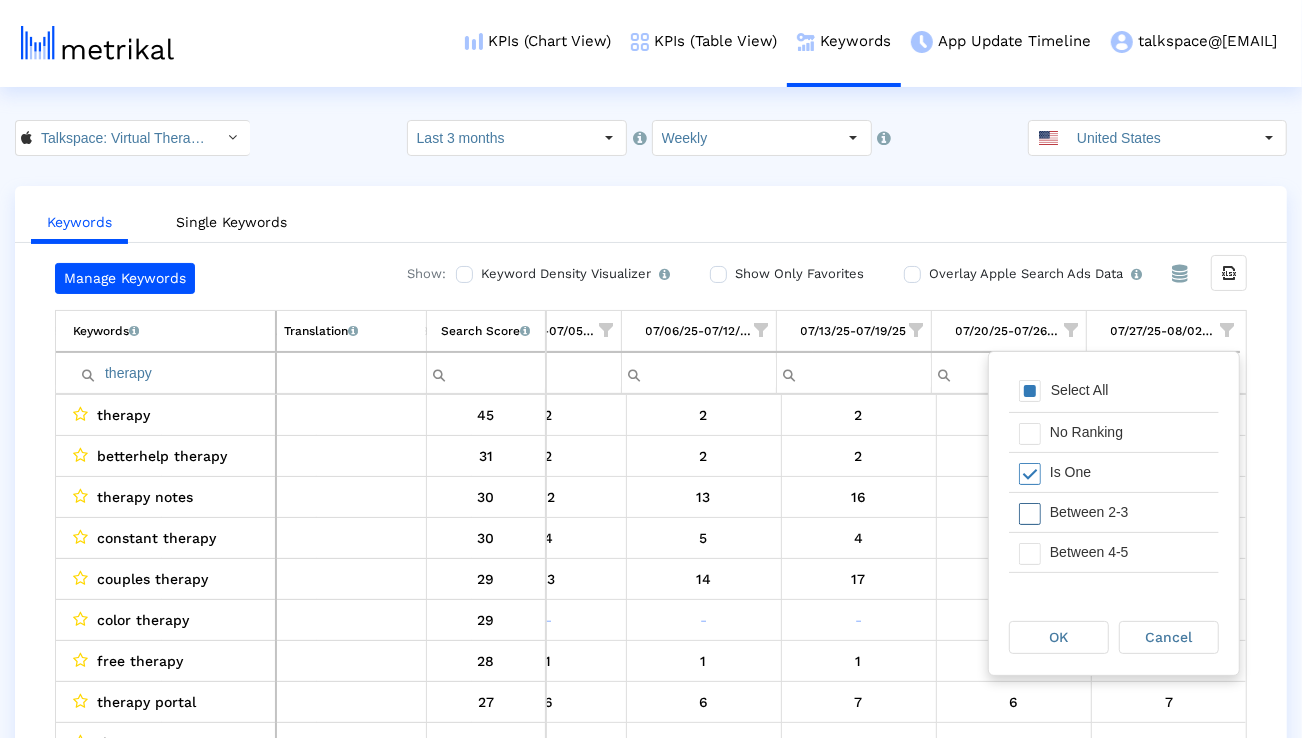 click on "Between 2-3" at bounding box center (1129, 512) 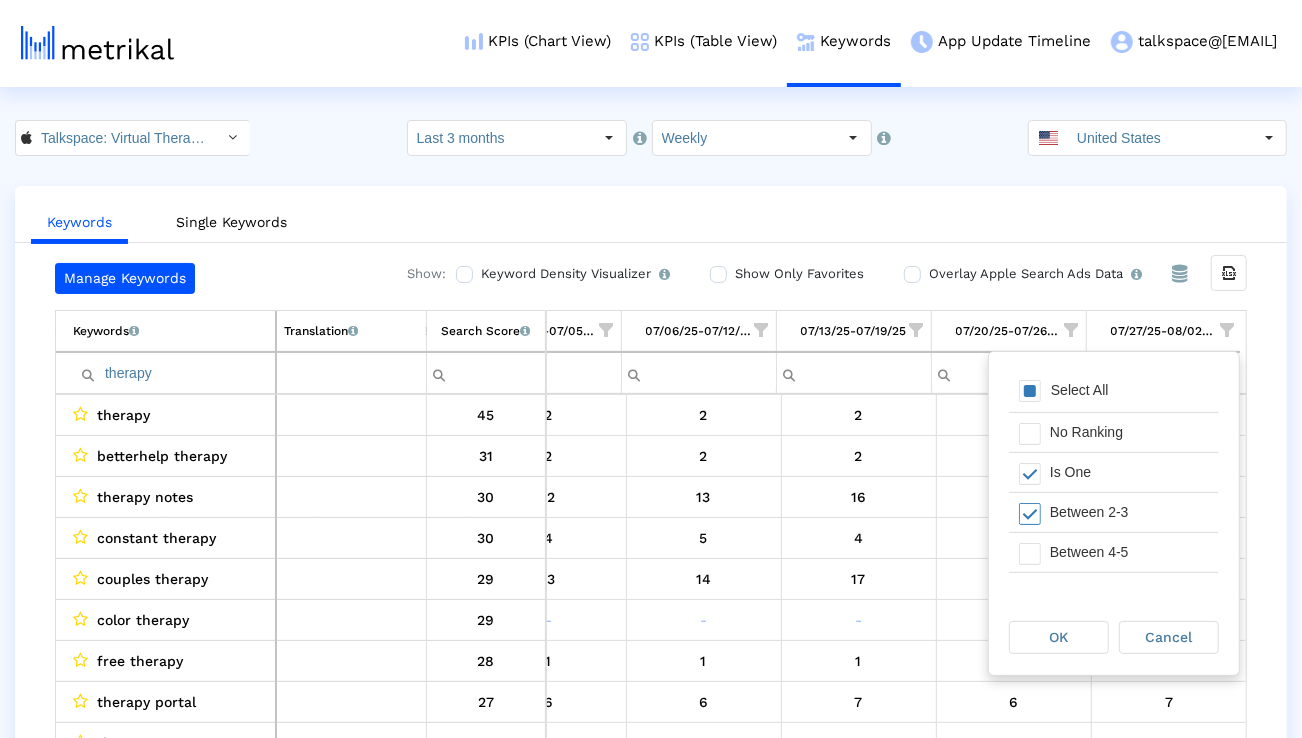 click on "Between 2-3" at bounding box center (1129, 512) 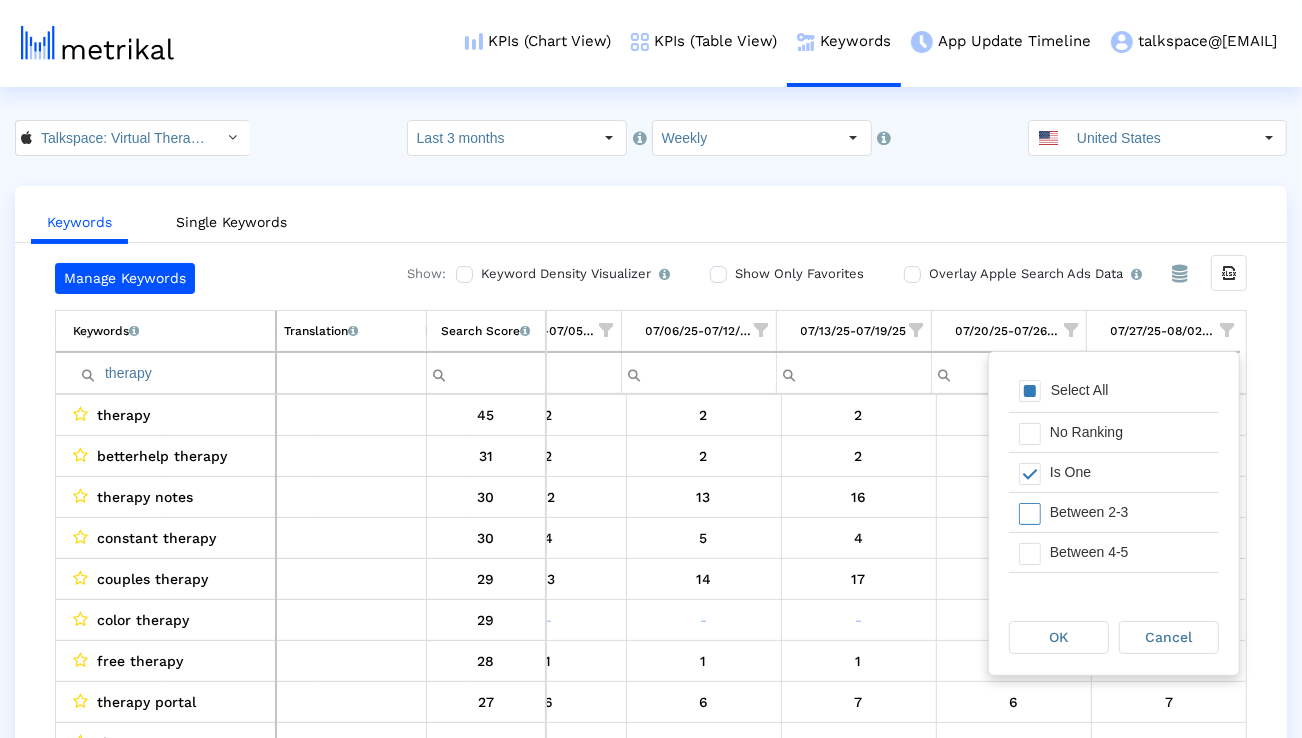 click on "Between 2-3" at bounding box center (1129, 512) 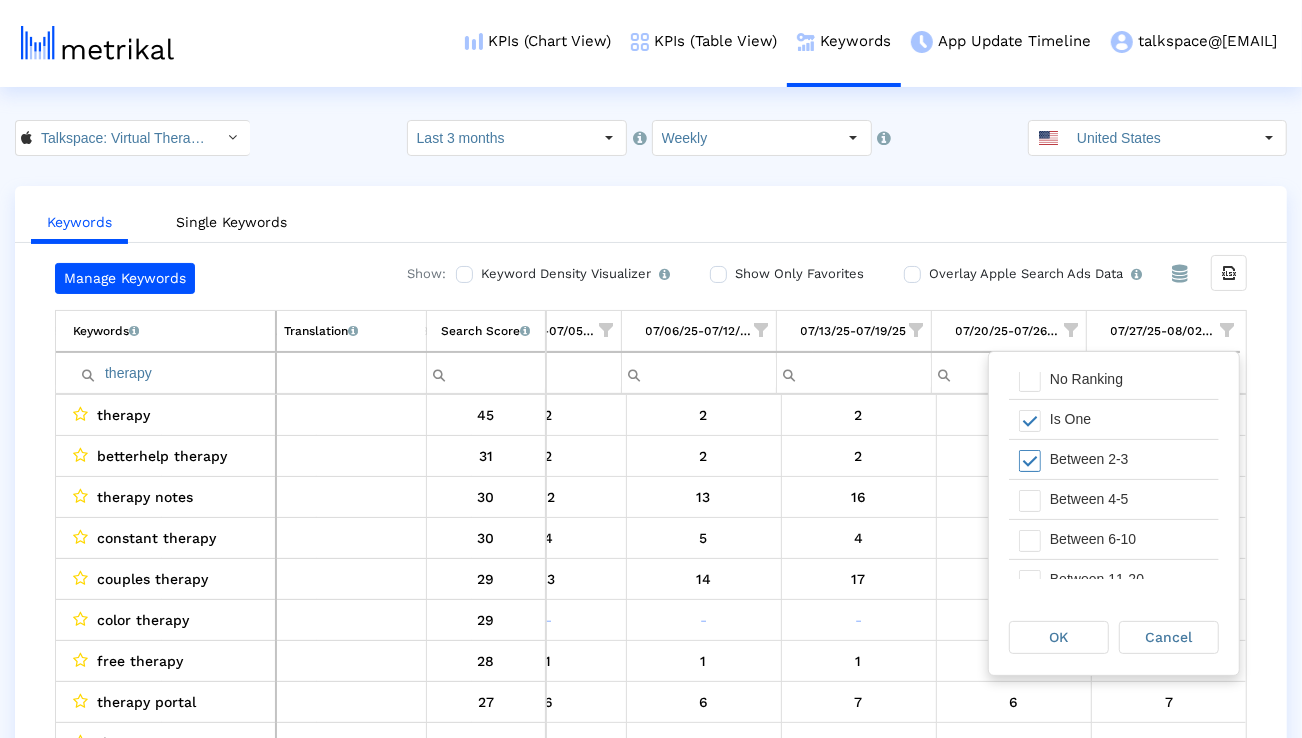 scroll, scrollTop: 60, scrollLeft: 0, axis: vertical 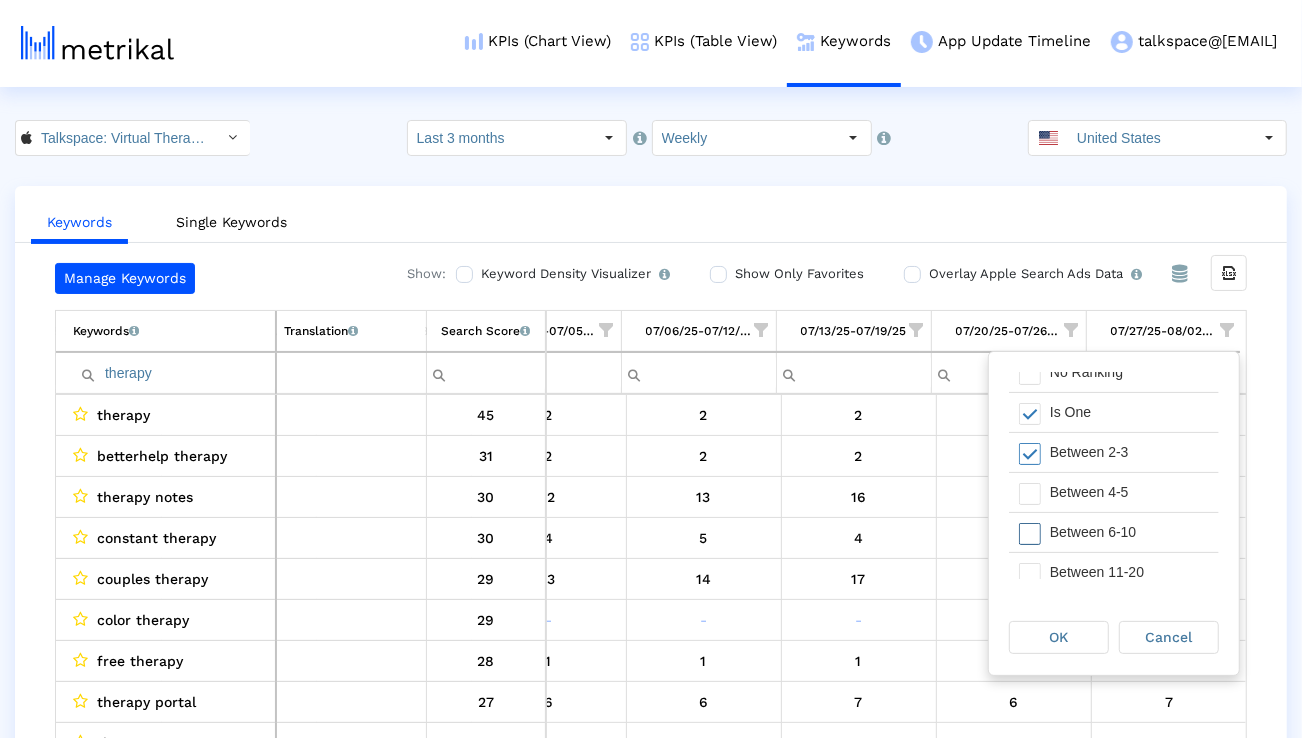 click on "Between 4-5" at bounding box center [1129, 492] 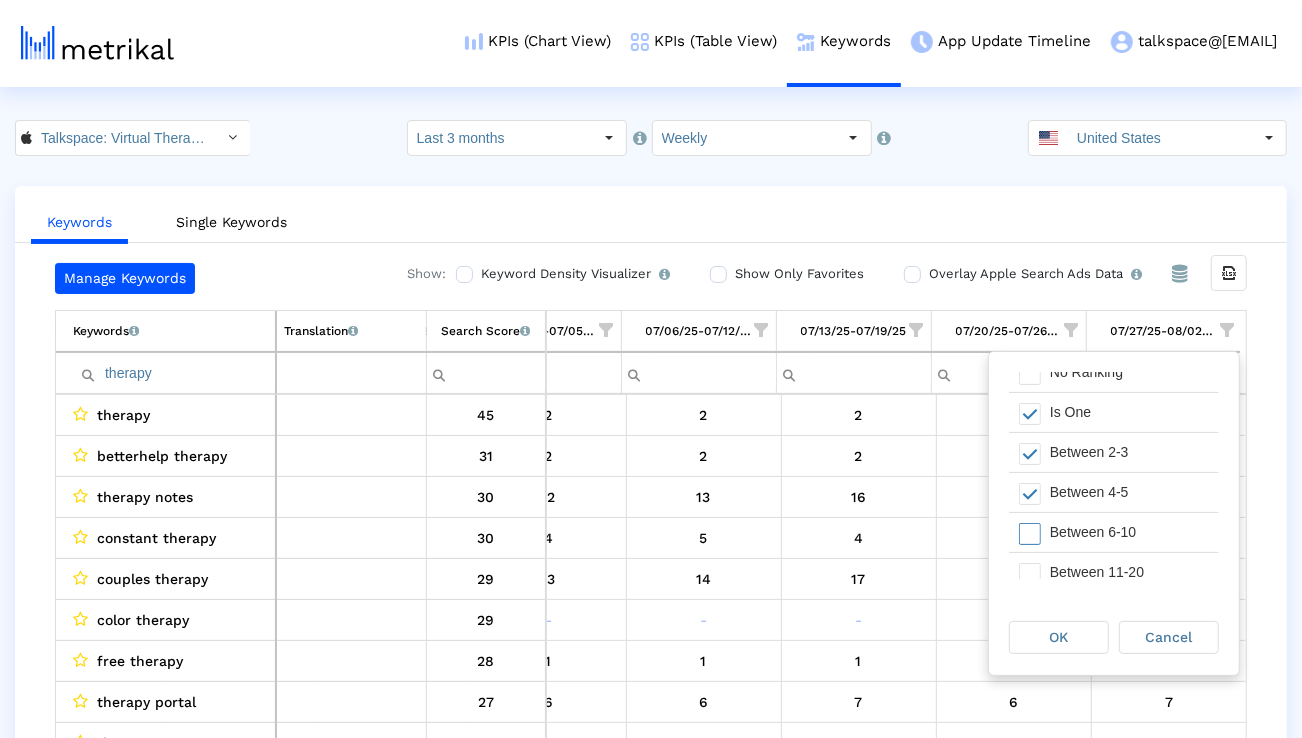 click on "Between 6-10" at bounding box center [1129, 532] 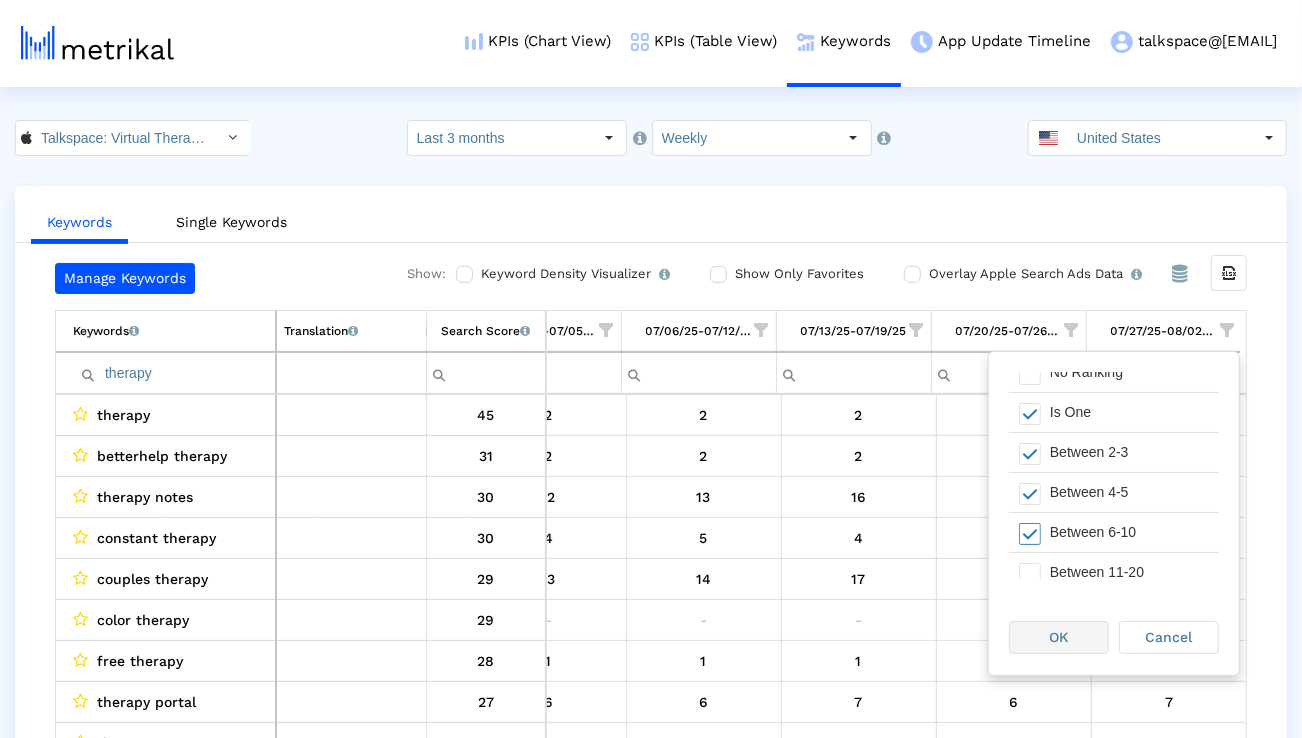 click on "OK" at bounding box center (1059, 637) 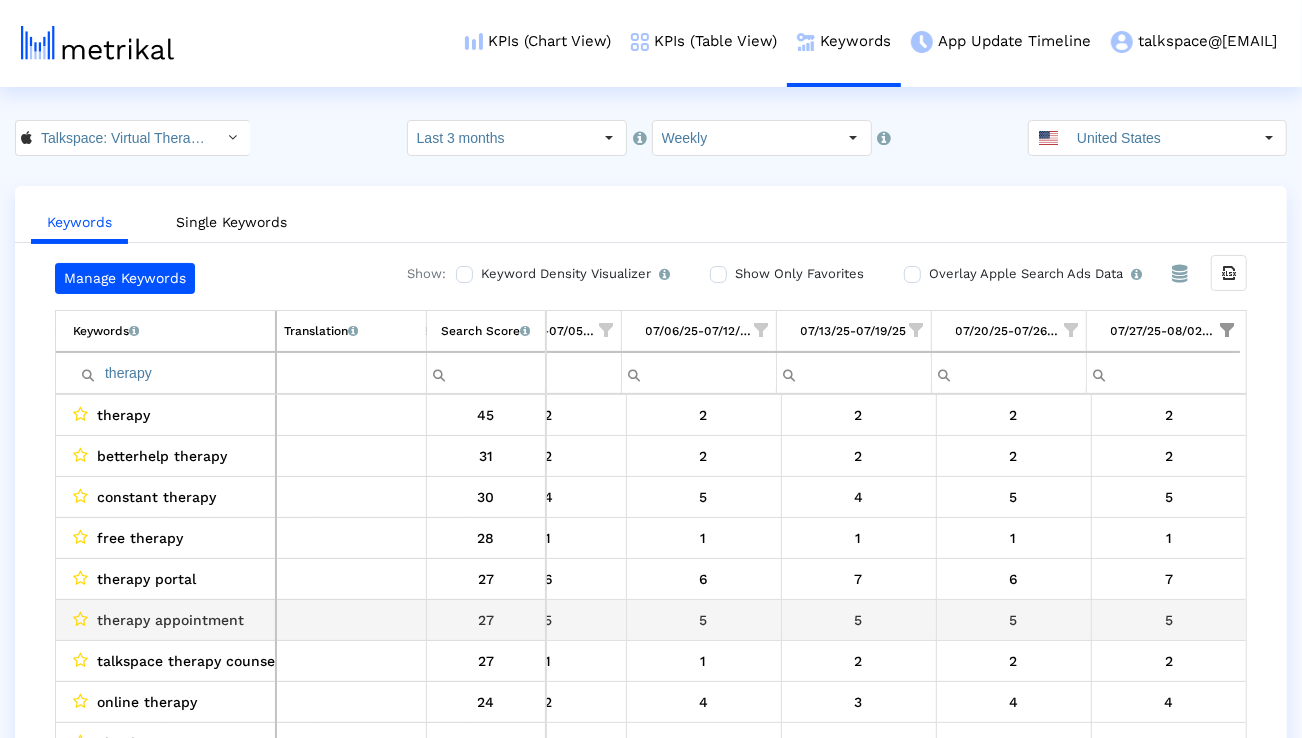 scroll, scrollTop: 85, scrollLeft: 1321, axis: both 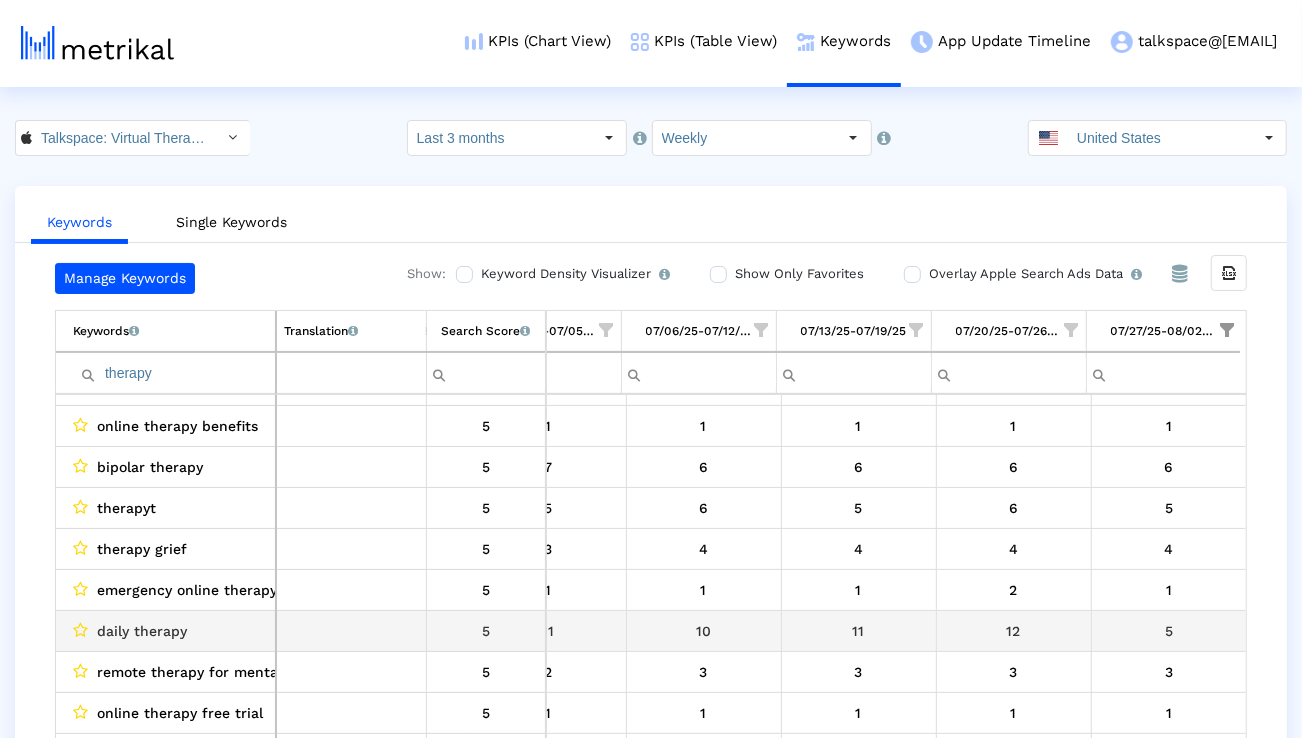click on "daily therapy" at bounding box center [142, 631] 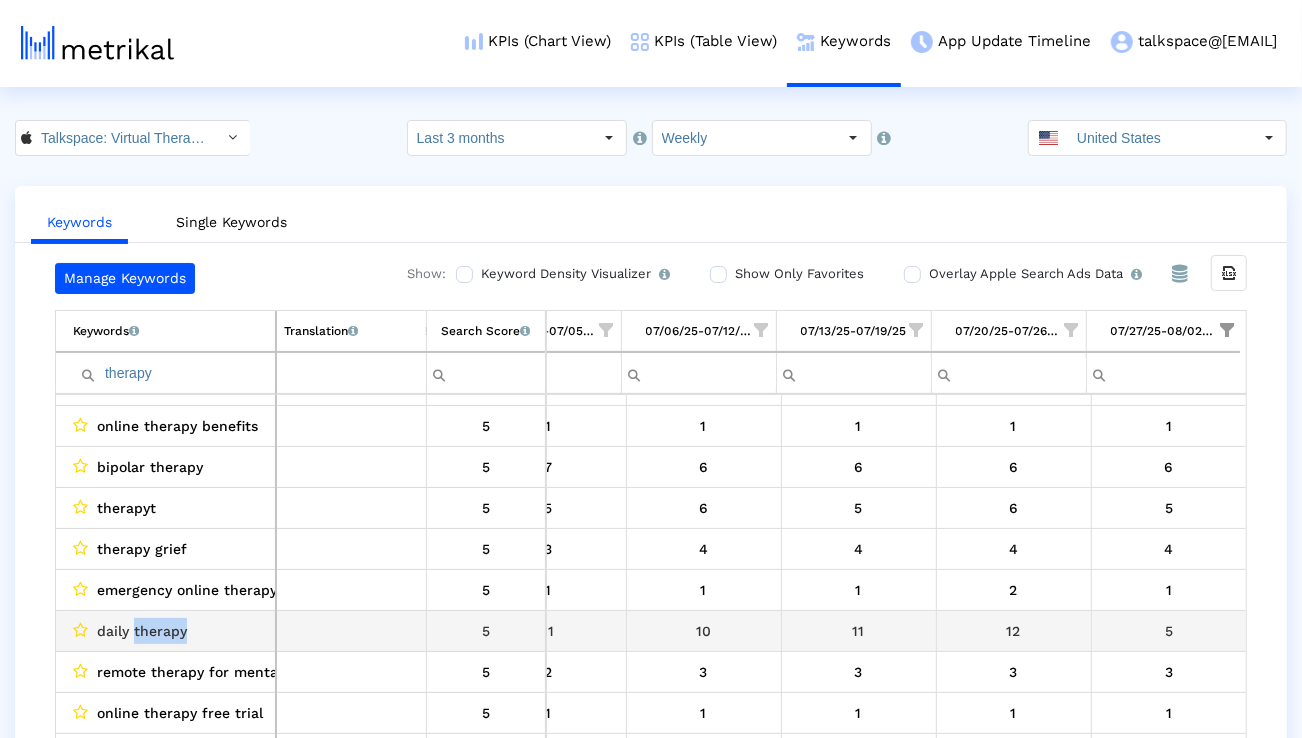 click on "daily therapy" at bounding box center [142, 631] 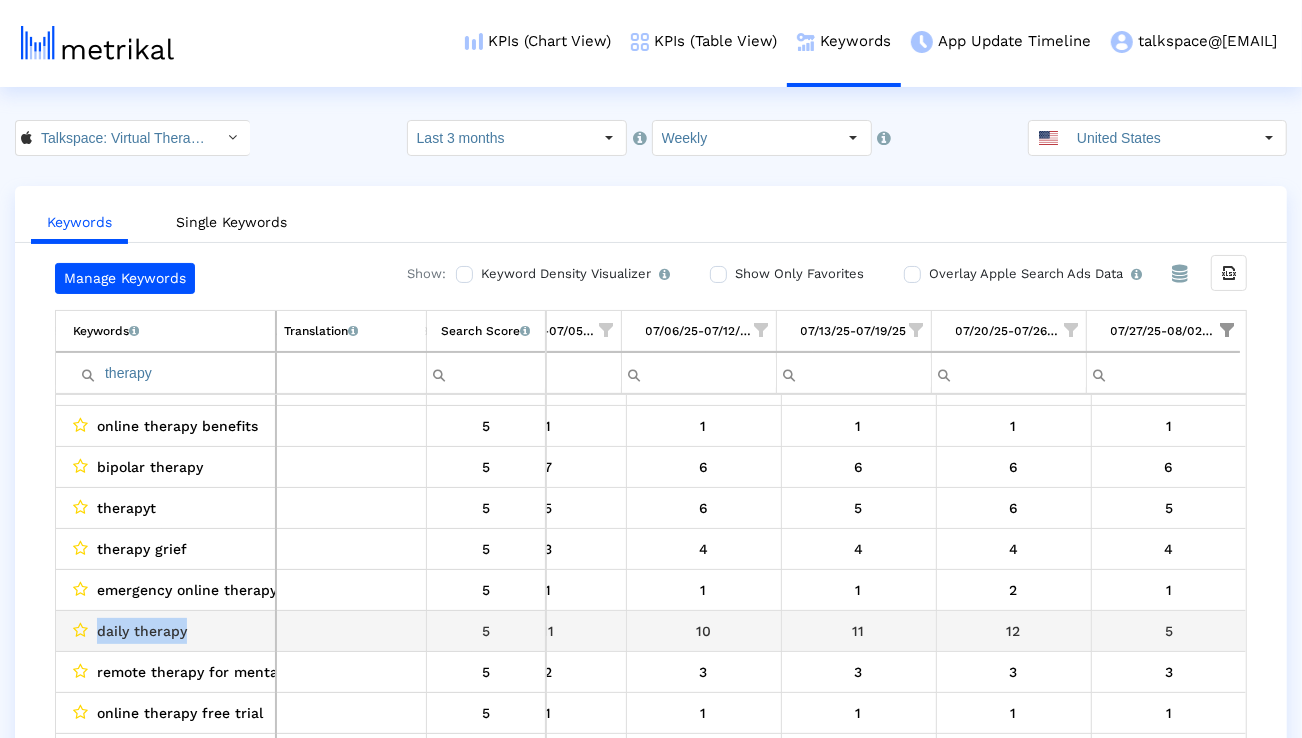 click on "daily therapy" at bounding box center [142, 631] 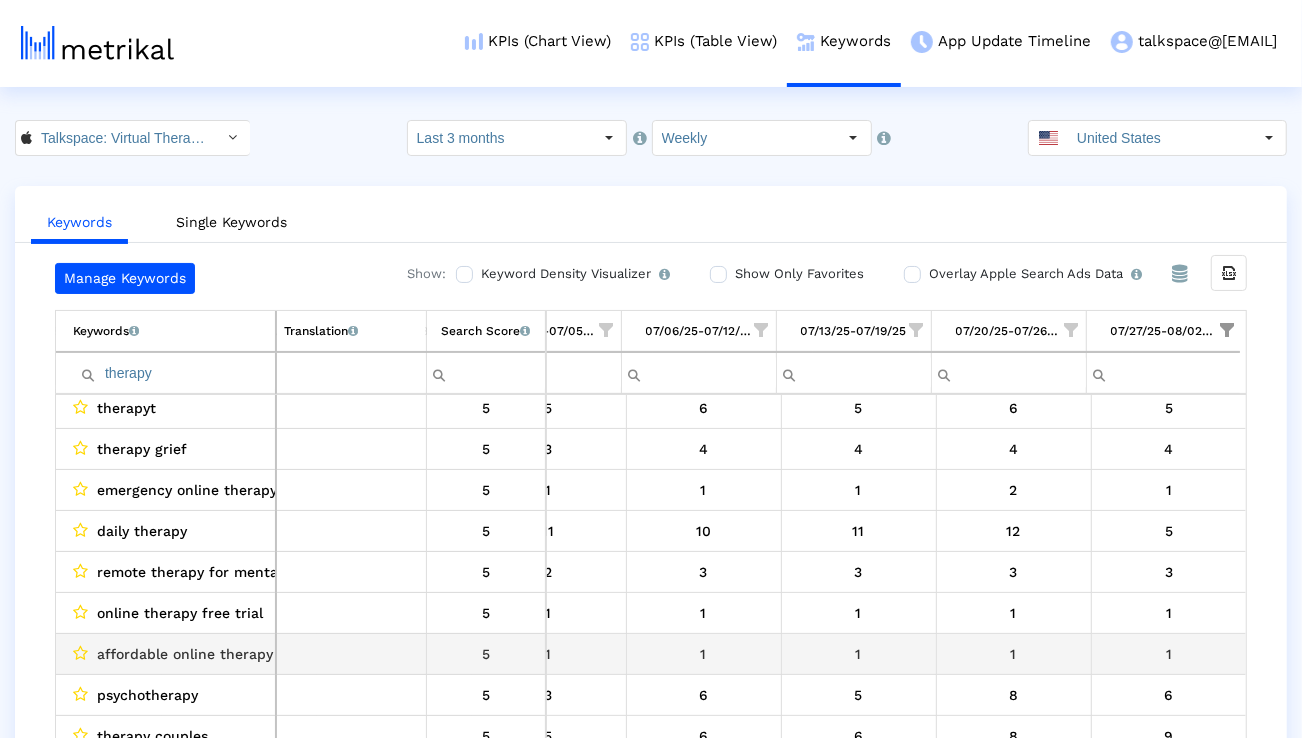 click on "affordable online therapy" at bounding box center [185, 654] 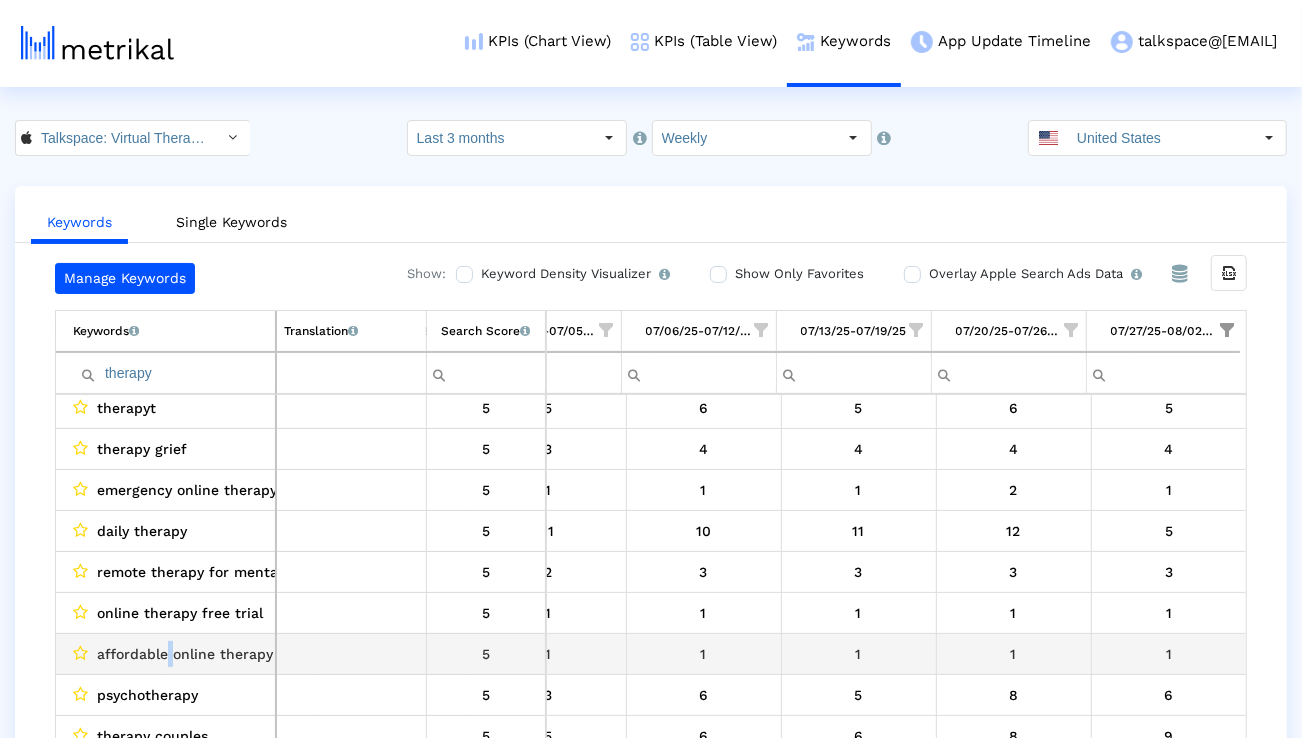 click on "affordable online therapy" at bounding box center [185, 654] 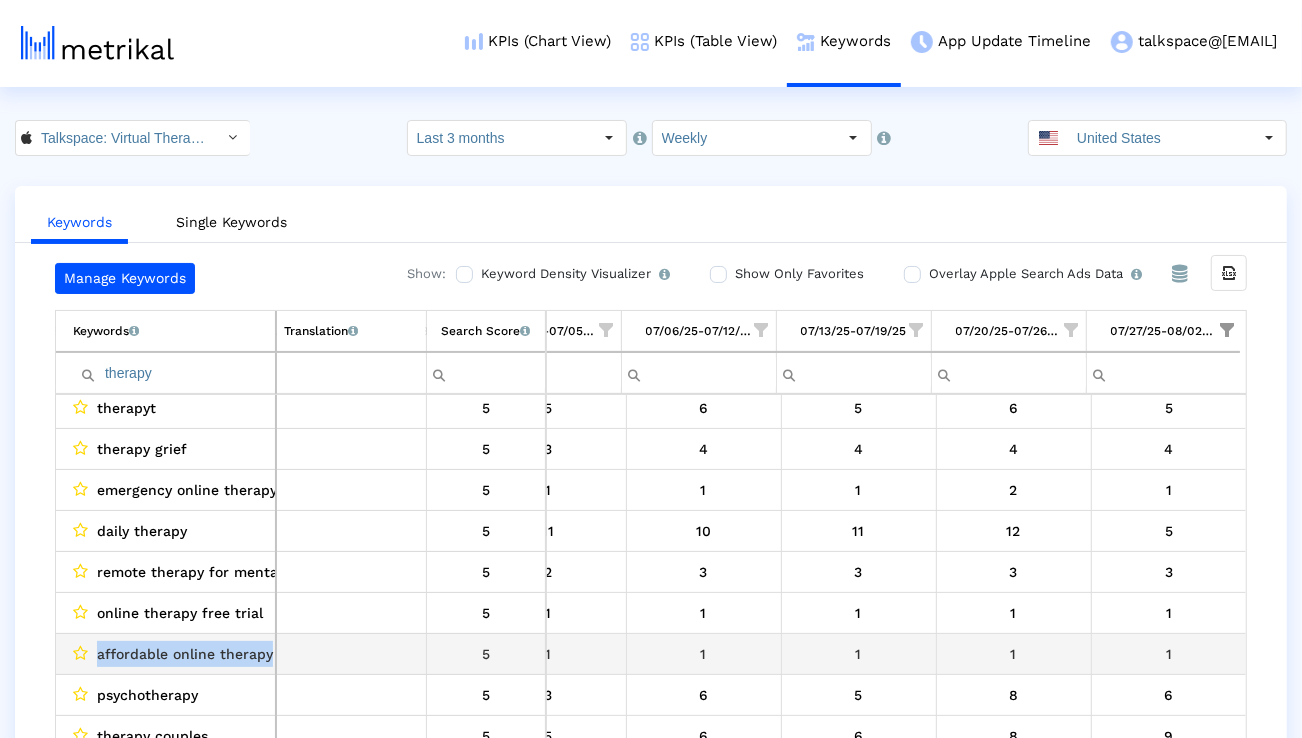 click on "affordable online therapy" at bounding box center [185, 654] 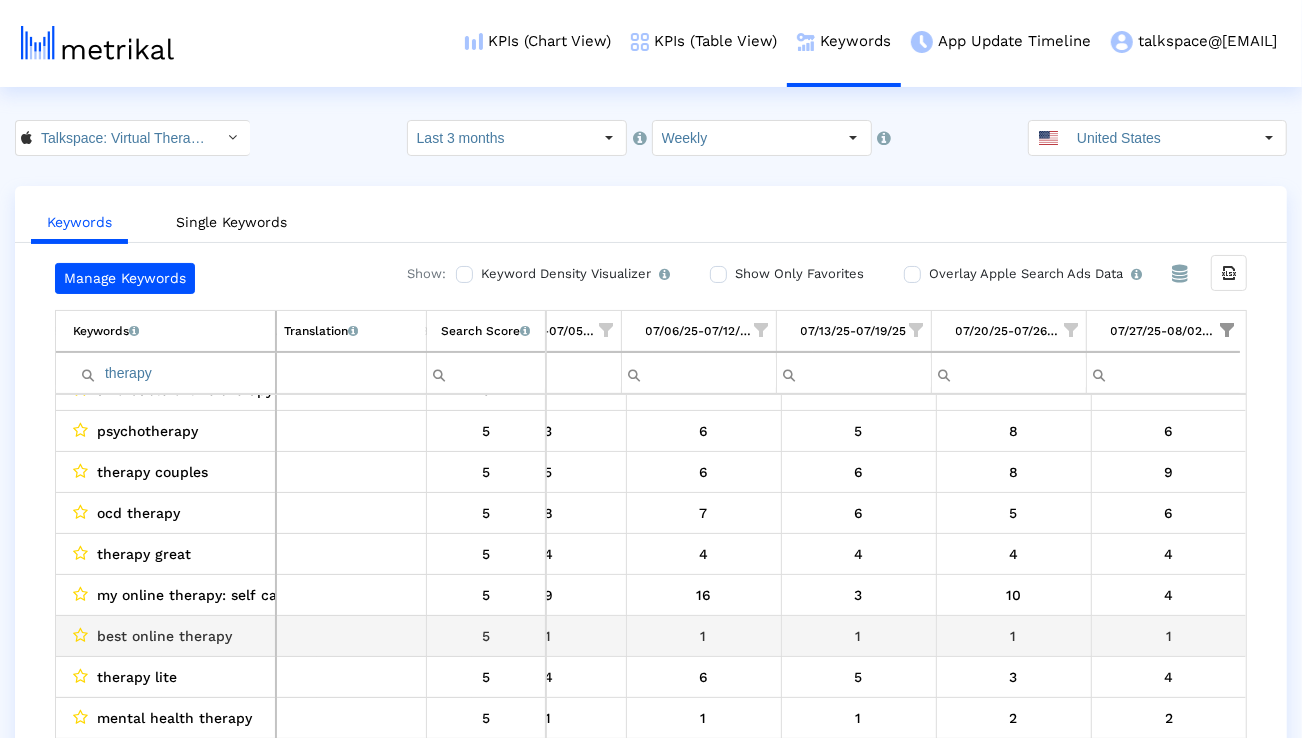 click on "best online therapy" at bounding box center [164, 636] 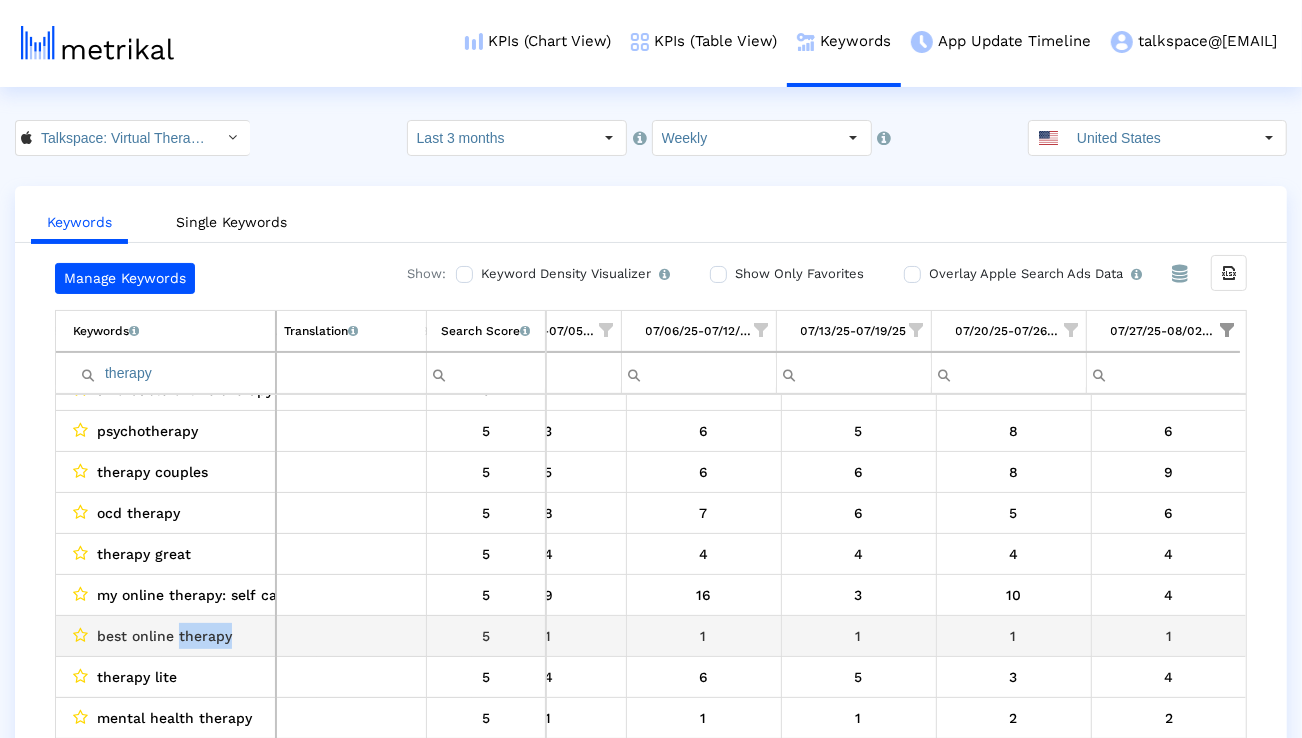 click on "best online therapy" at bounding box center (164, 636) 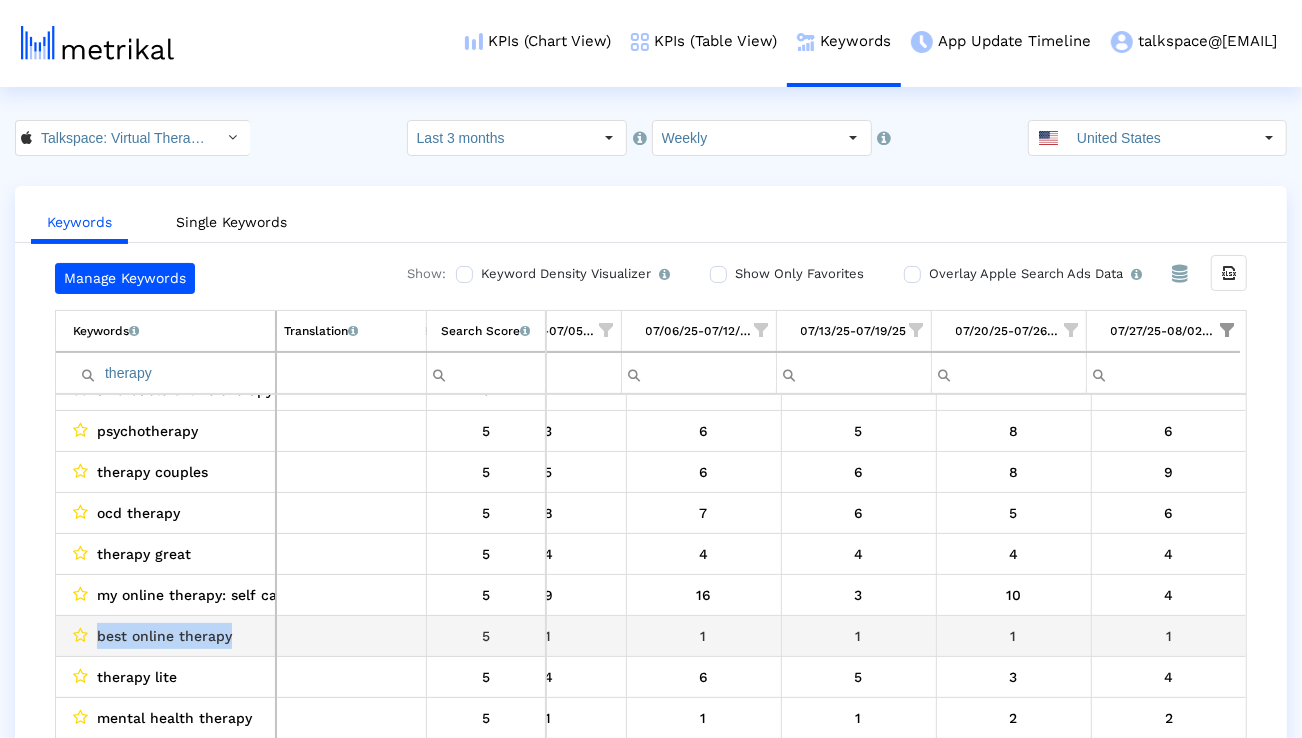 click on "best online therapy" at bounding box center (164, 636) 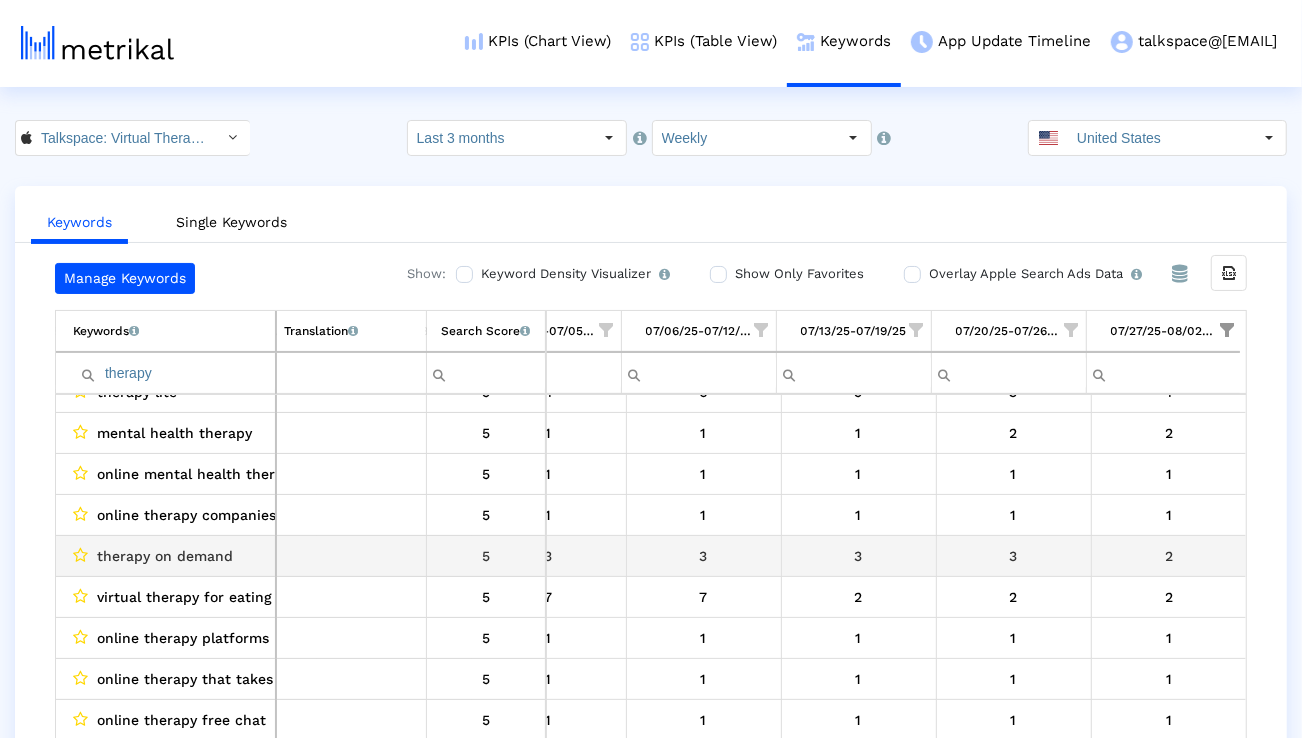 click on "therapy on demand" at bounding box center (165, 556) 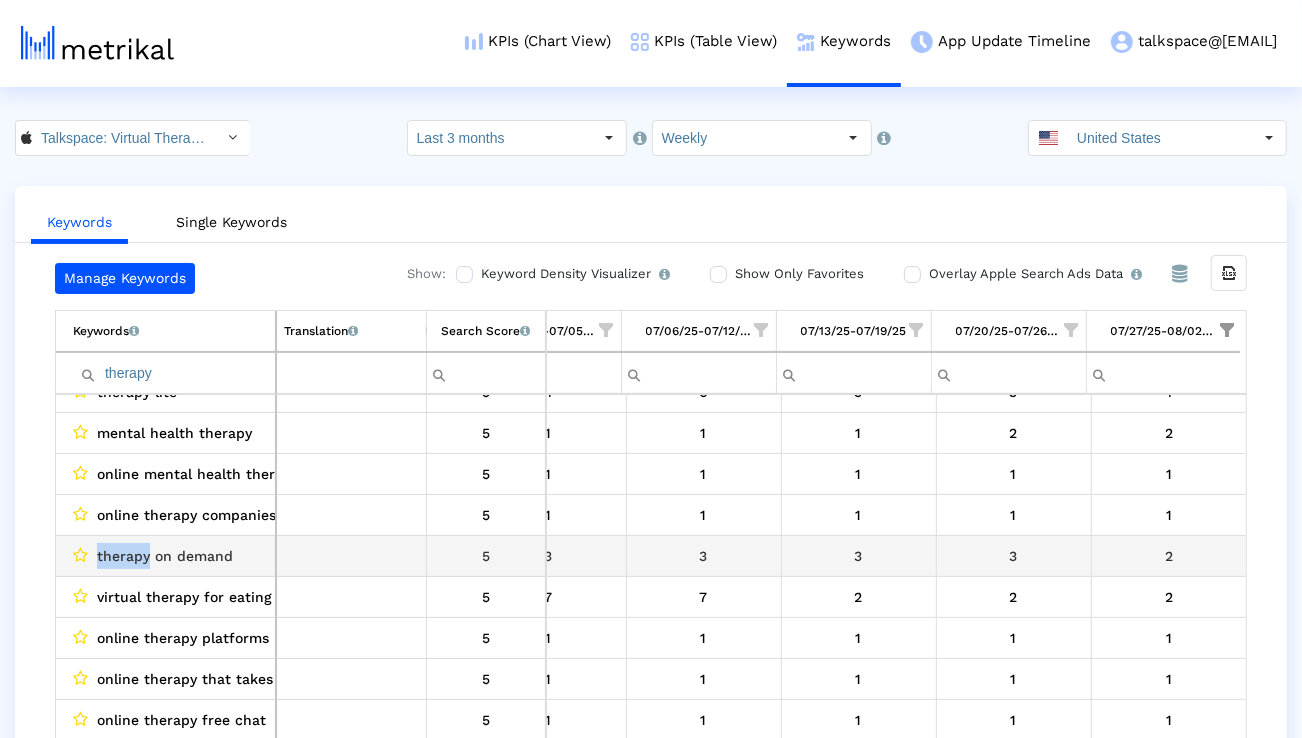 click on "therapy on demand" at bounding box center [165, 556] 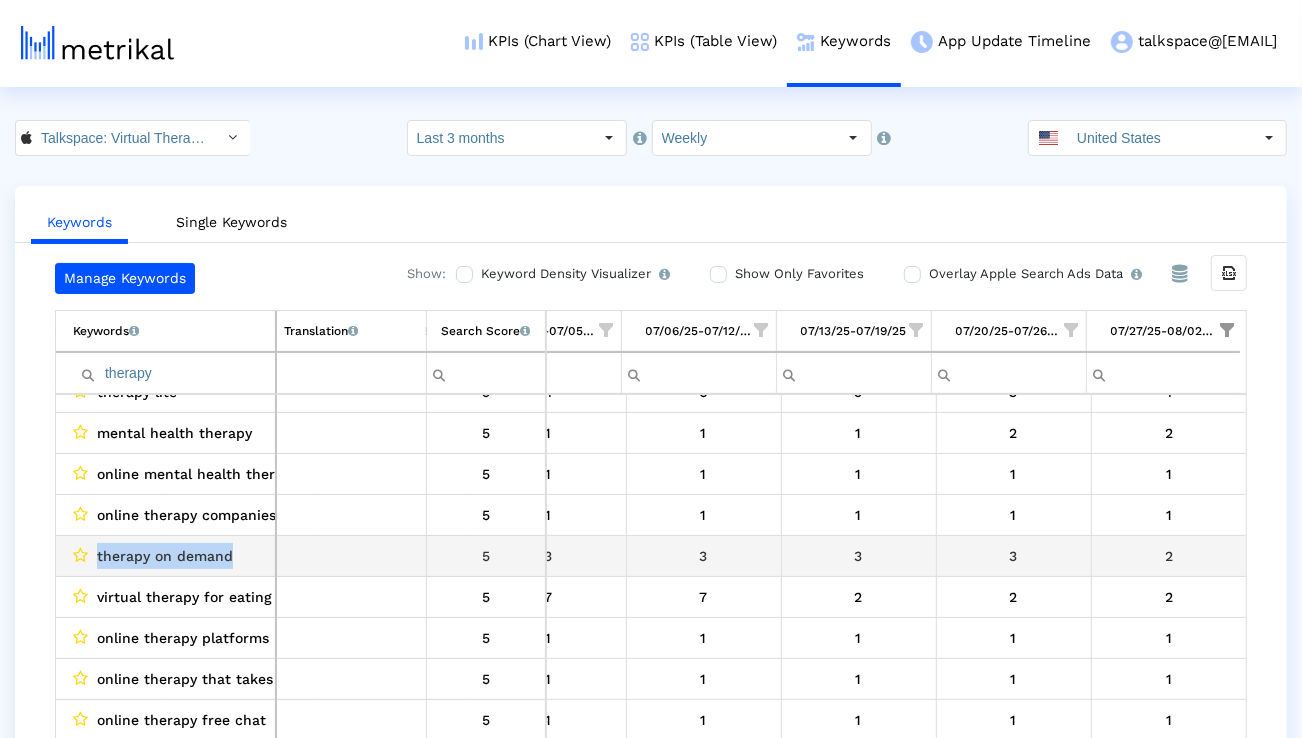 click on "therapy on demand" at bounding box center [165, 556] 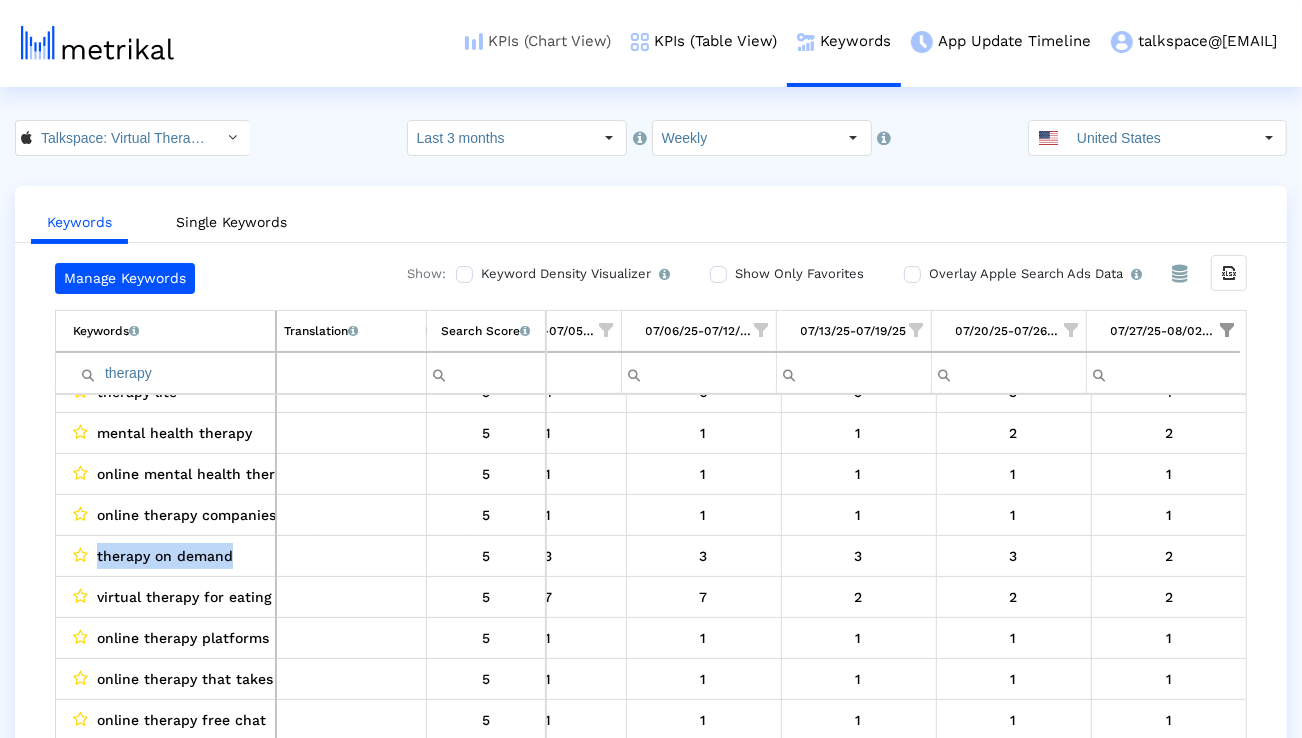 click on "KPIs (Chart View)" at bounding box center [538, 41] 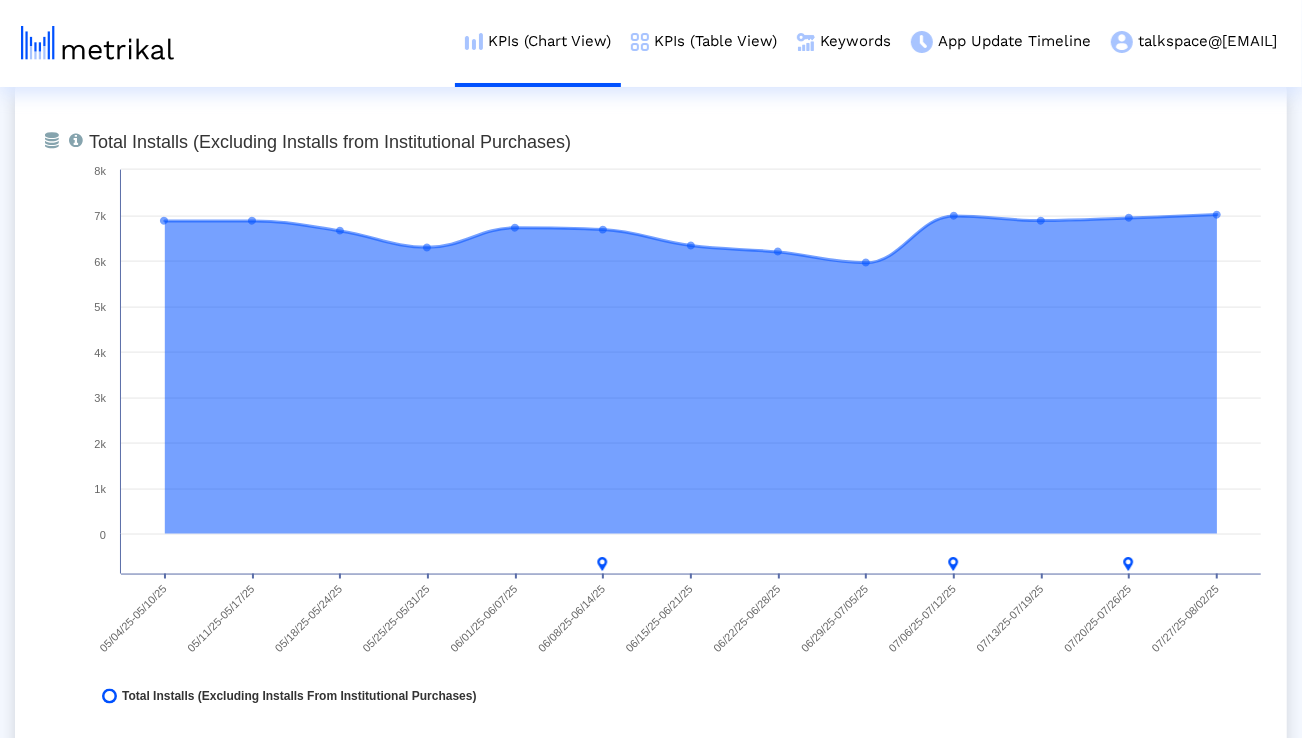 scroll, scrollTop: 1562, scrollLeft: 0, axis: vertical 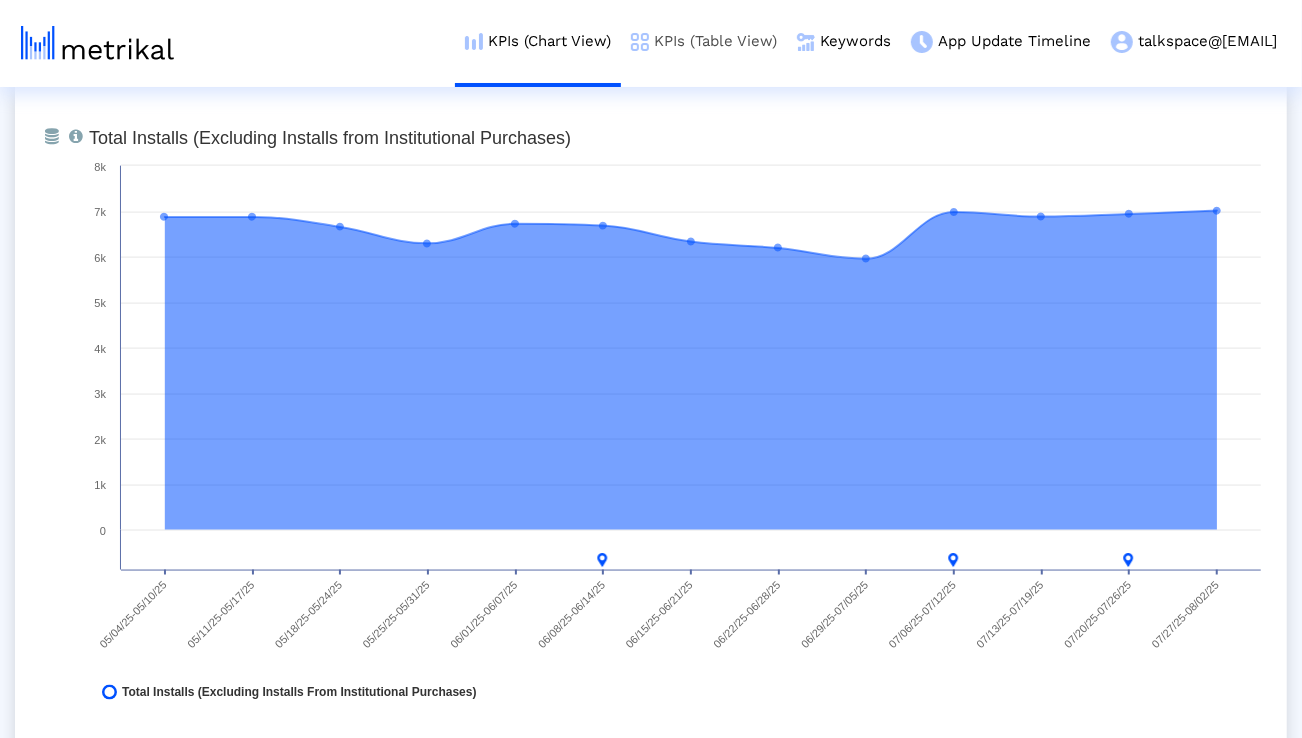 click on "KPIs (Table View)" at bounding box center [704, 41] 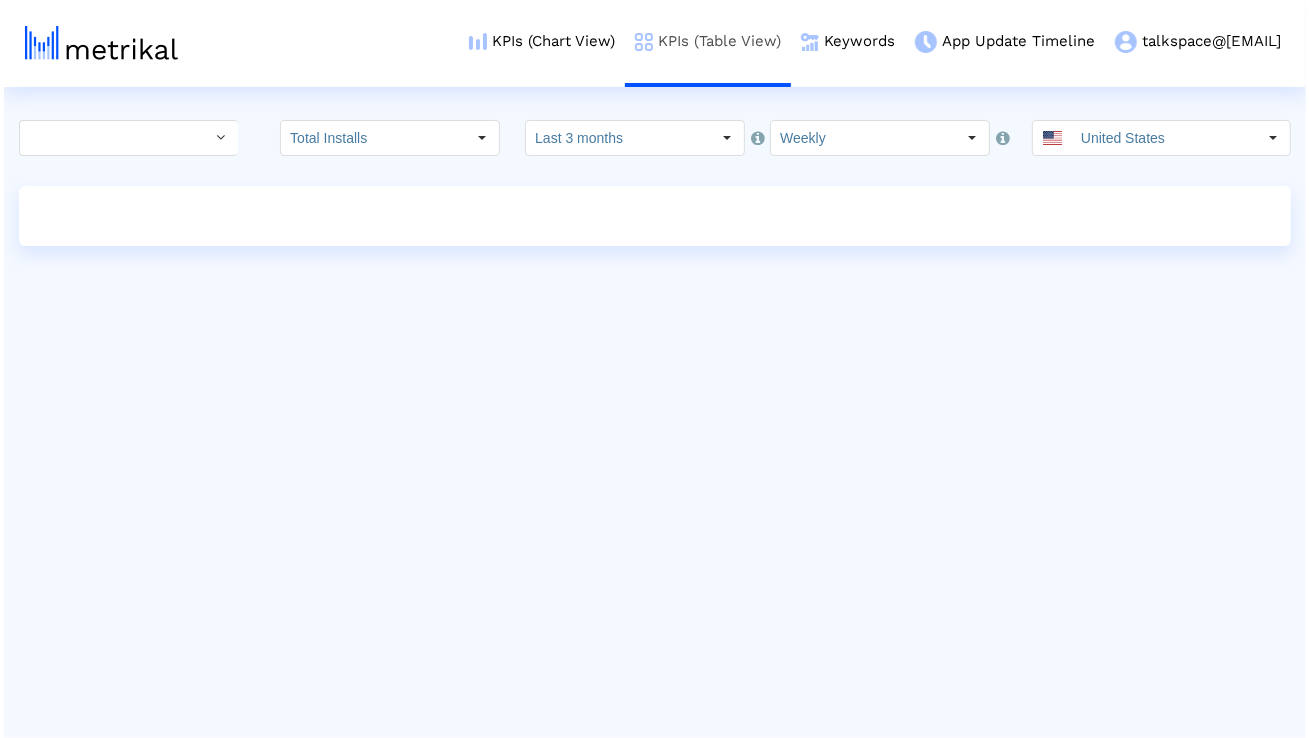 scroll, scrollTop: 0, scrollLeft: 0, axis: both 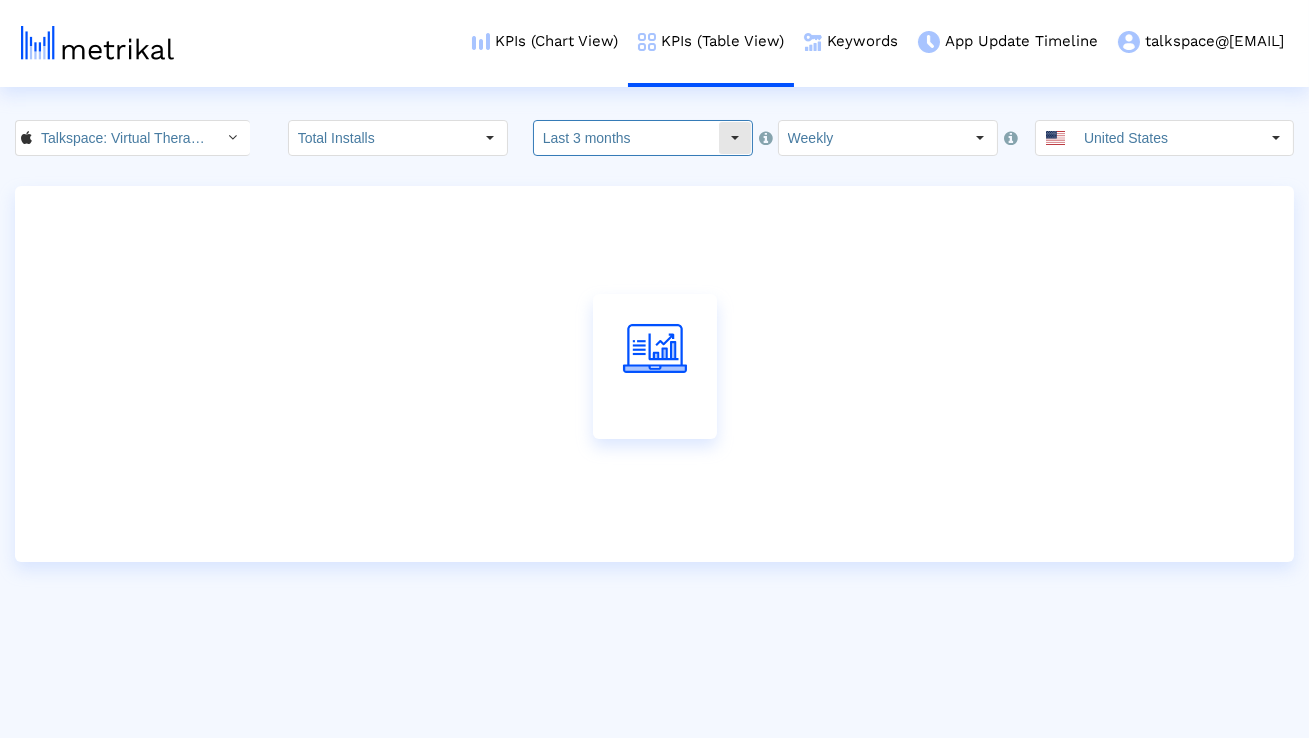 click 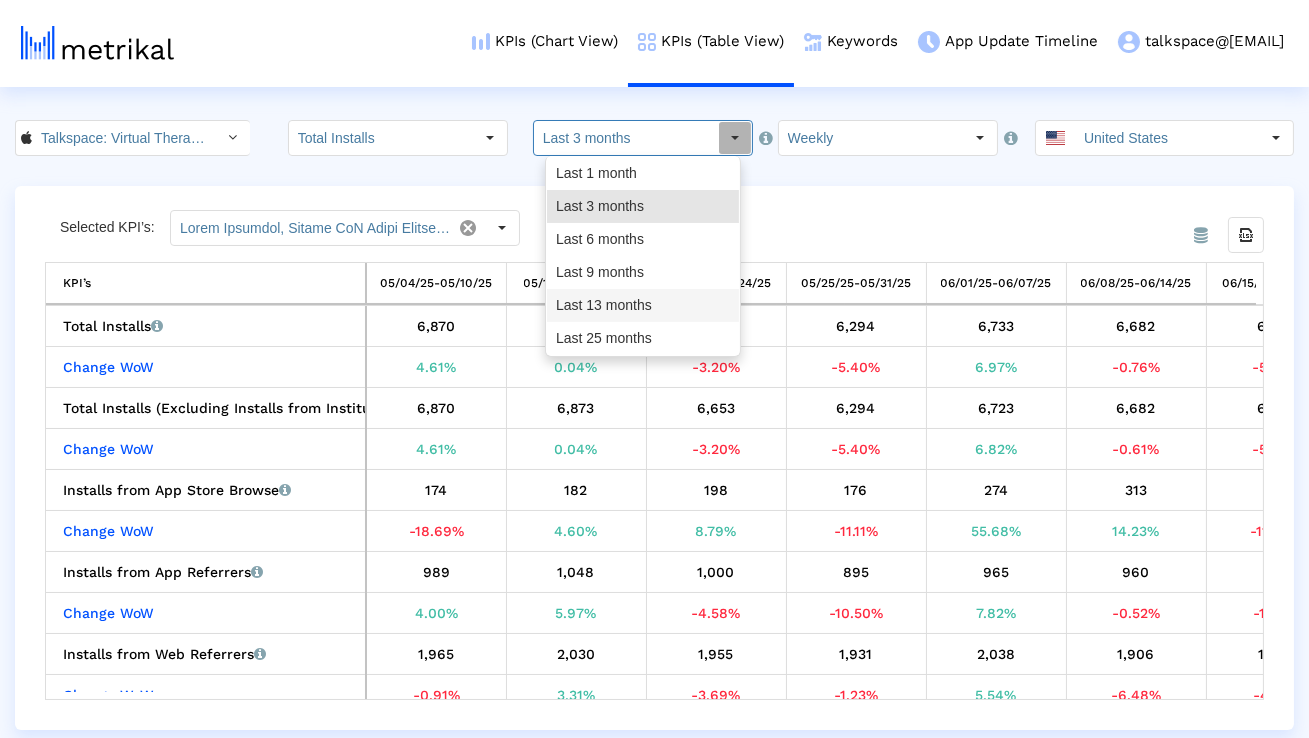 click on "Last 13 months" at bounding box center (643, 305) 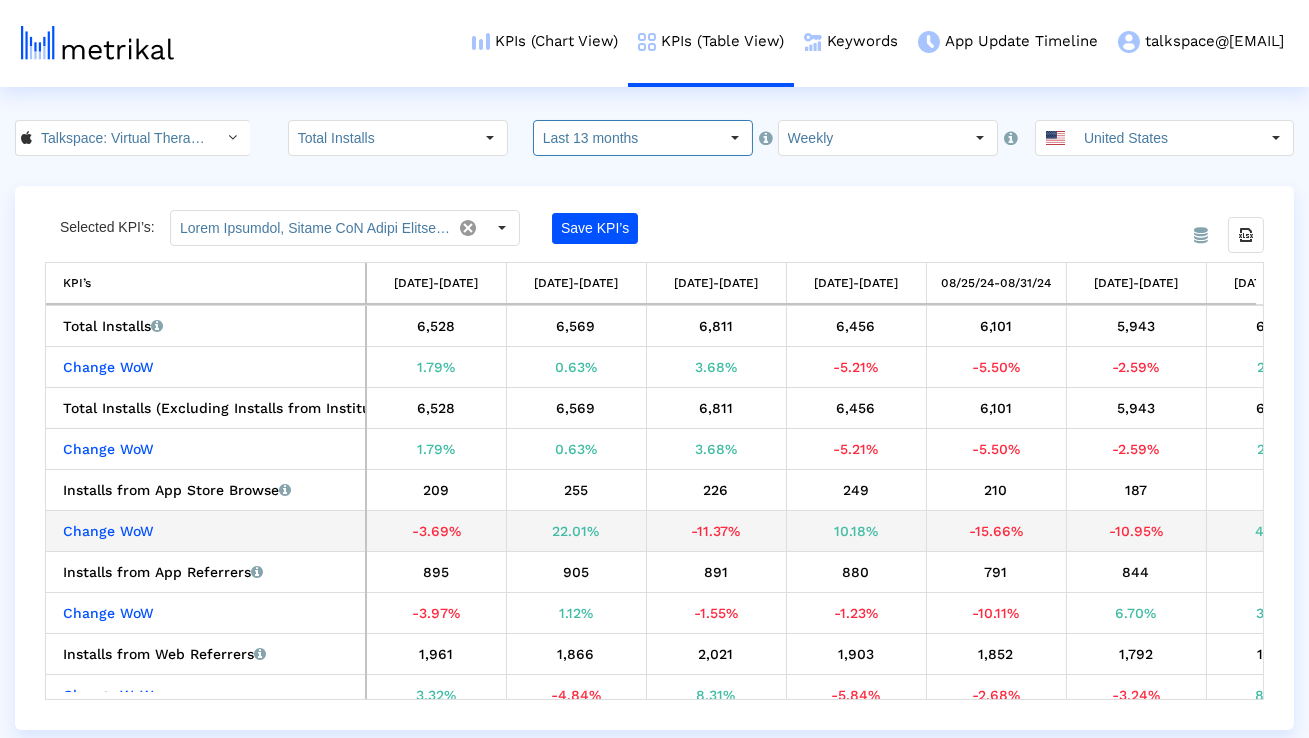 scroll, scrollTop: 0, scrollLeft: 547, axis: horizontal 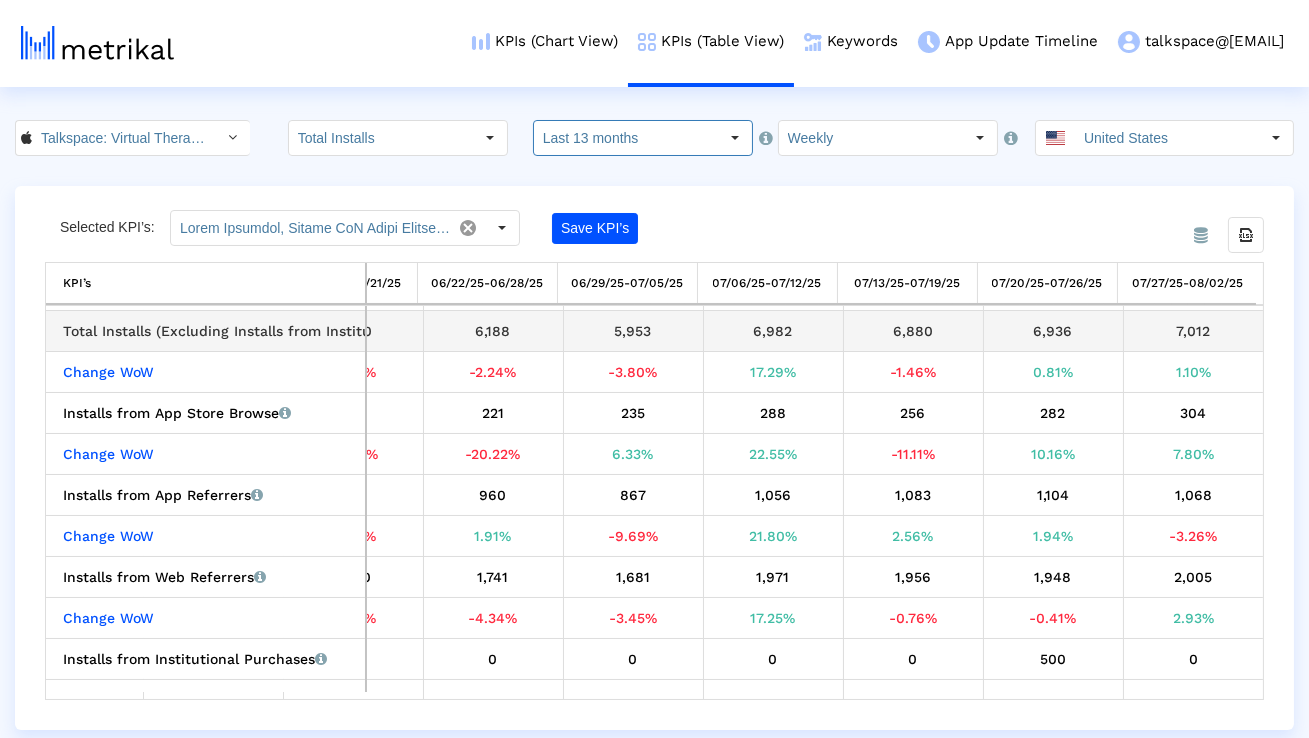 click on "7,012" at bounding box center (1194, 331) 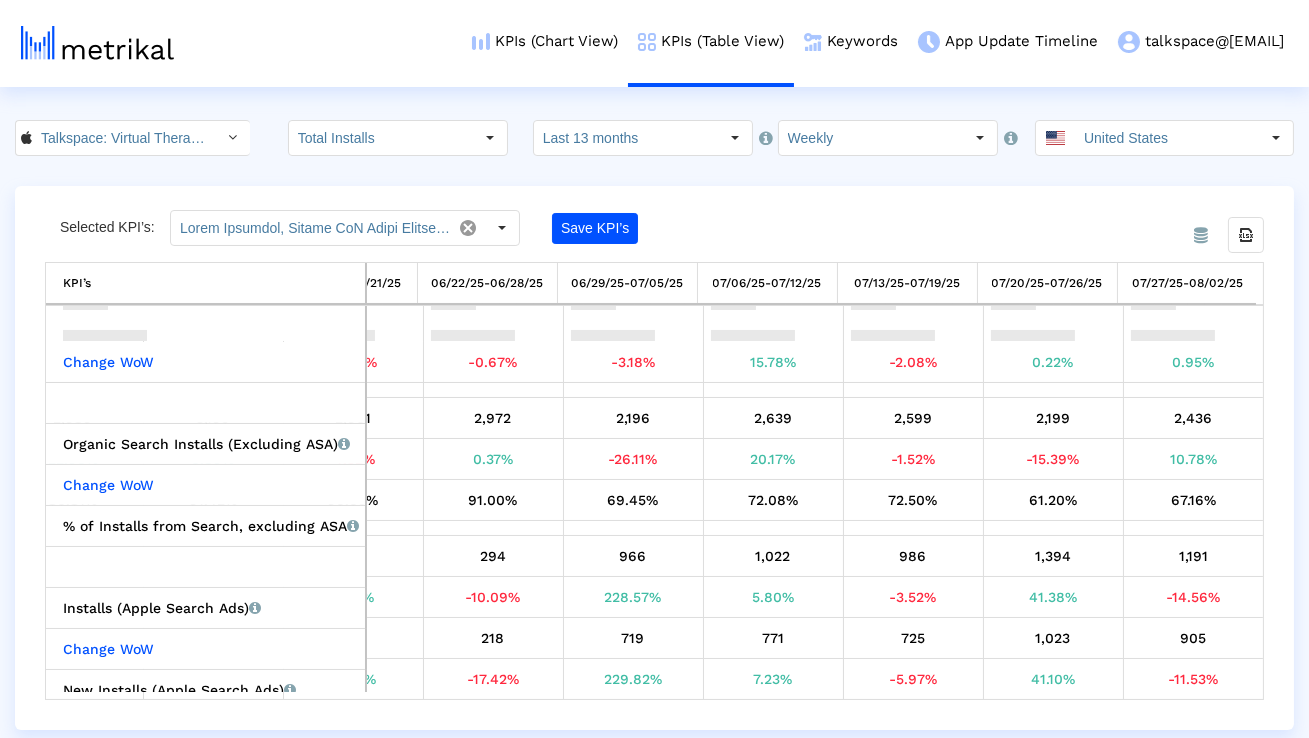 scroll, scrollTop: 561, scrollLeft: 6529, axis: both 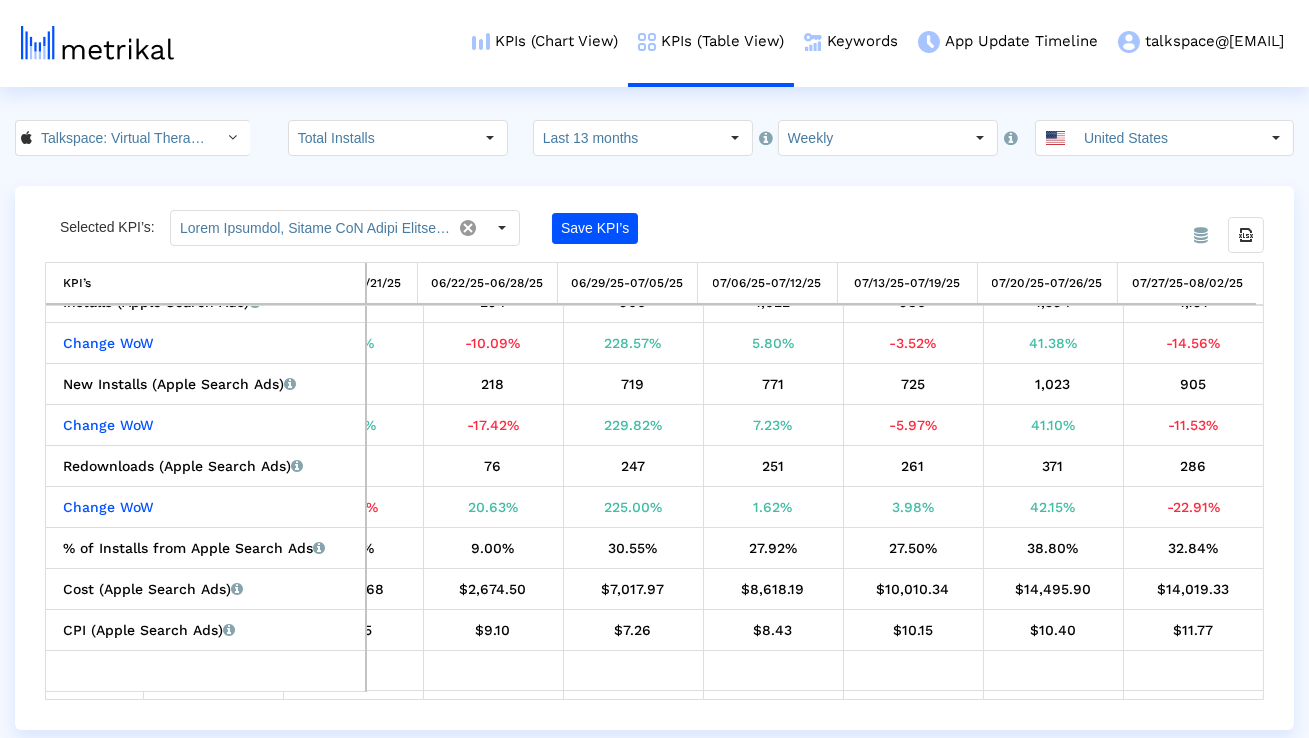click on "Talkspace: Virtual Therapy App < 661829386 >" 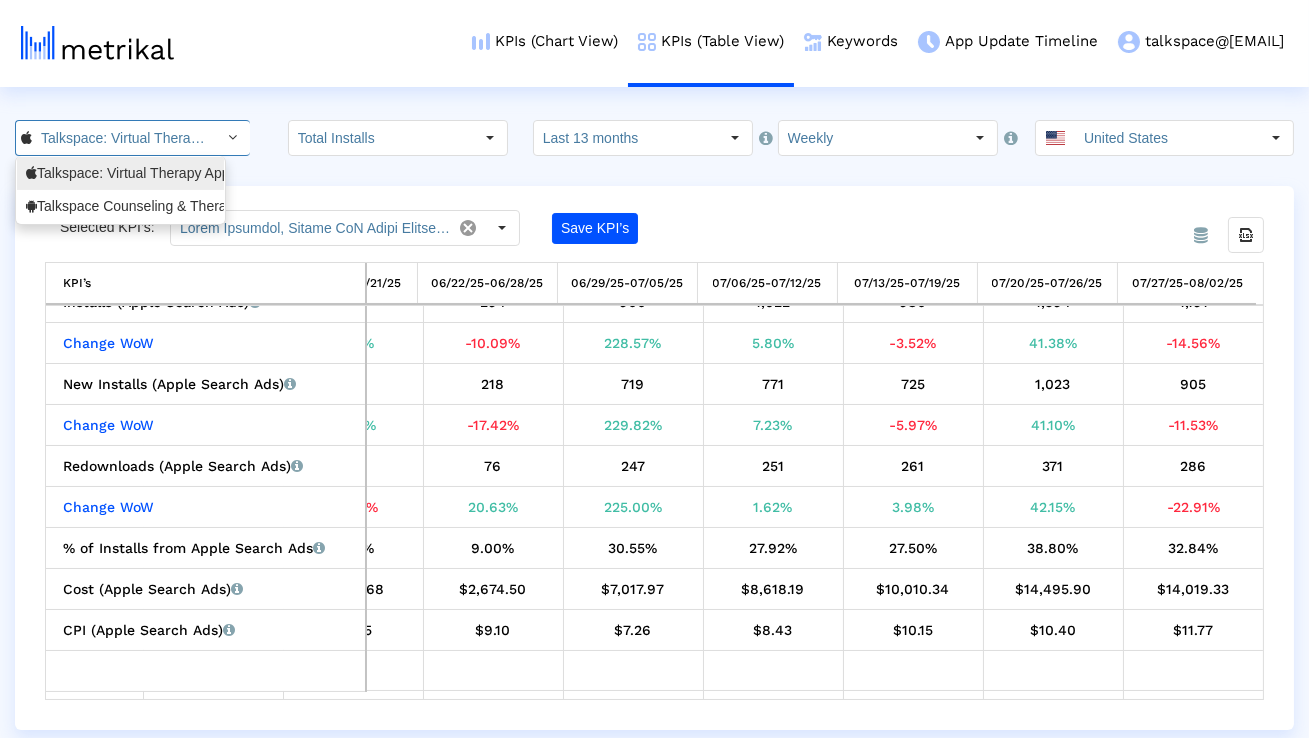 click on "Talkspace: Virtual Therapy App <661829386>" at bounding box center [120, 173] 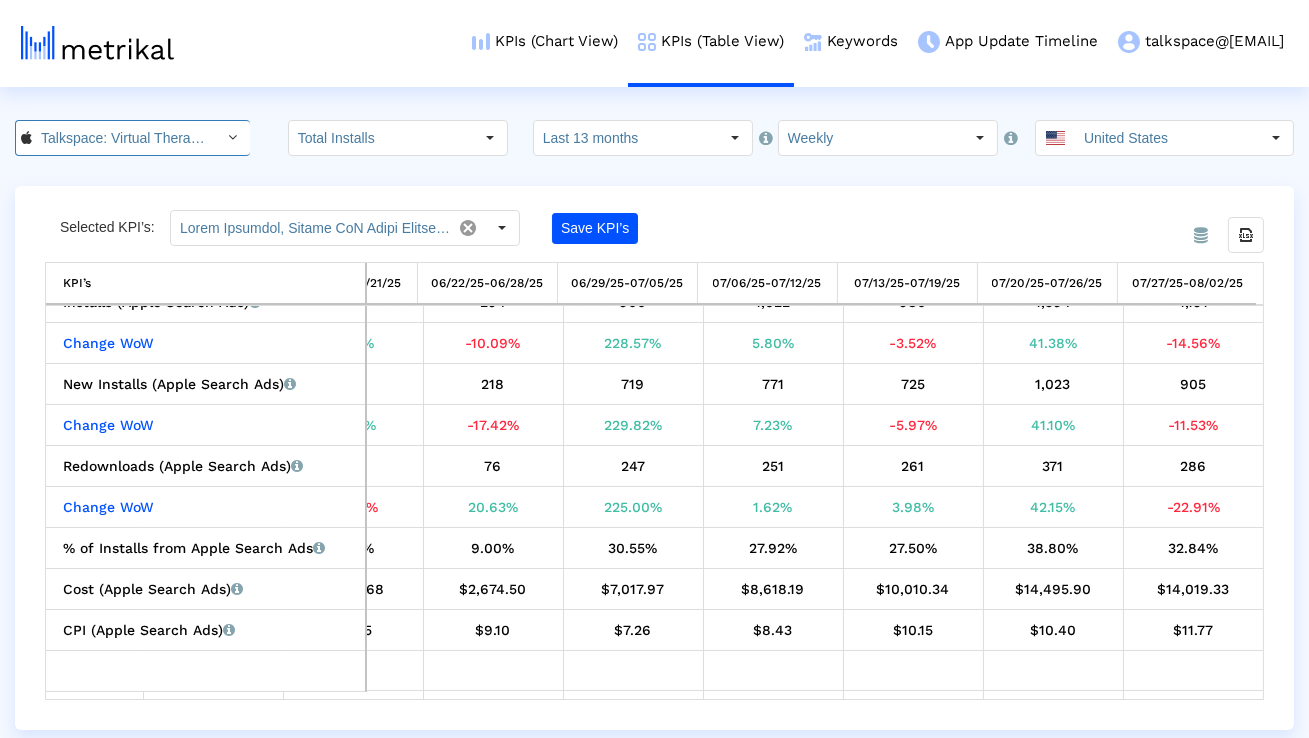 scroll, scrollTop: 0, scrollLeft: 145, axis: horizontal 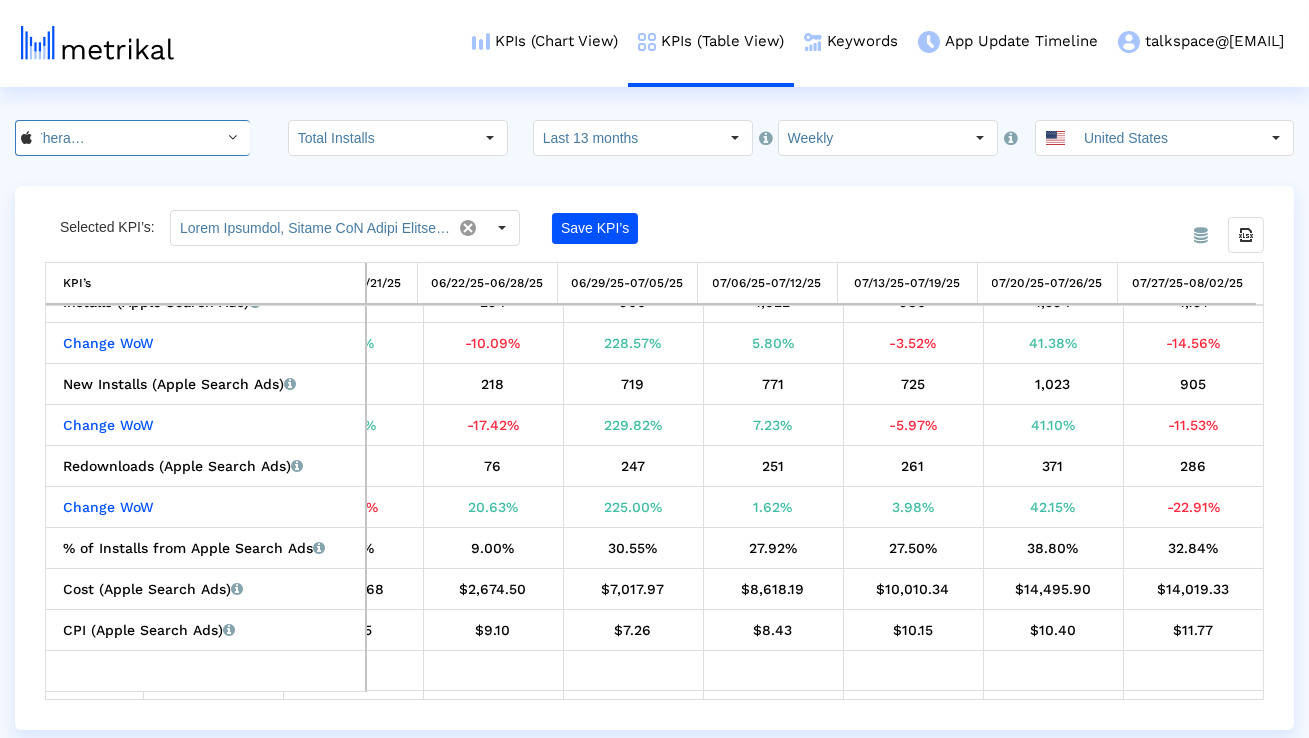 click on "Talkspace: Virtual Therapy App < 661829386 >" 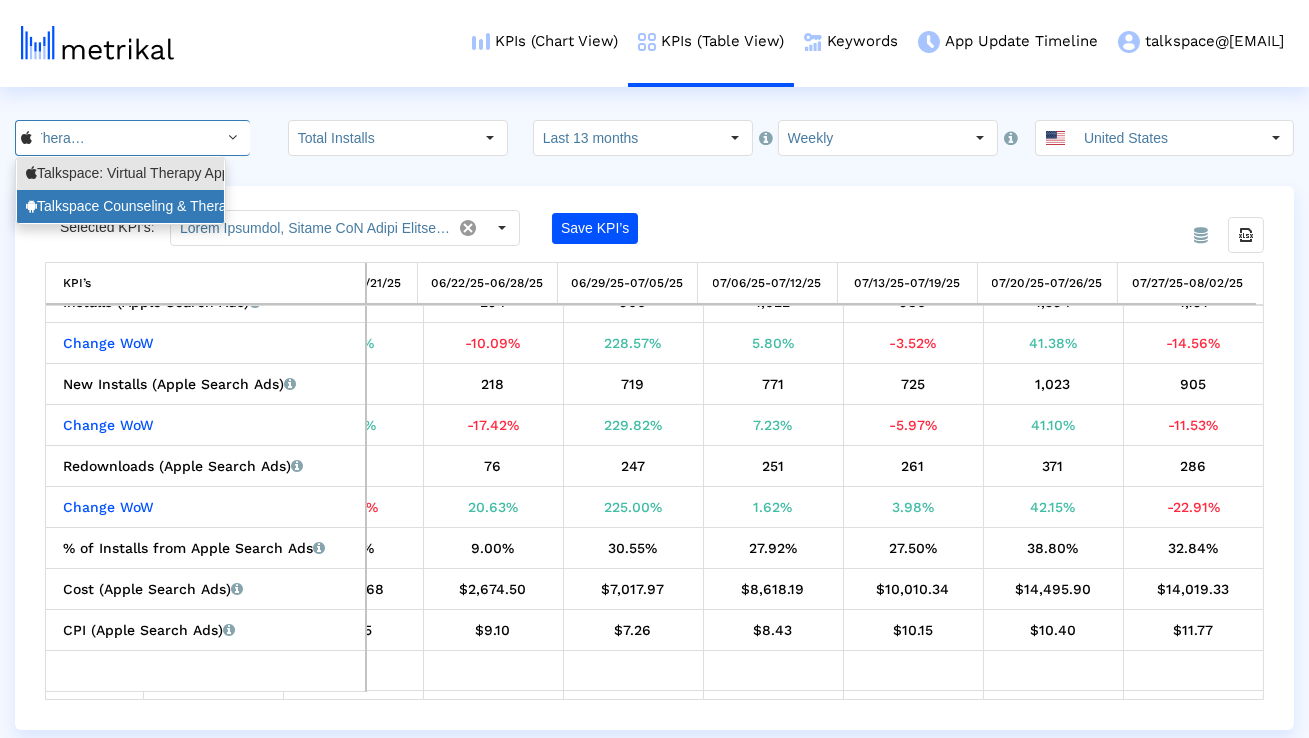 click on "Talkspace Counseling & Therapy <com.talkspace.talkspaceapp>" at bounding box center [120, 206] 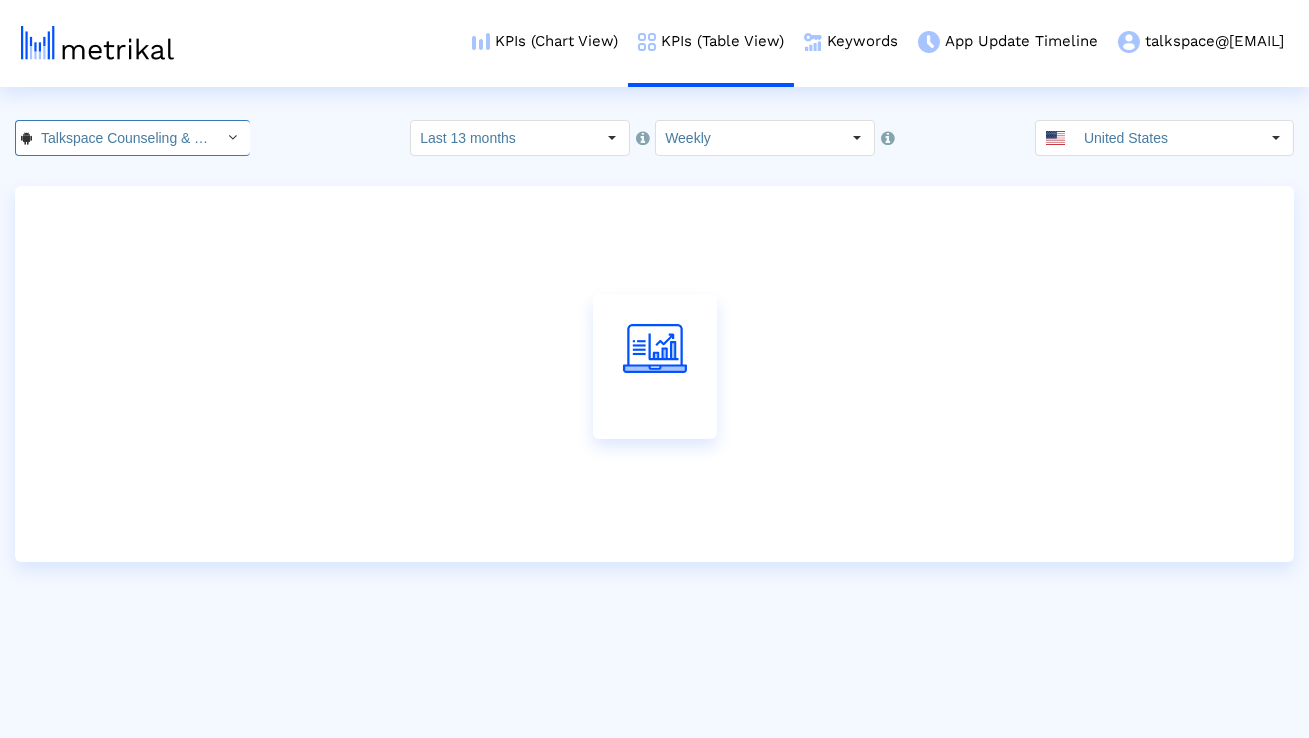 scroll, scrollTop: 0, scrollLeft: 266, axis: horizontal 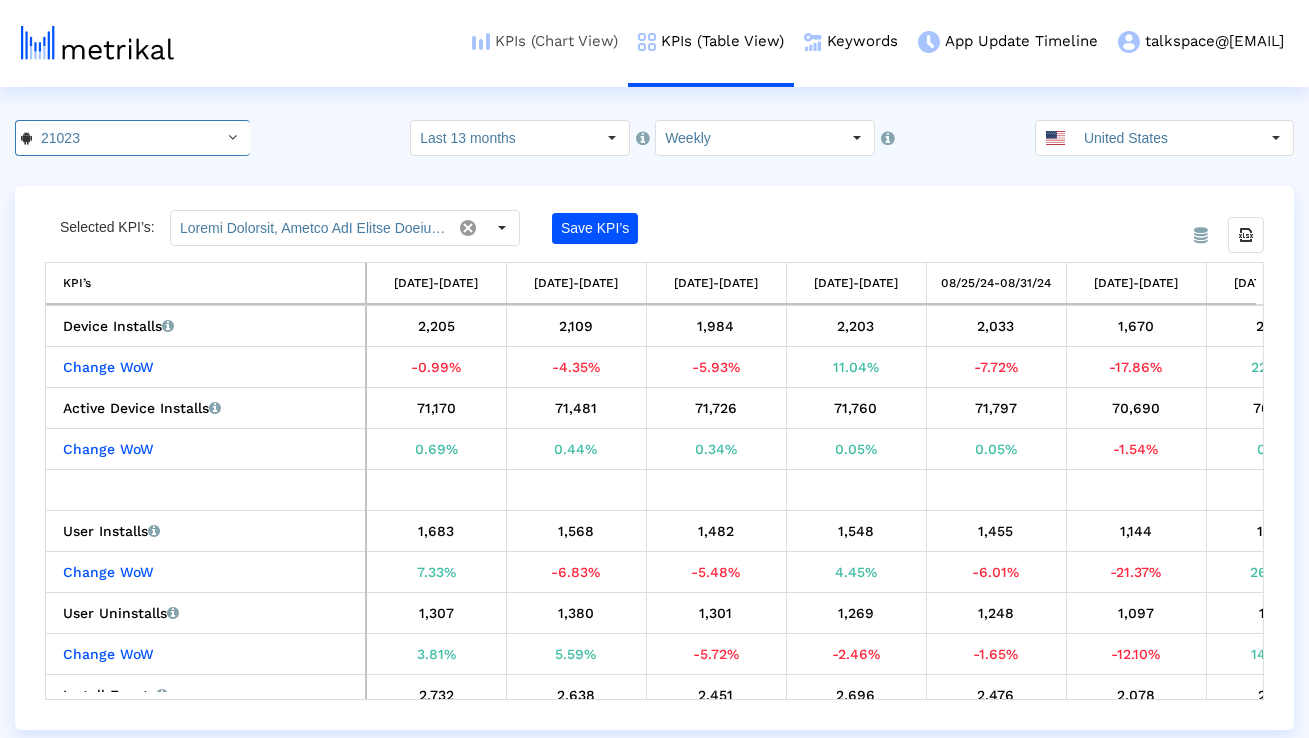click on "KPIs (Chart View)" at bounding box center (545, 41) 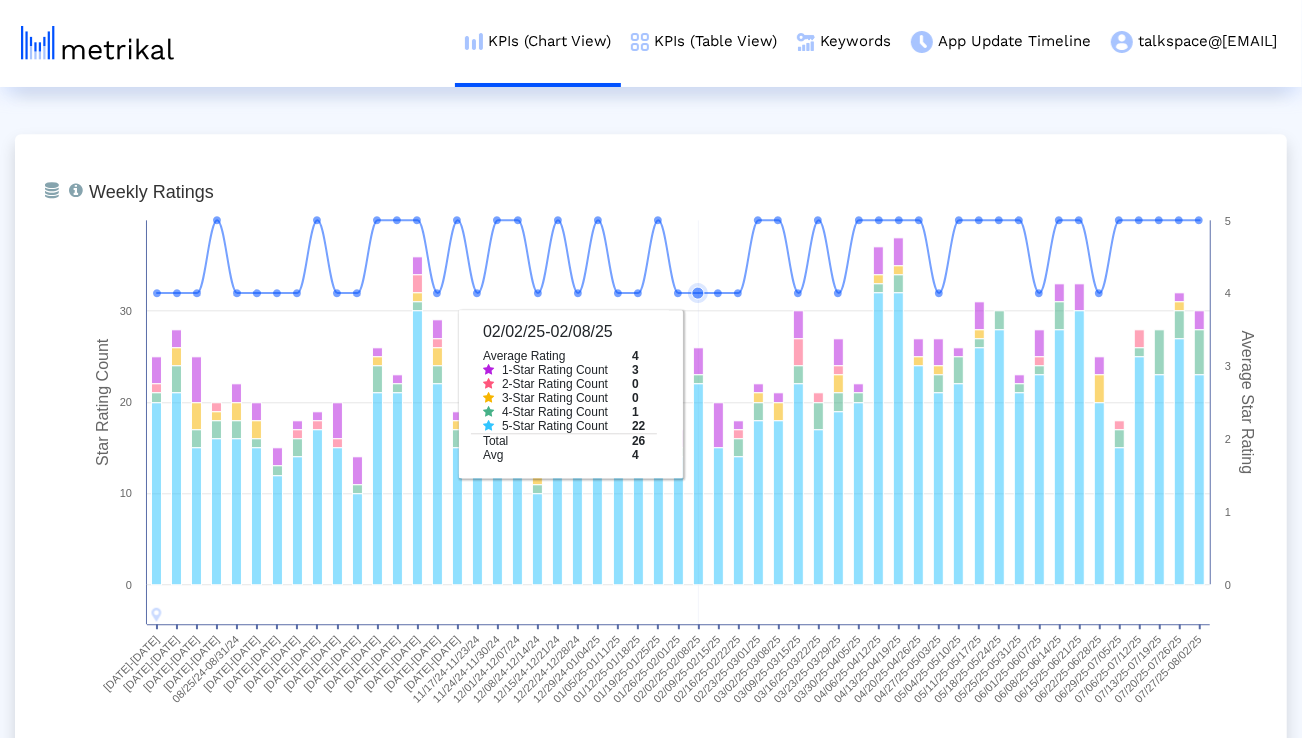 scroll, scrollTop: 2999, scrollLeft: 0, axis: vertical 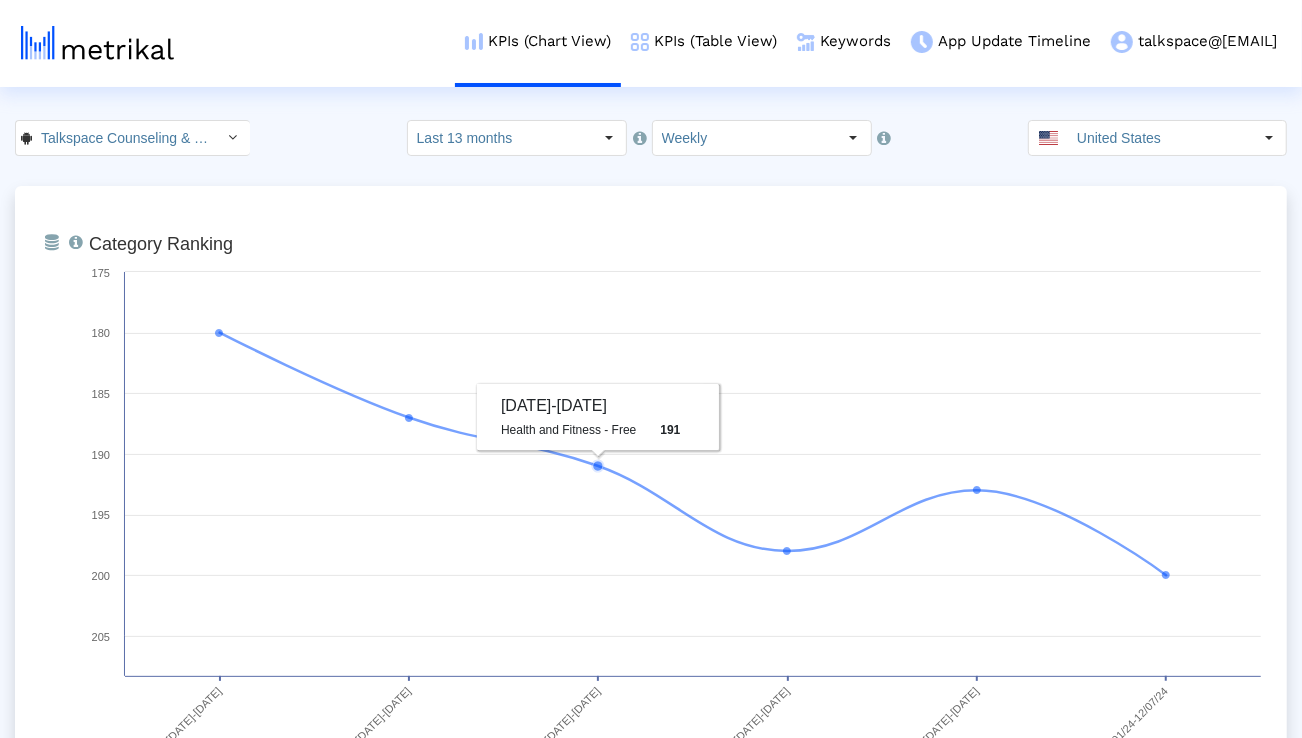 click on "KPIs (Chart View)  KPIs (Table View)  Keywords   App Update Timeline  talkspace@shyftup.com   Keyword Manager  Customer Settings  Admin  Documentation  Logout Talkspace Counseling & Therapy < com.talkspace.talkspaceapp >  Select how far back from today you would like to view the data below.  Last 13 months  Select how would like to group the data below.  Weekly United States  From Database   Ranking of the app in the Overall and Category Charts.  Created with Highcharts 8.1.2 Category Ranking 10/13/24-10/19/24 10/20/24-10/26/24 10/27/24-11/02/24 11/03/24-11/09/24 11/10/24-11/16/24 12/01/24-12/07/24 175 180 185 190 195 200 205
Health and Fitness - Free
10/27/24-11/02/24
Health and Fitness - Free
191
From Database  Created with Highcharts 8.1.2 07/28/24-08/03/24 500 1000 0" at bounding box center (651, 3733) 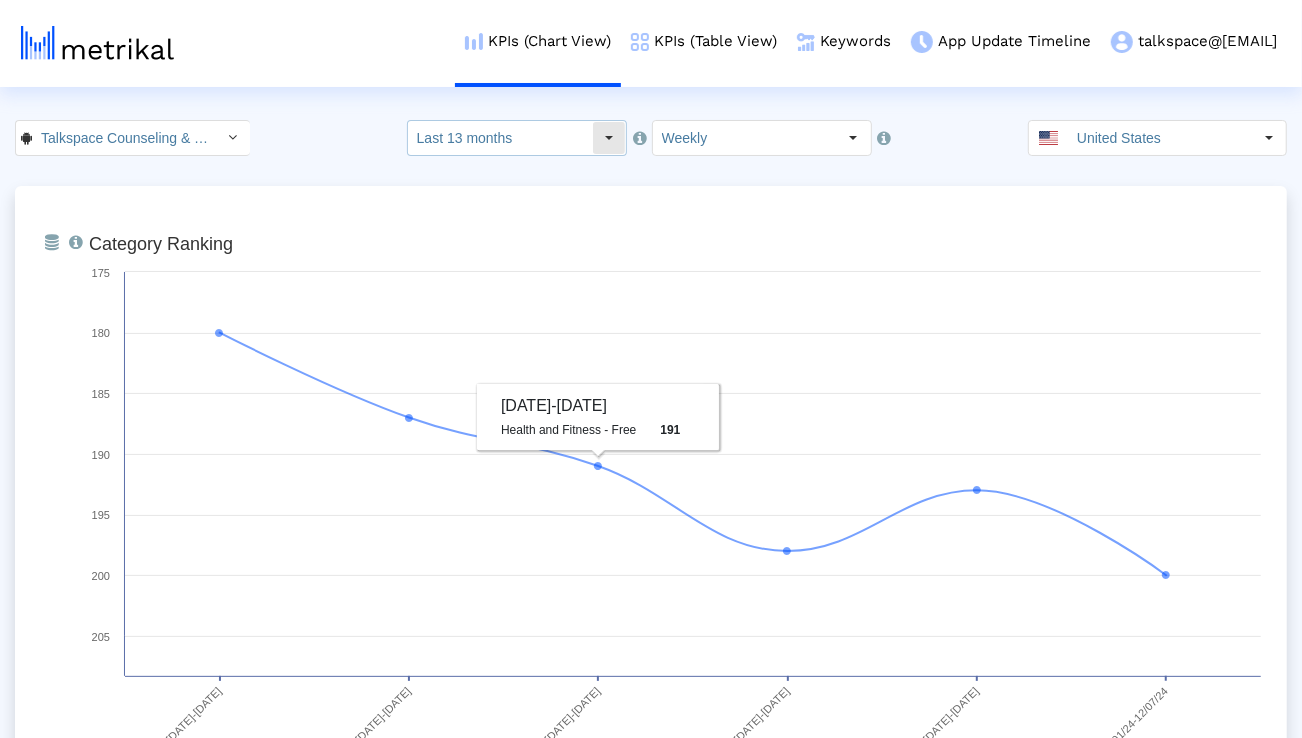 click on "Last 13 months" 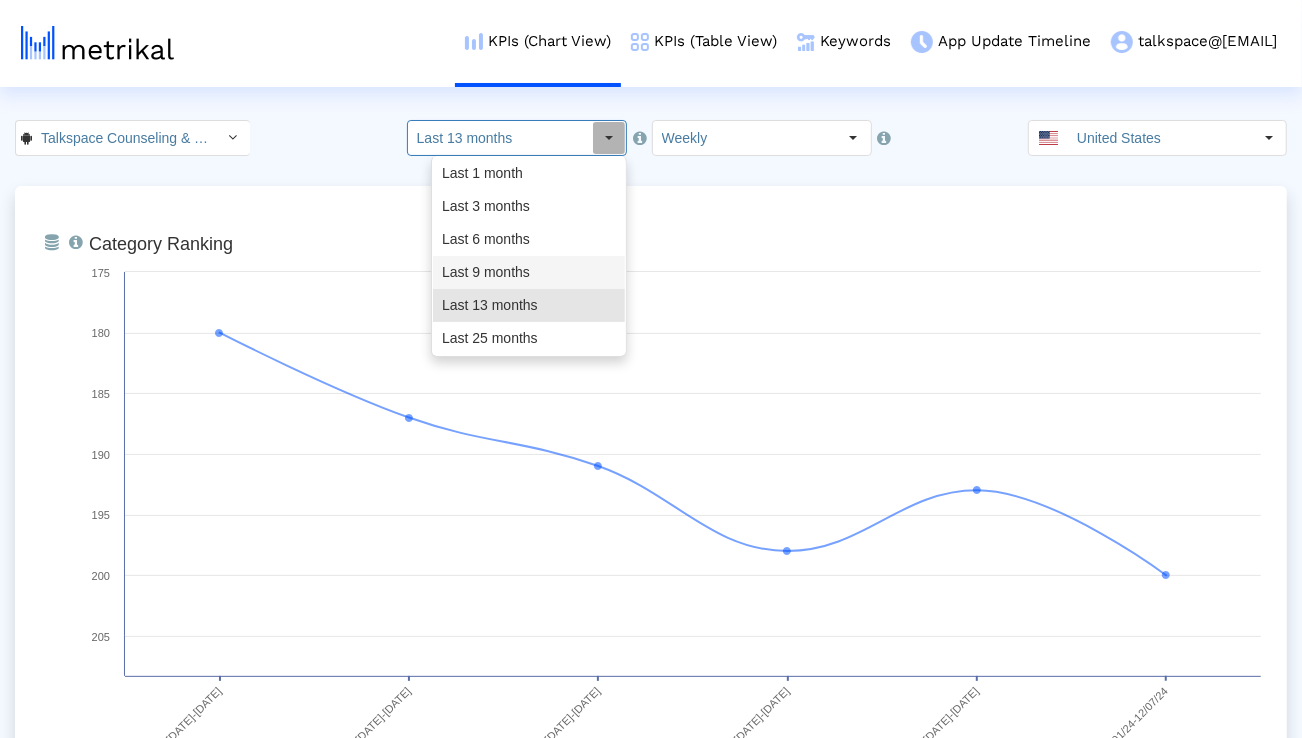 click on "Last 9 months" at bounding box center (529, 272) 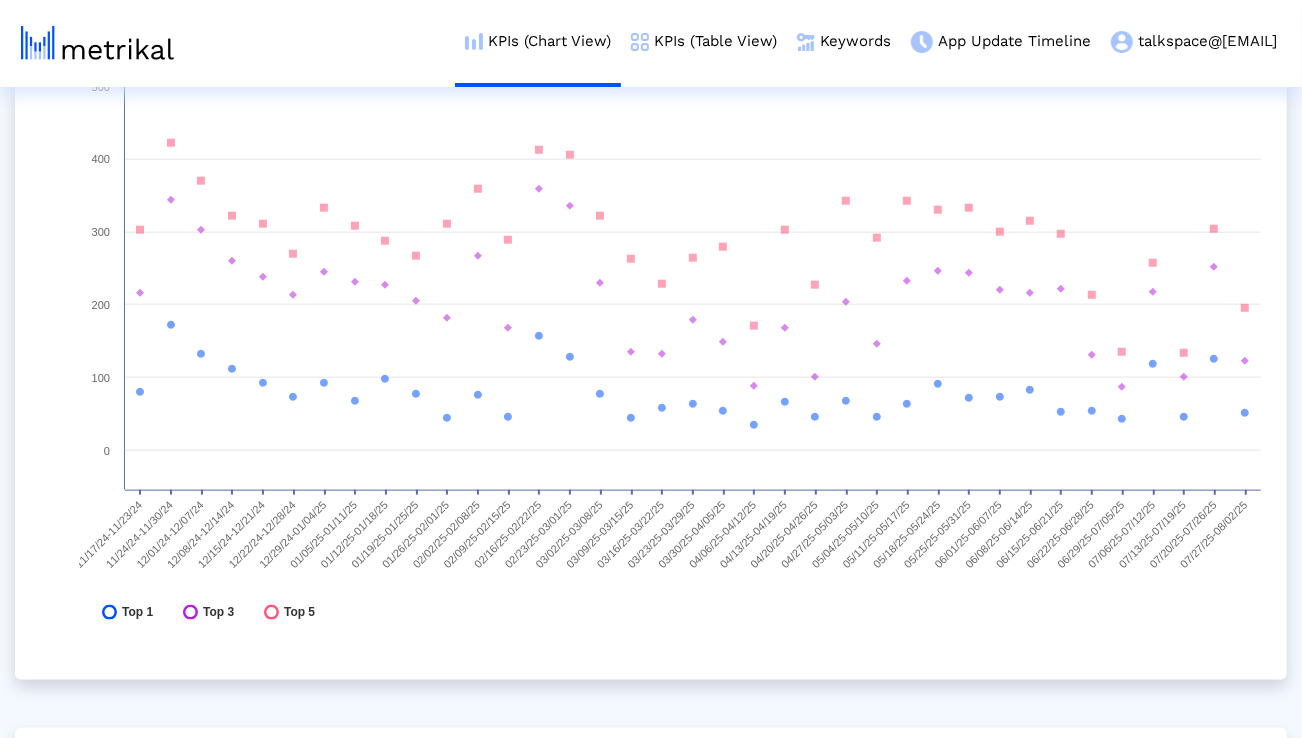 scroll, scrollTop: 6001, scrollLeft: 0, axis: vertical 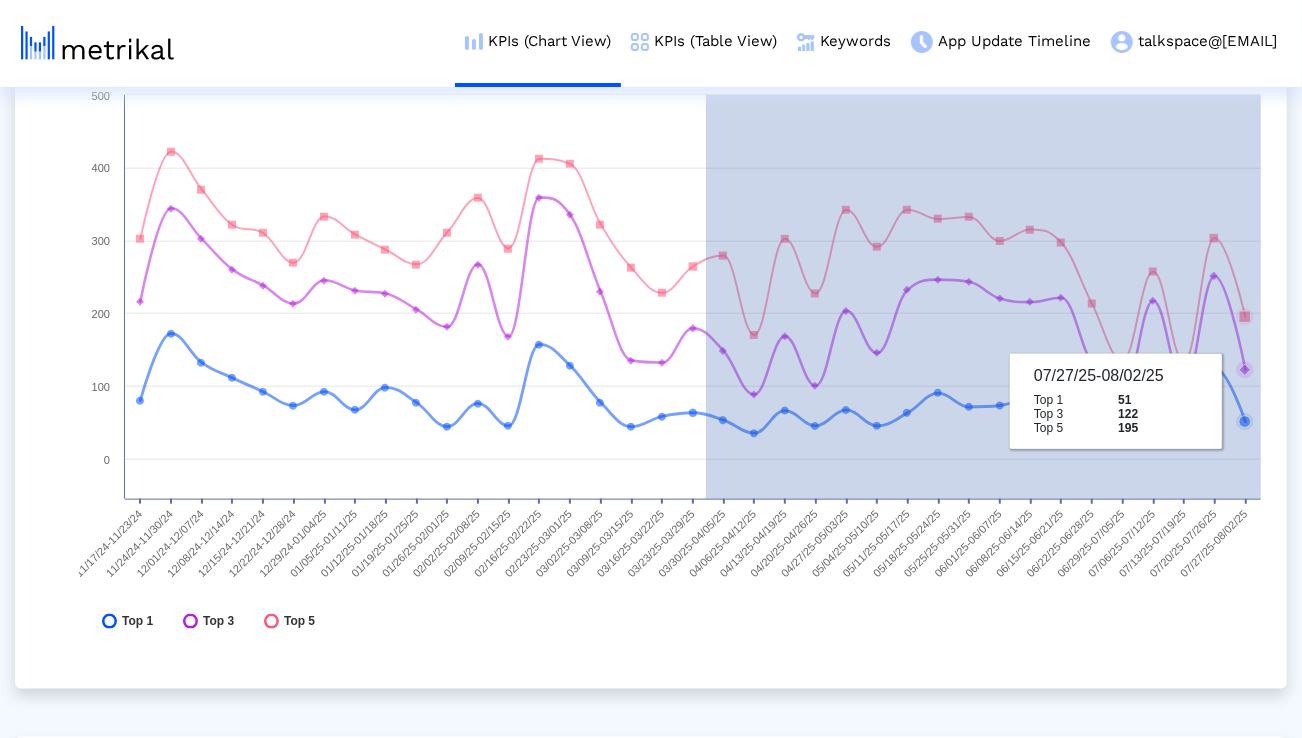 drag, startPoint x: 706, startPoint y: 381, endPoint x: 1267, endPoint y: 406, distance: 561.55676 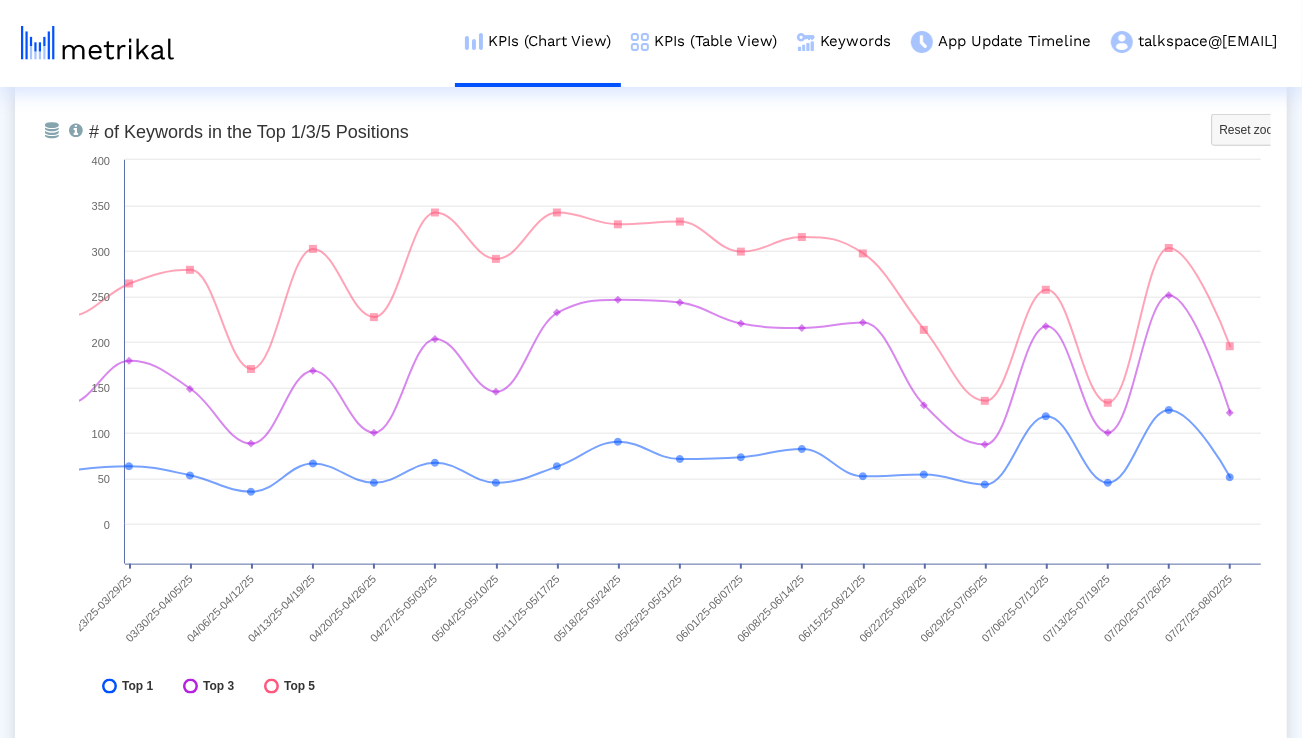 scroll, scrollTop: 5934, scrollLeft: 0, axis: vertical 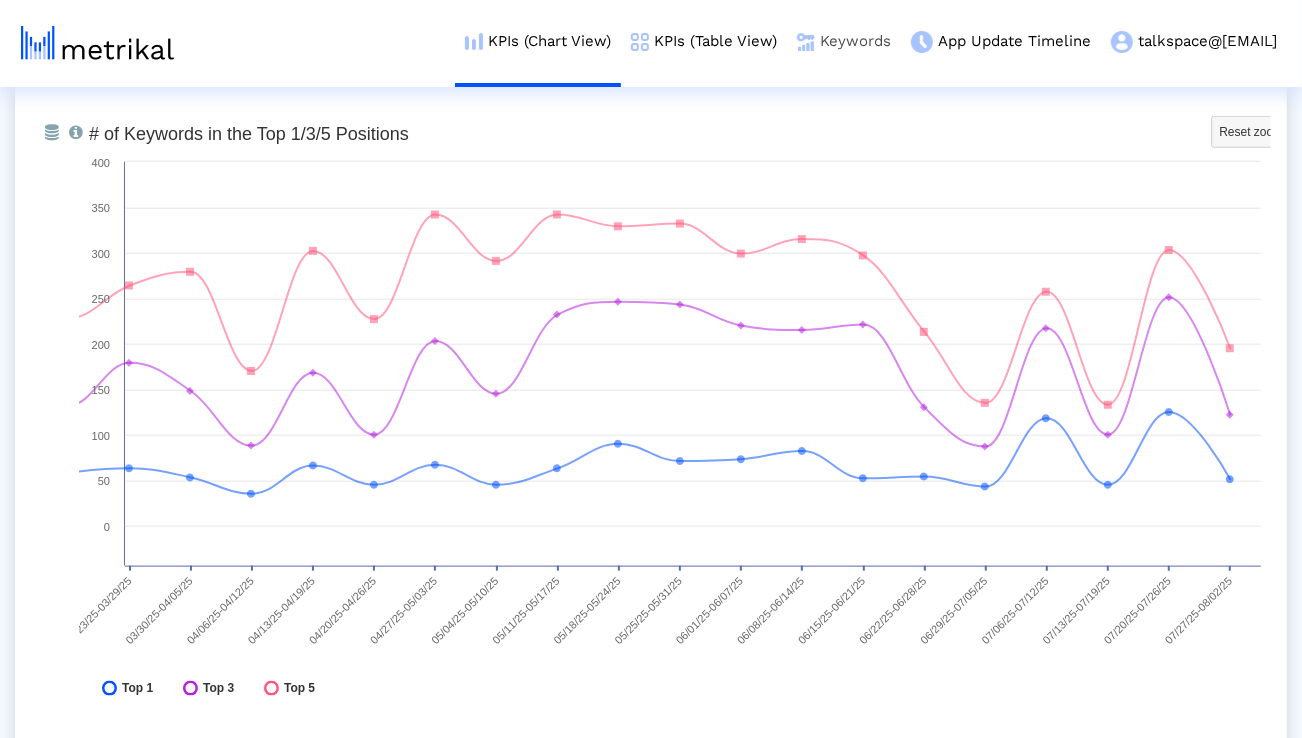 click on "Keywords" at bounding box center (844, 41) 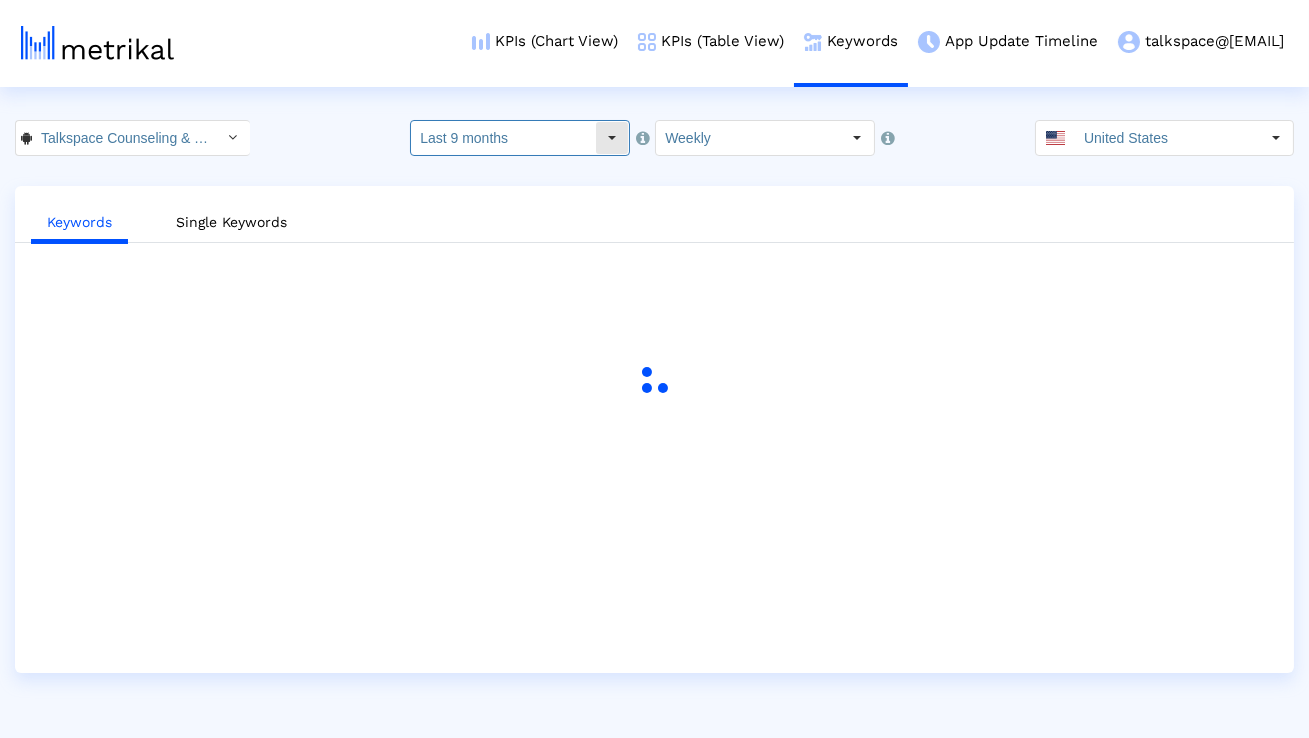 click on "Last 9 months" 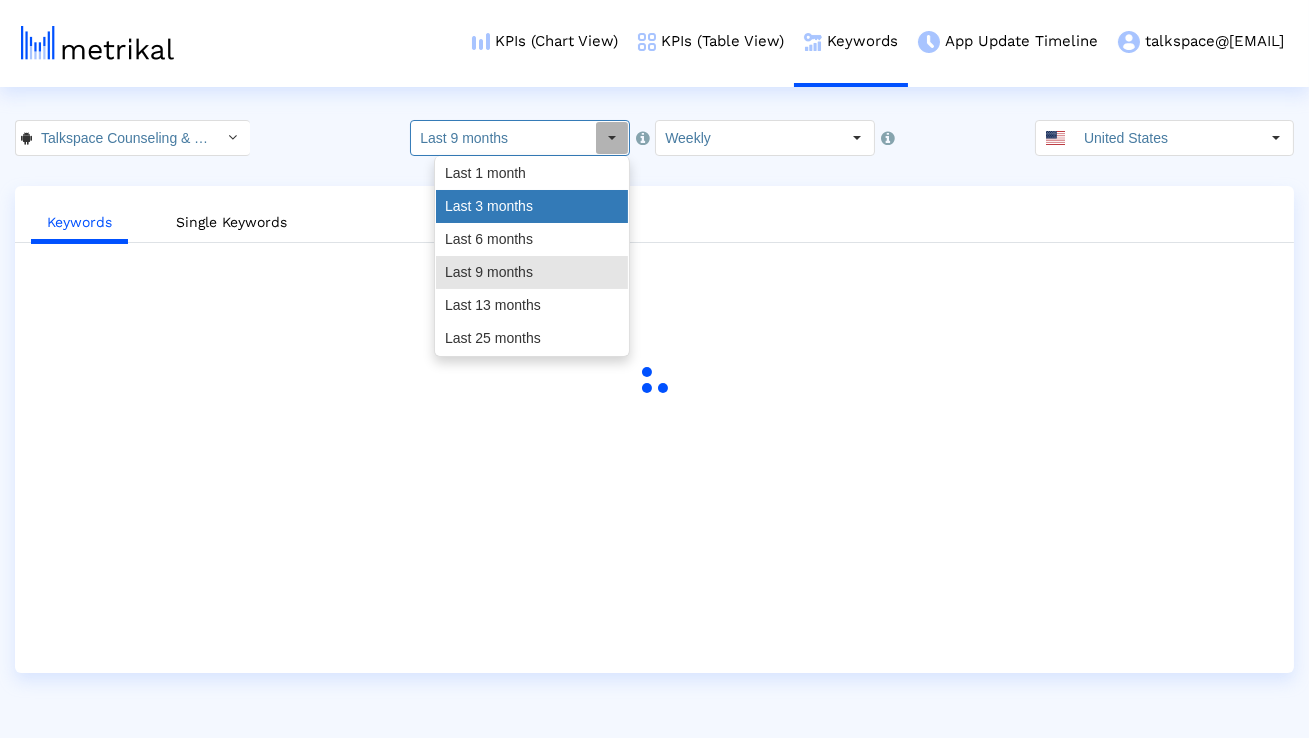 click on "Last 3 months" at bounding box center [532, 206] 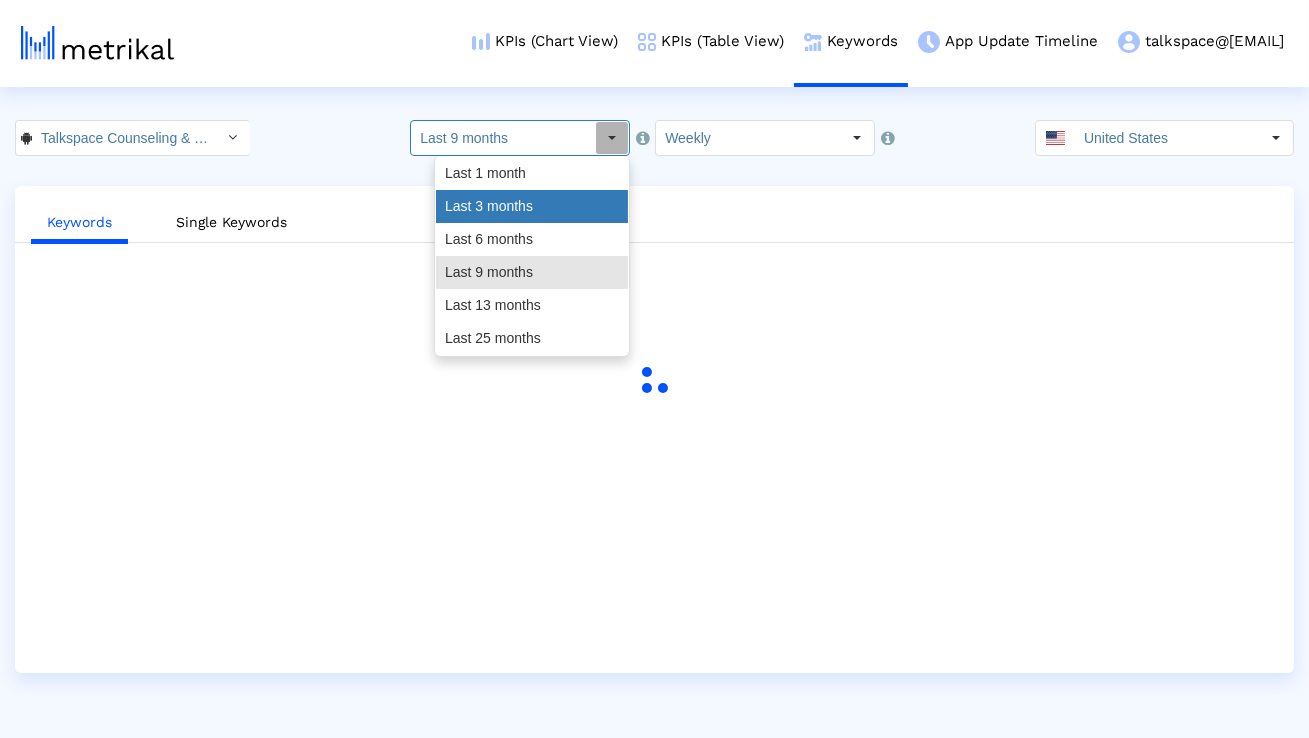 type on "Last 3 months" 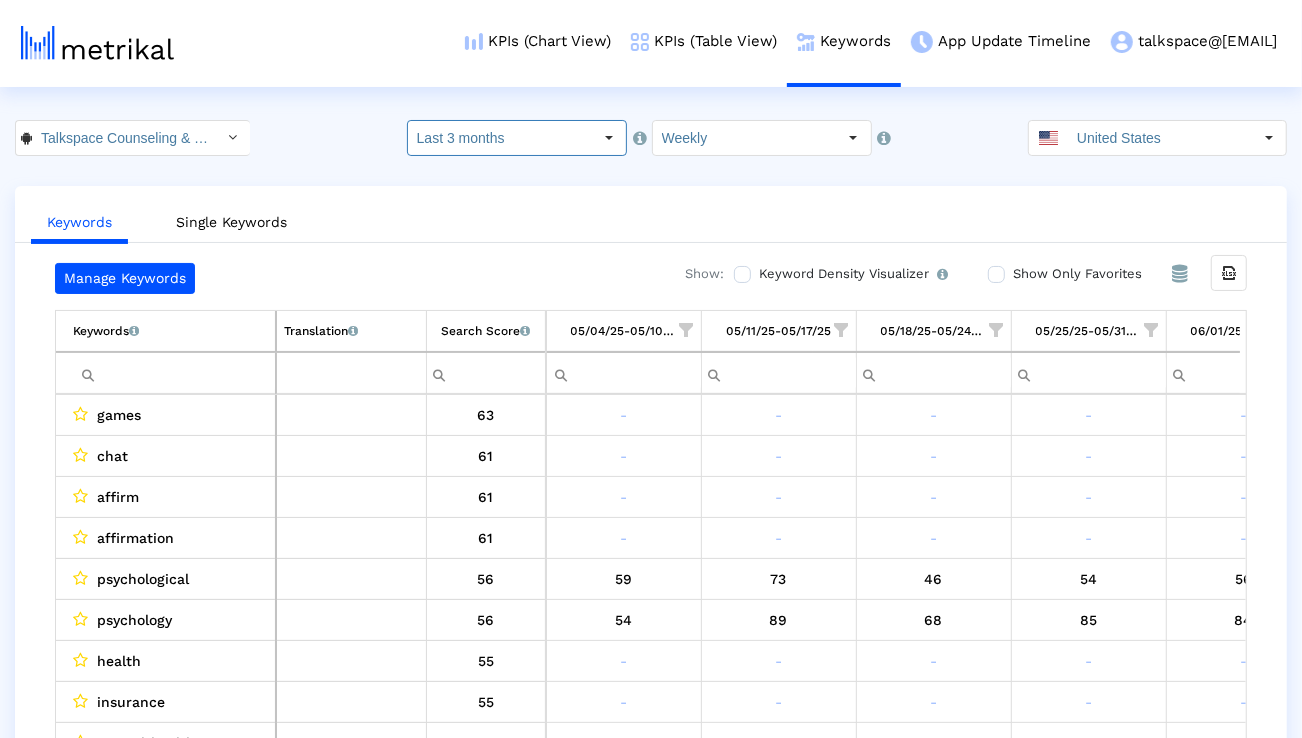 scroll, scrollTop: 0, scrollLeft: 1320, axis: horizontal 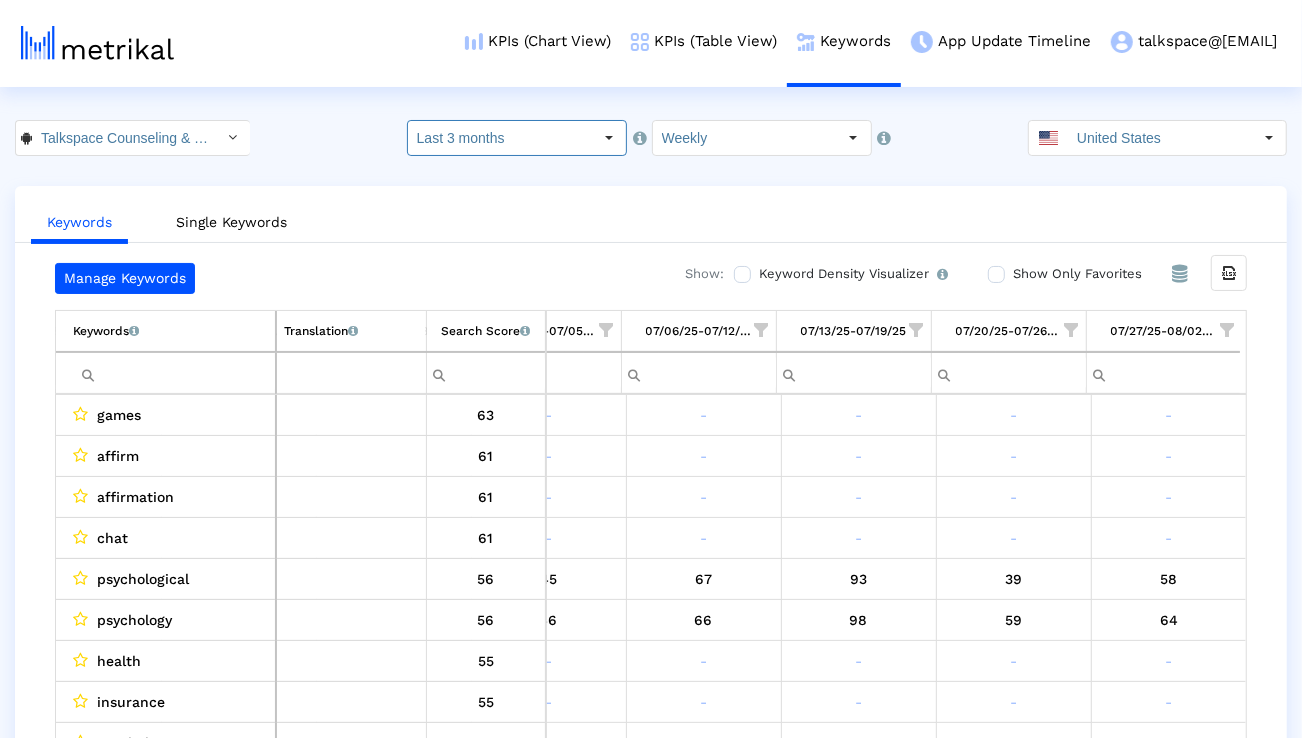 click at bounding box center (1227, 330) 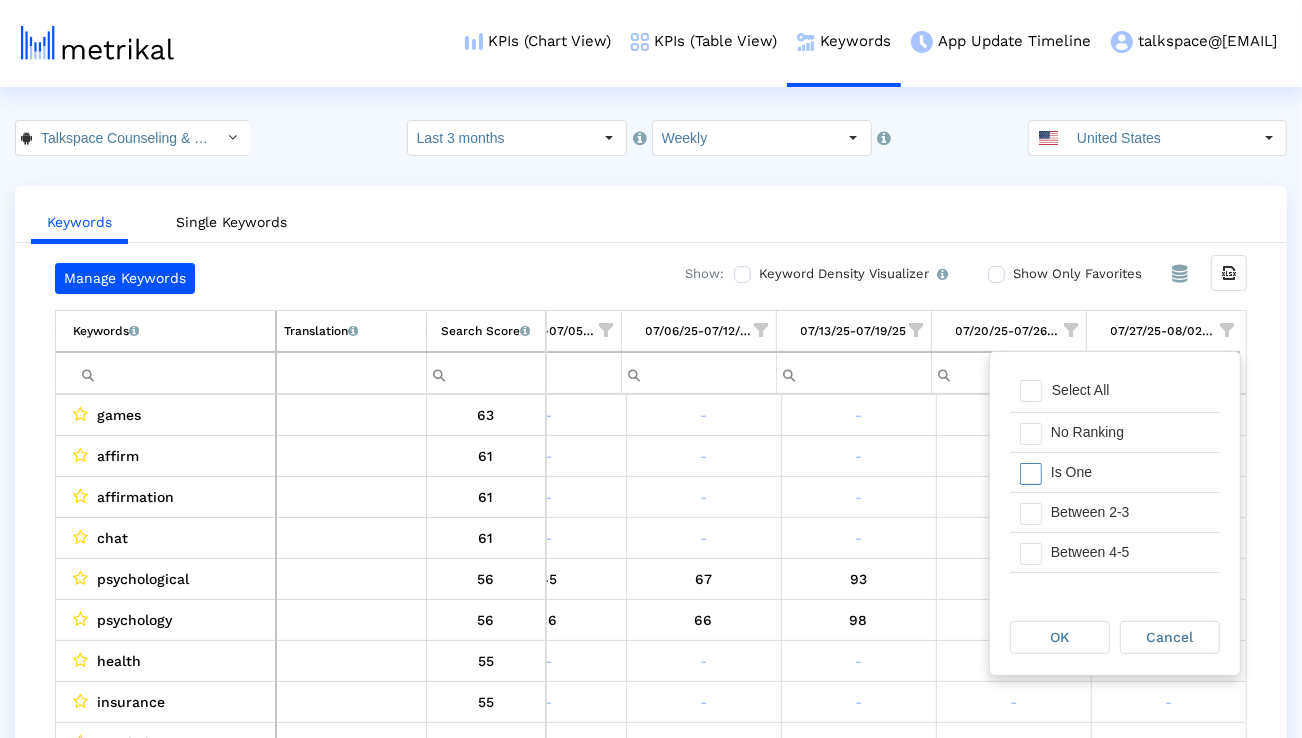 click on "Is One" at bounding box center (1130, 472) 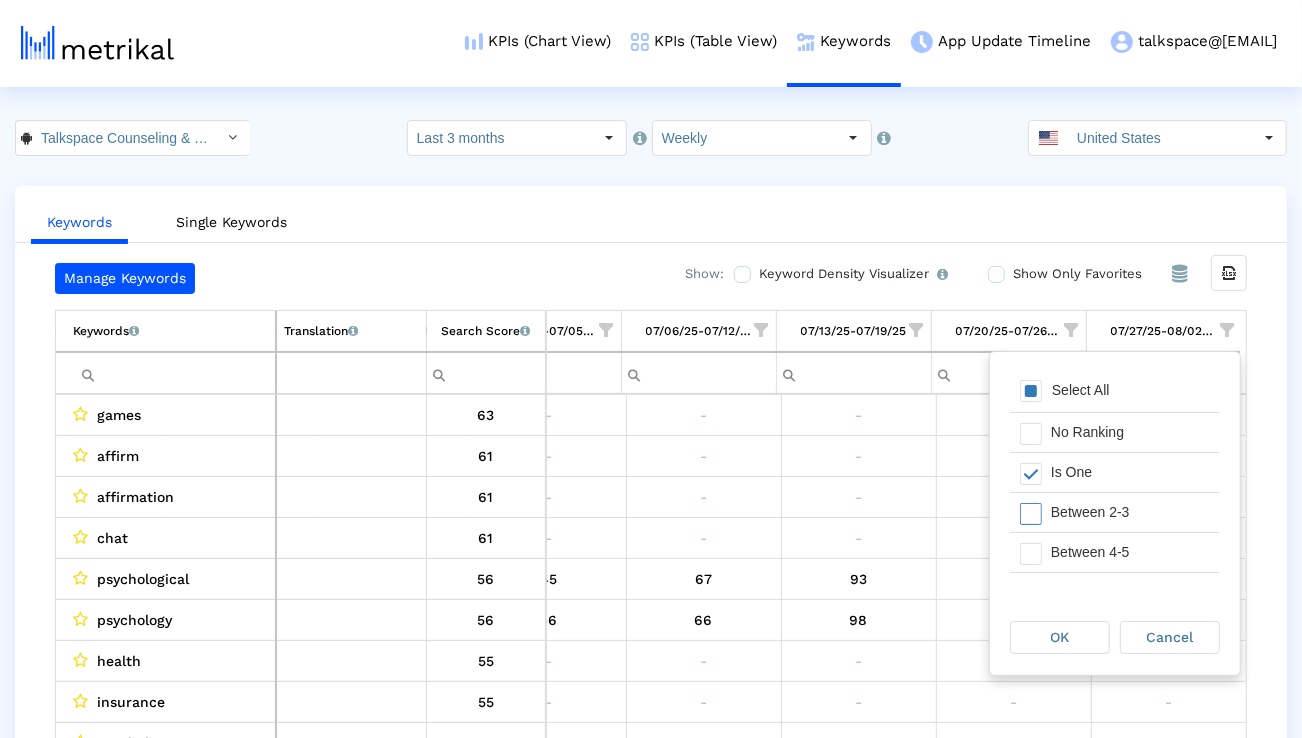 click on "Between 2-3" at bounding box center (1130, 512) 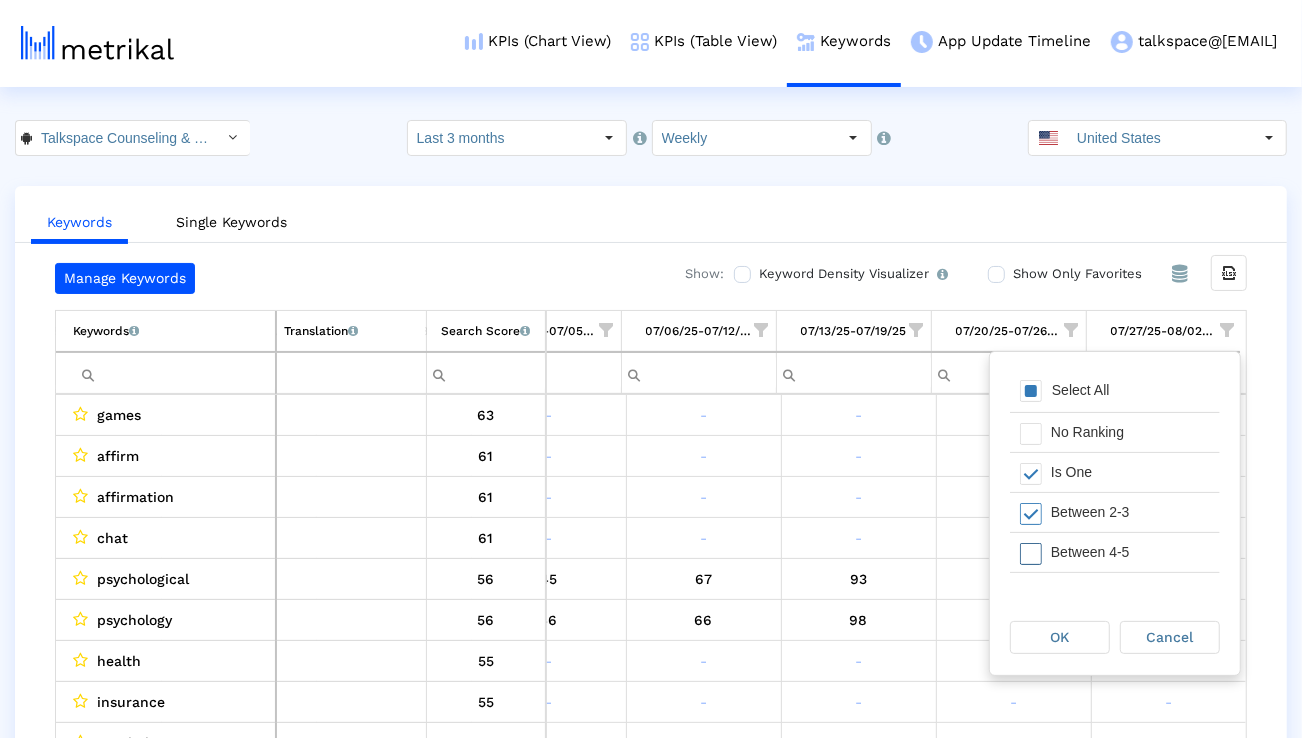 click on "Between 4-5" at bounding box center (1130, 552) 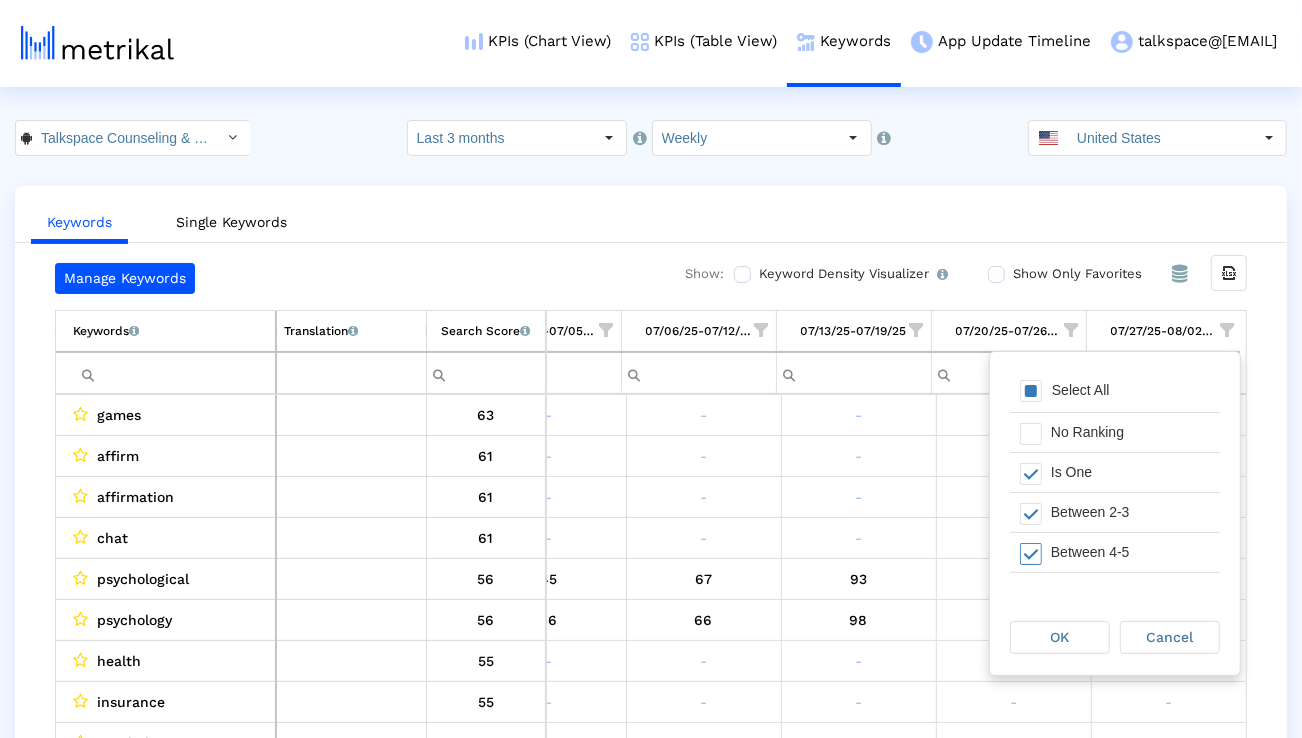 scroll, scrollTop: 30, scrollLeft: 0, axis: vertical 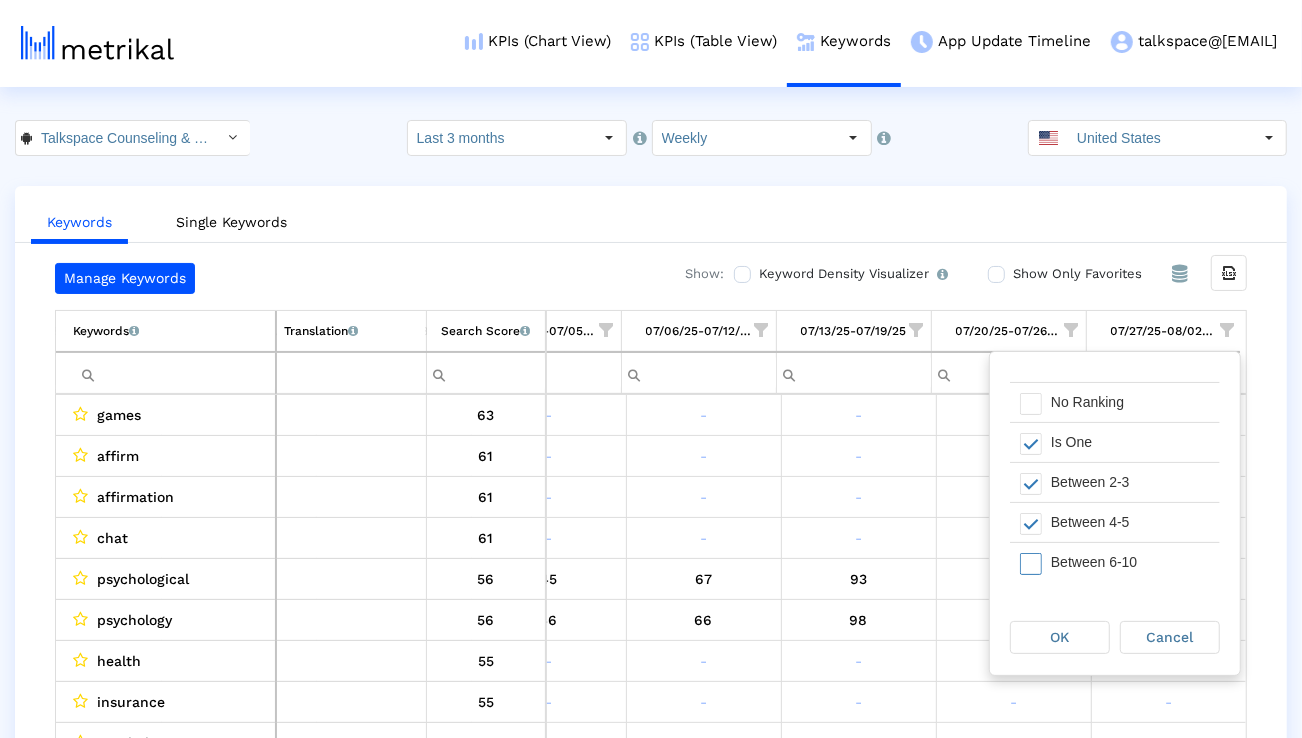 click on "Between 6-10" at bounding box center (1130, 562) 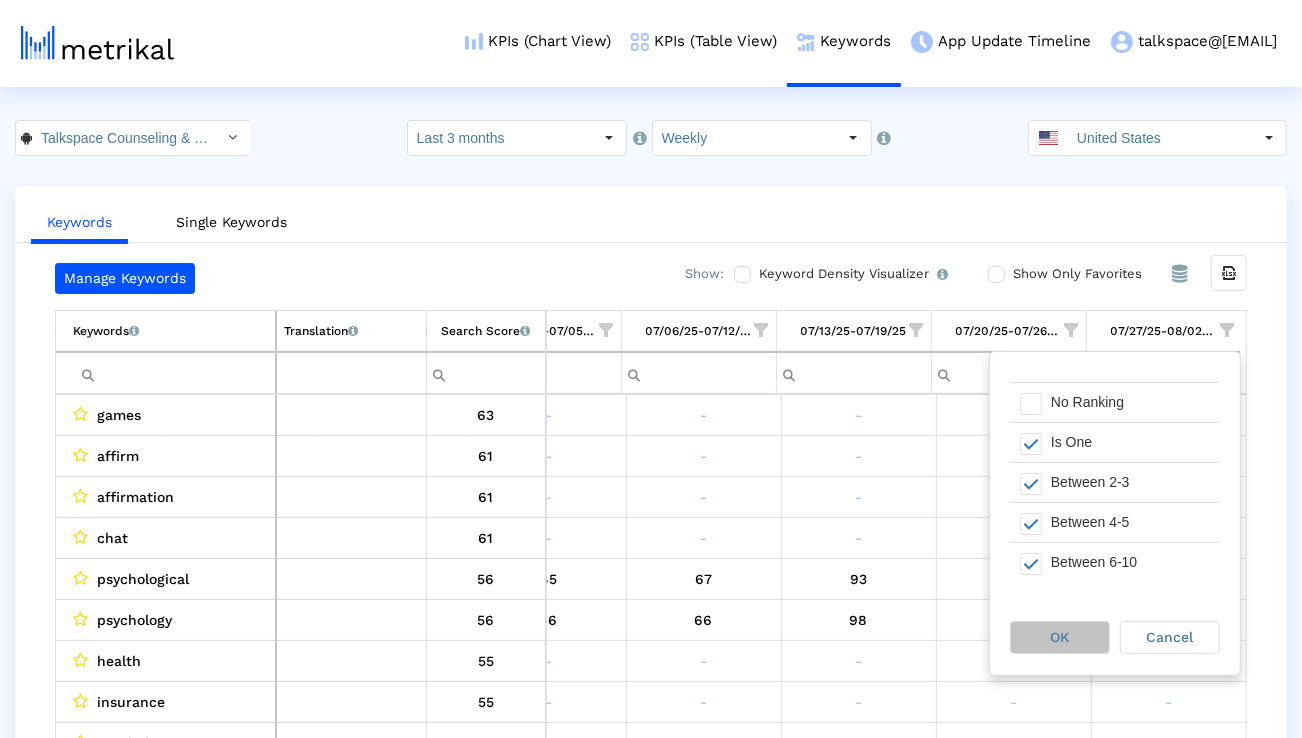 click on "OK" at bounding box center (1060, 637) 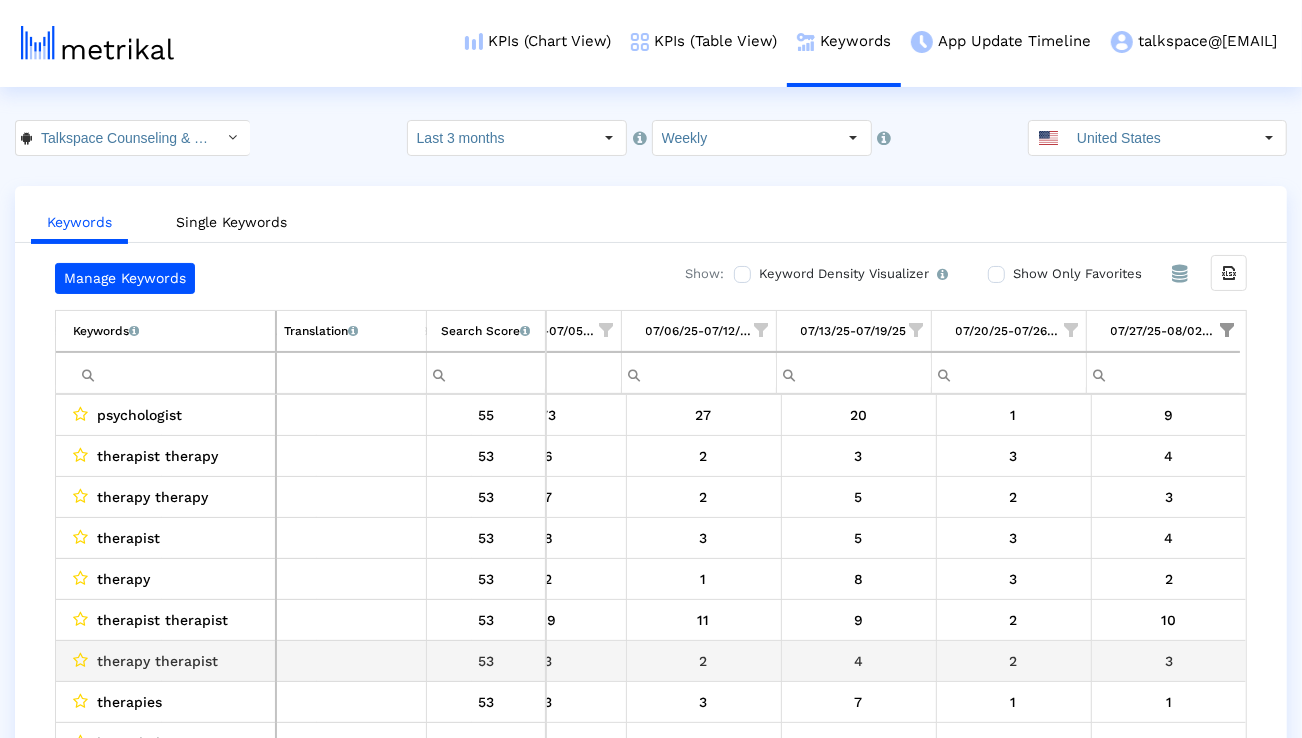 scroll, scrollTop: 0, scrollLeft: 5041, axis: horizontal 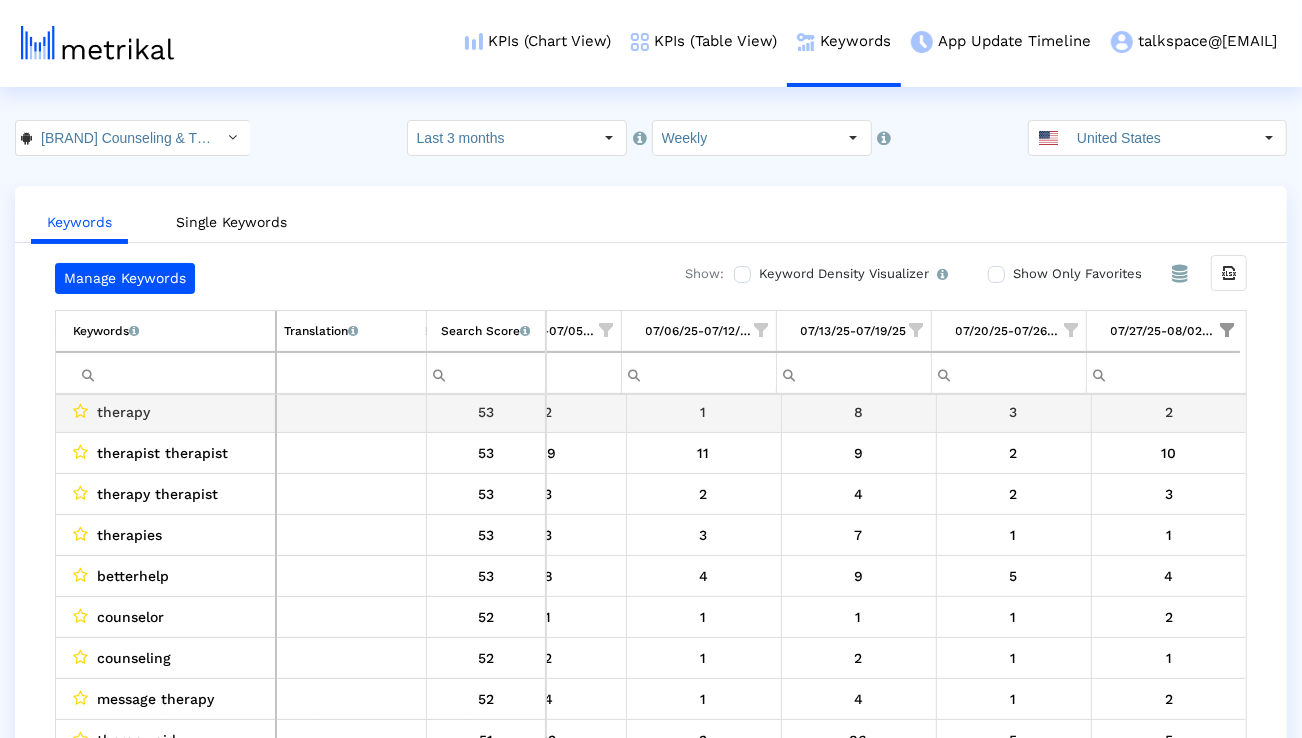 click on "therapy" at bounding box center [123, 412] 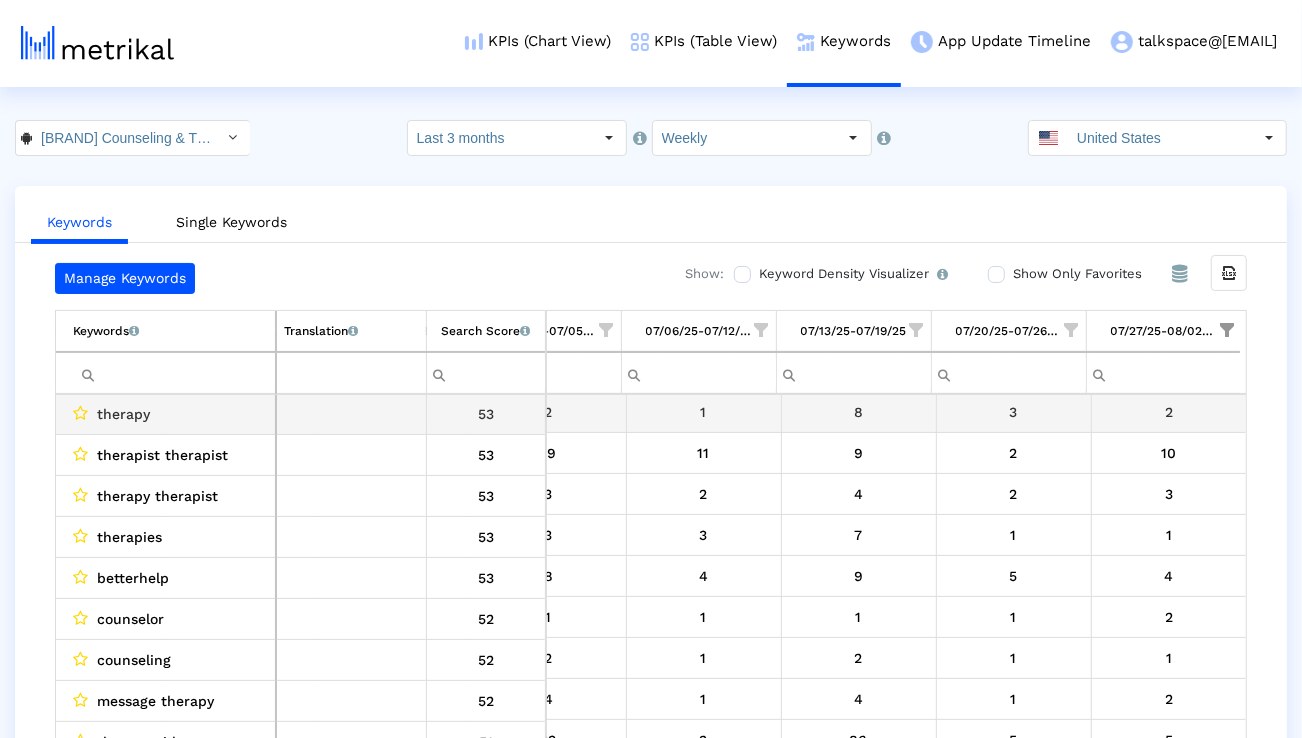 scroll, scrollTop: 164, scrollLeft: 5040, axis: both 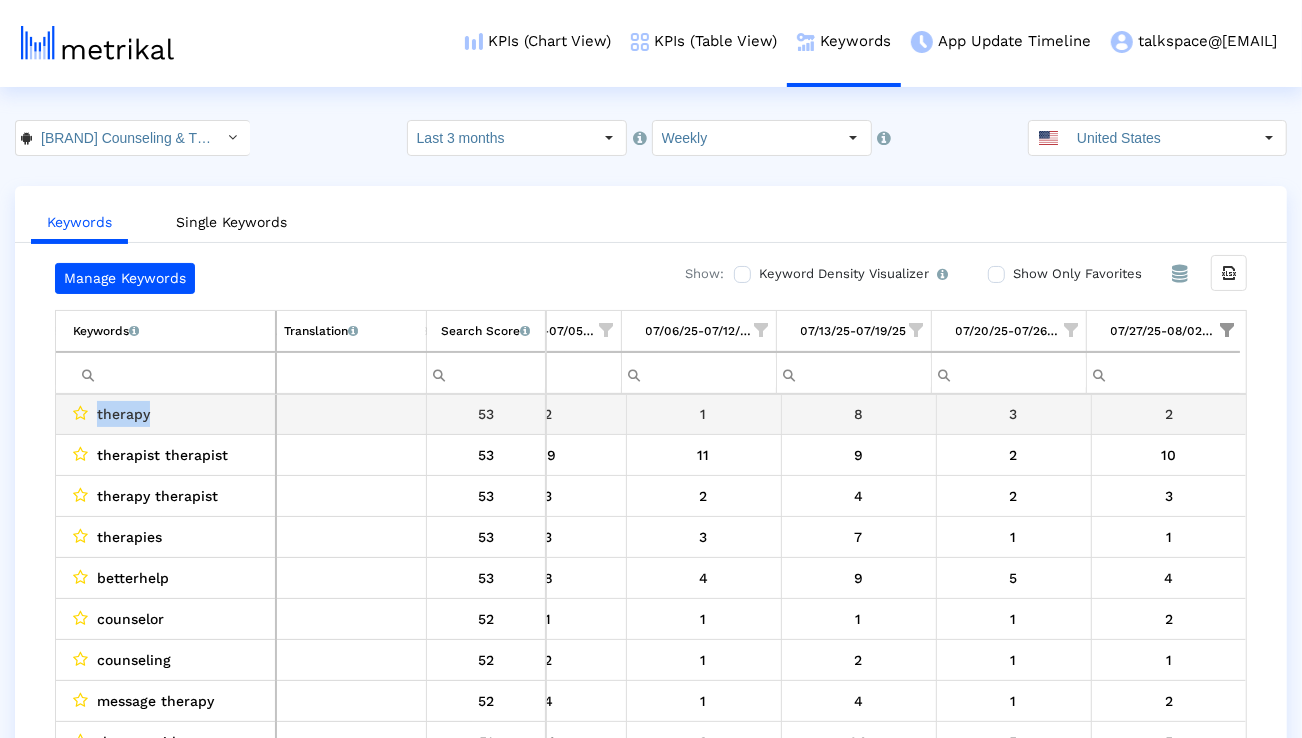 click on "therapy" at bounding box center [123, 414] 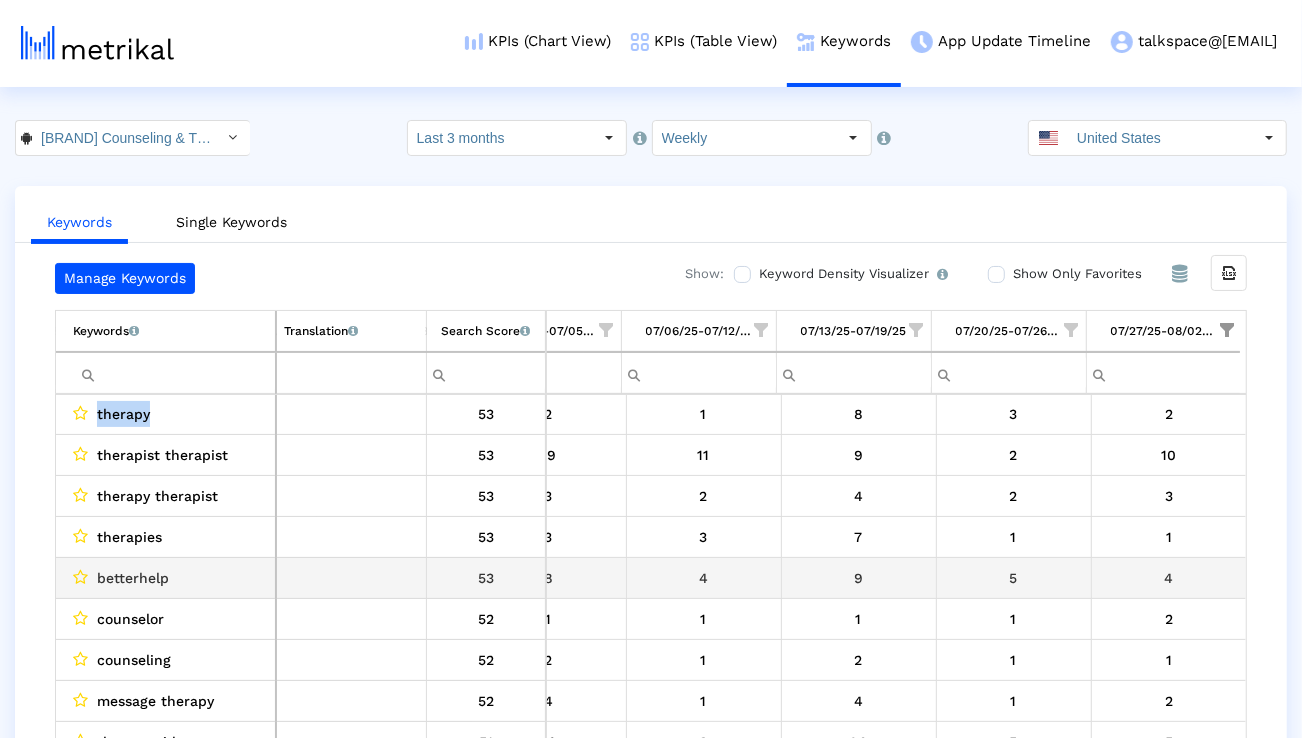scroll, scrollTop: 184, scrollLeft: 5040, axis: both 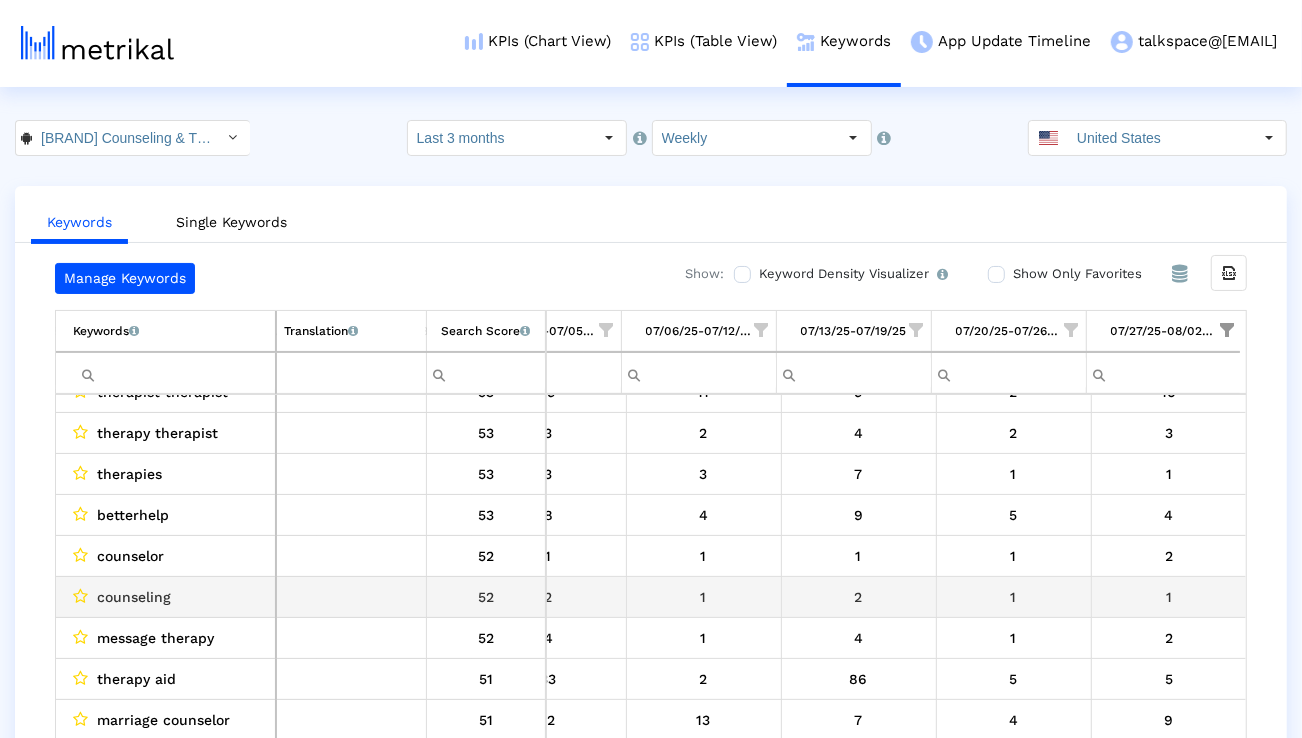 click on "counseling" at bounding box center (134, 597) 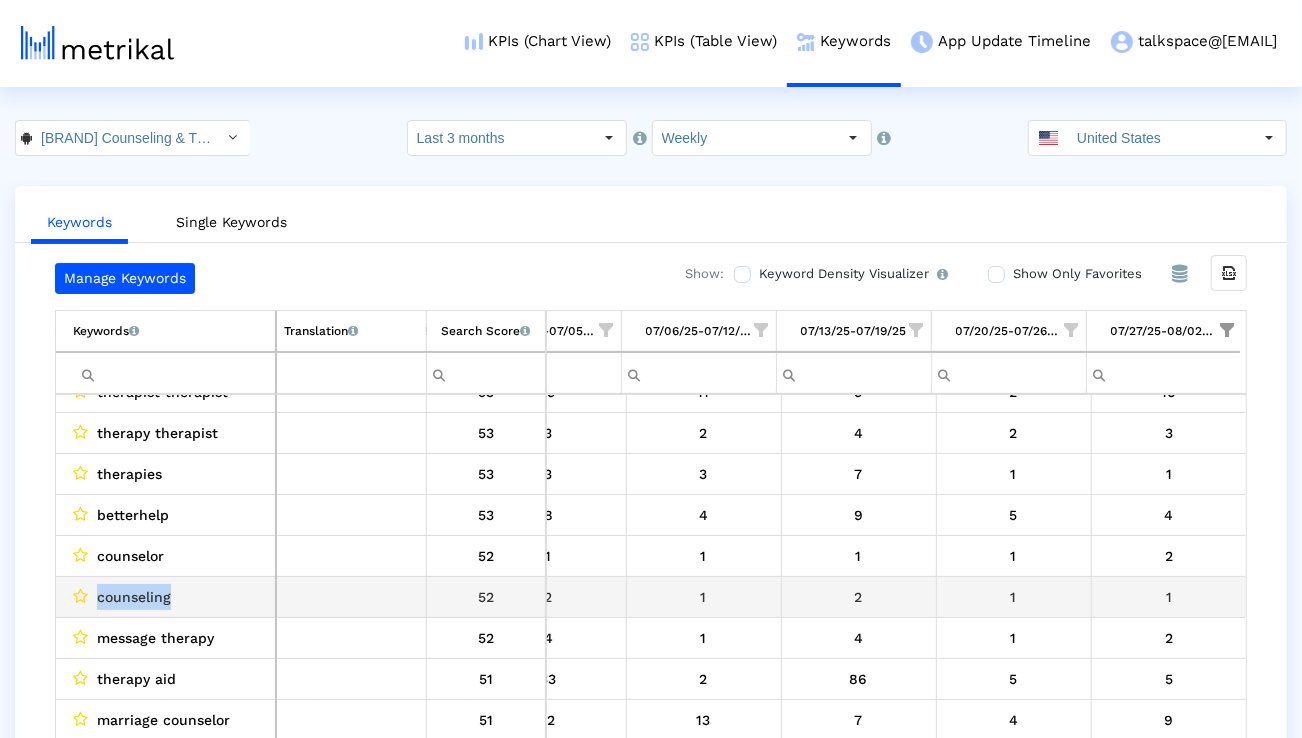 click on "counseling" at bounding box center [134, 597] 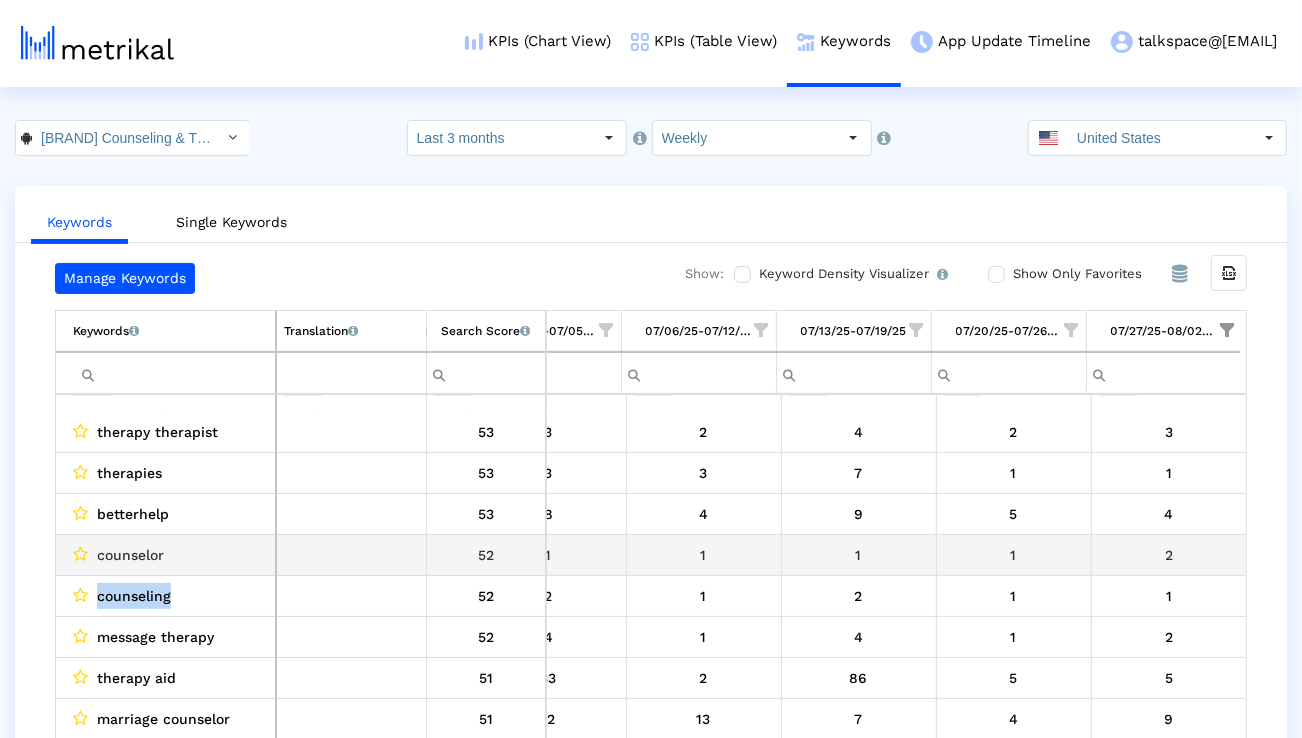 scroll, scrollTop: 271, scrollLeft: 5040, axis: both 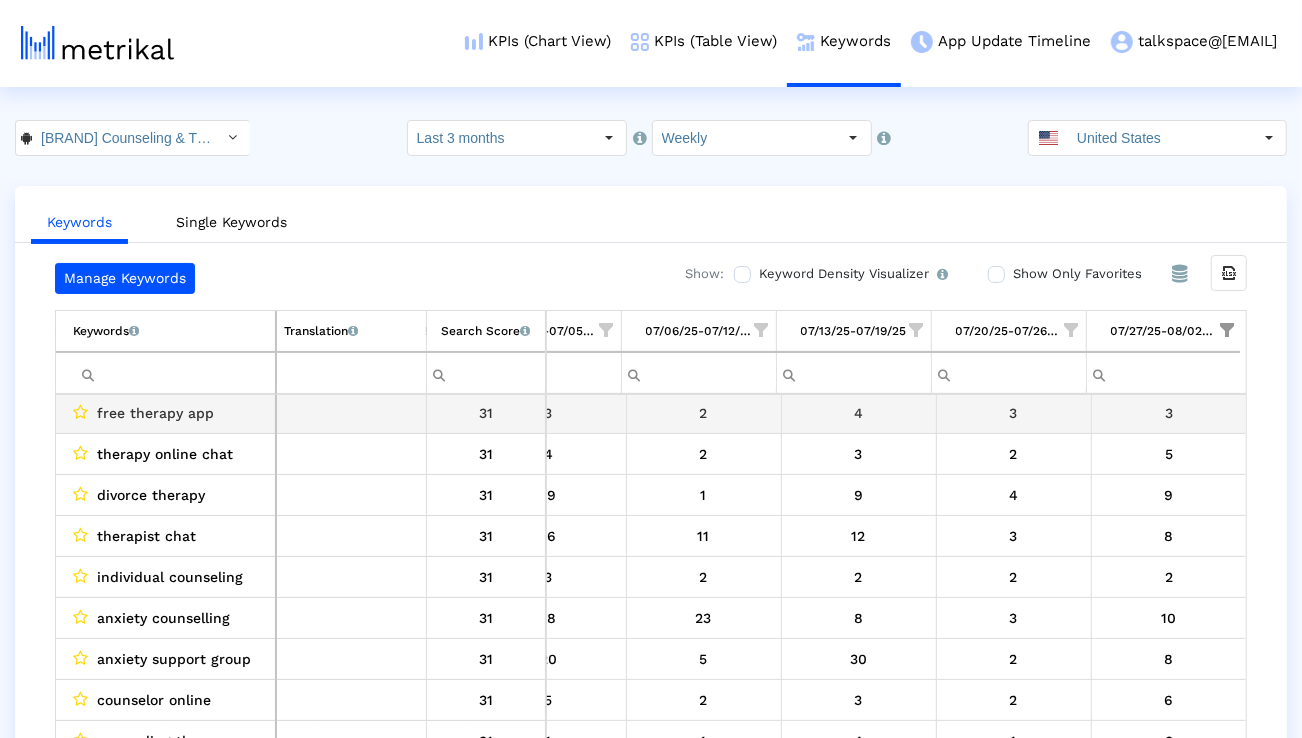 click on "free therapy app" at bounding box center [155, 413] 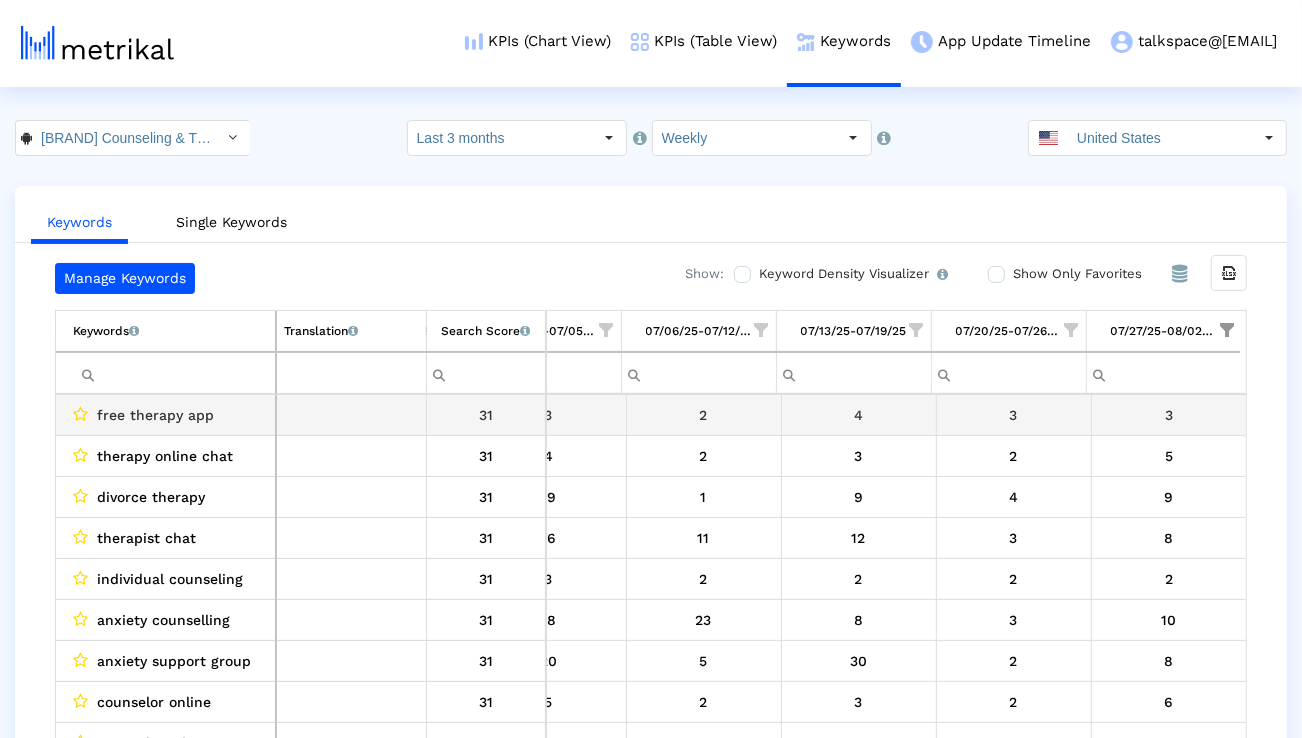 click on "free therapy app" at bounding box center (155, 415) 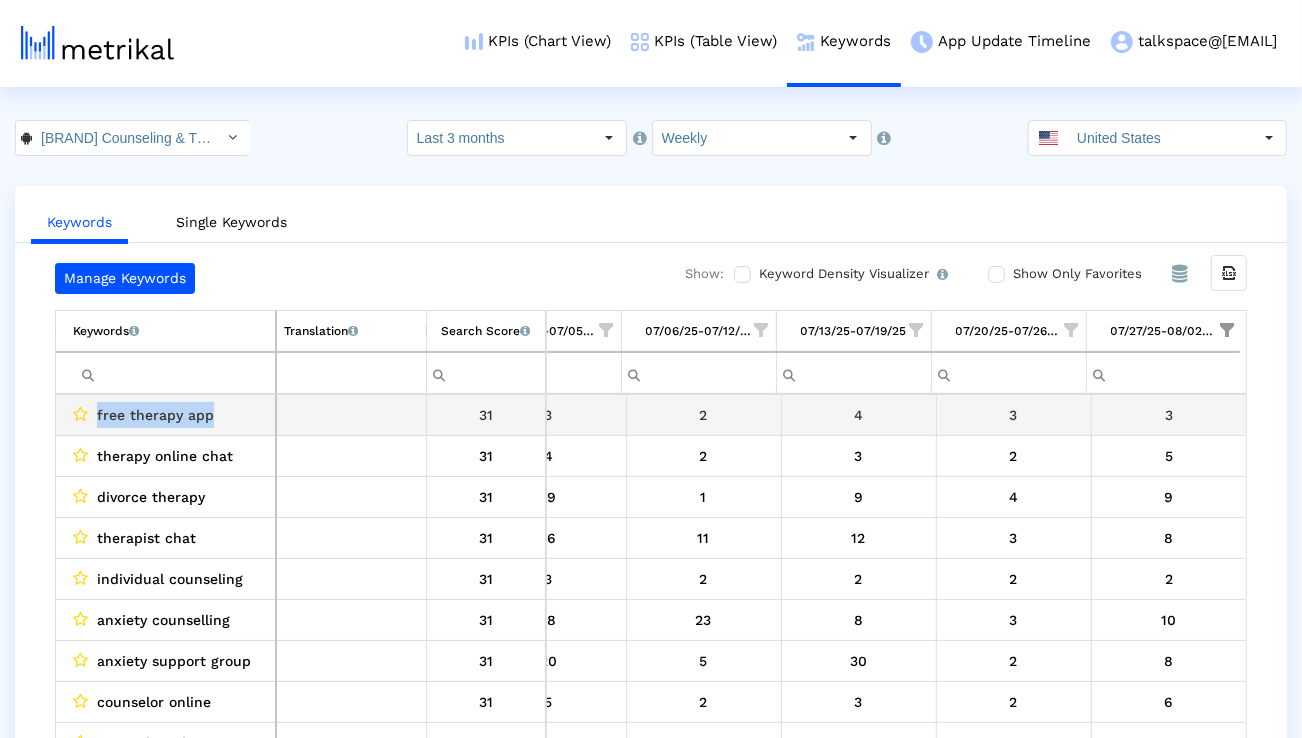 click on "free therapy app" at bounding box center (155, 415) 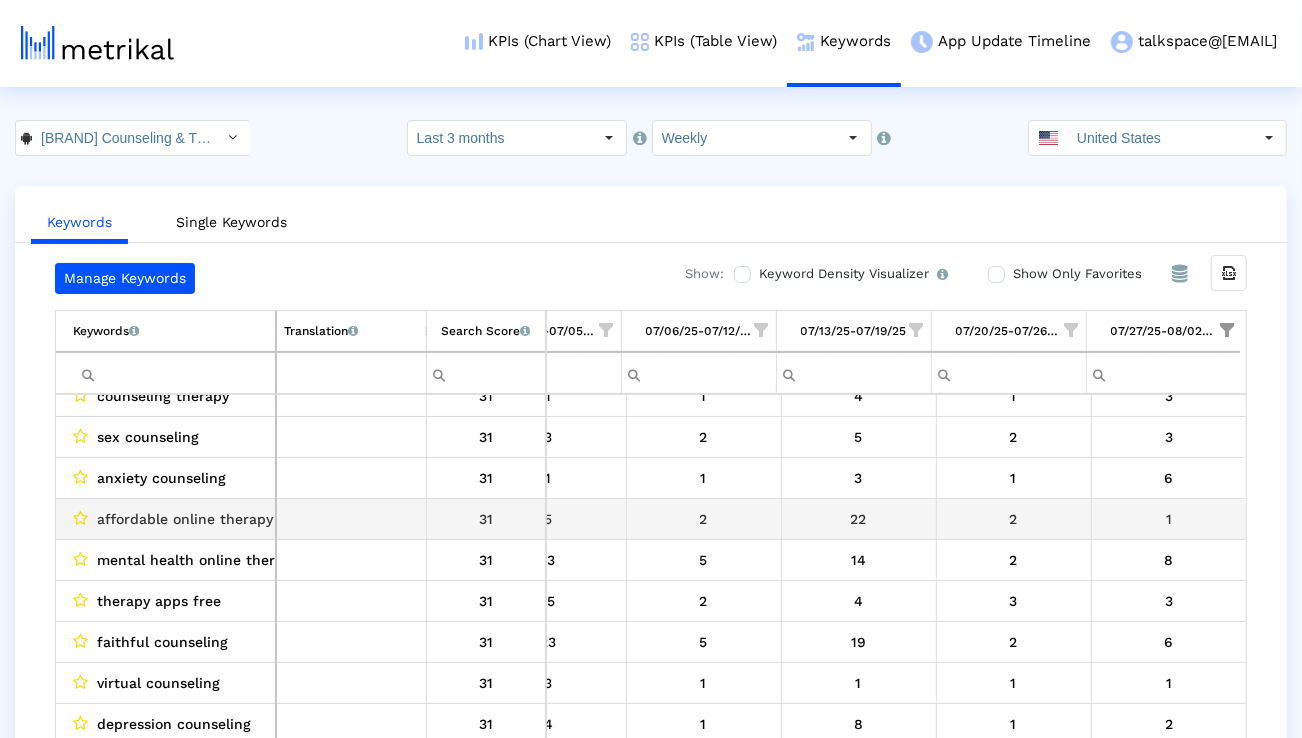 click on "affordable online therapy" at bounding box center (185, 519) 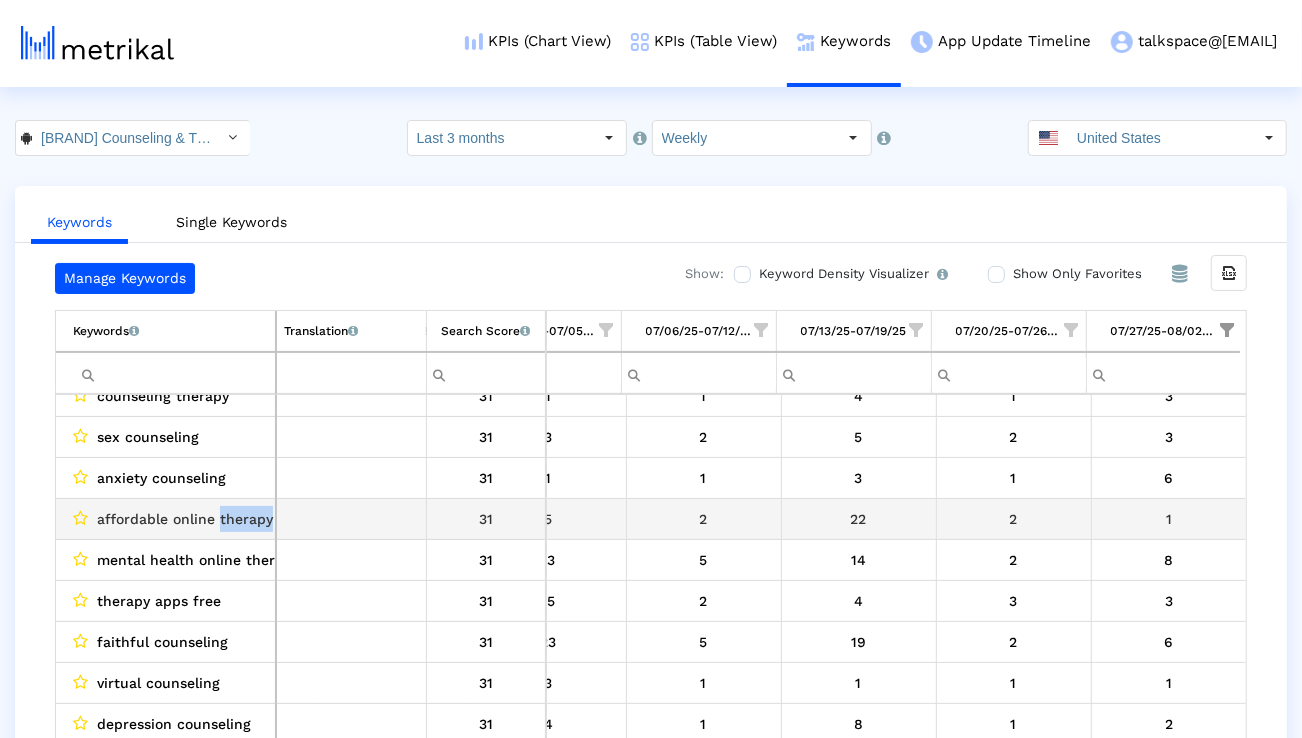 click on "affordable online therapy" at bounding box center (185, 519) 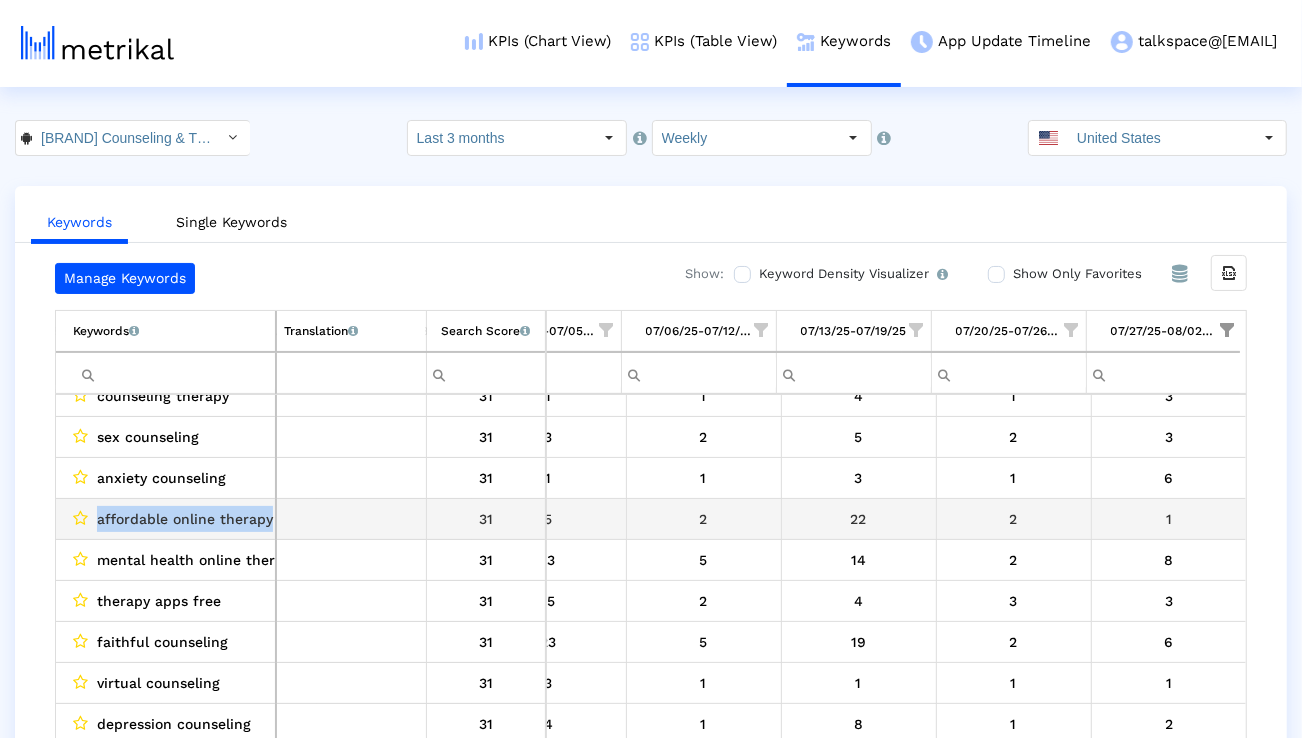 click on "affordable online therapy" at bounding box center (185, 519) 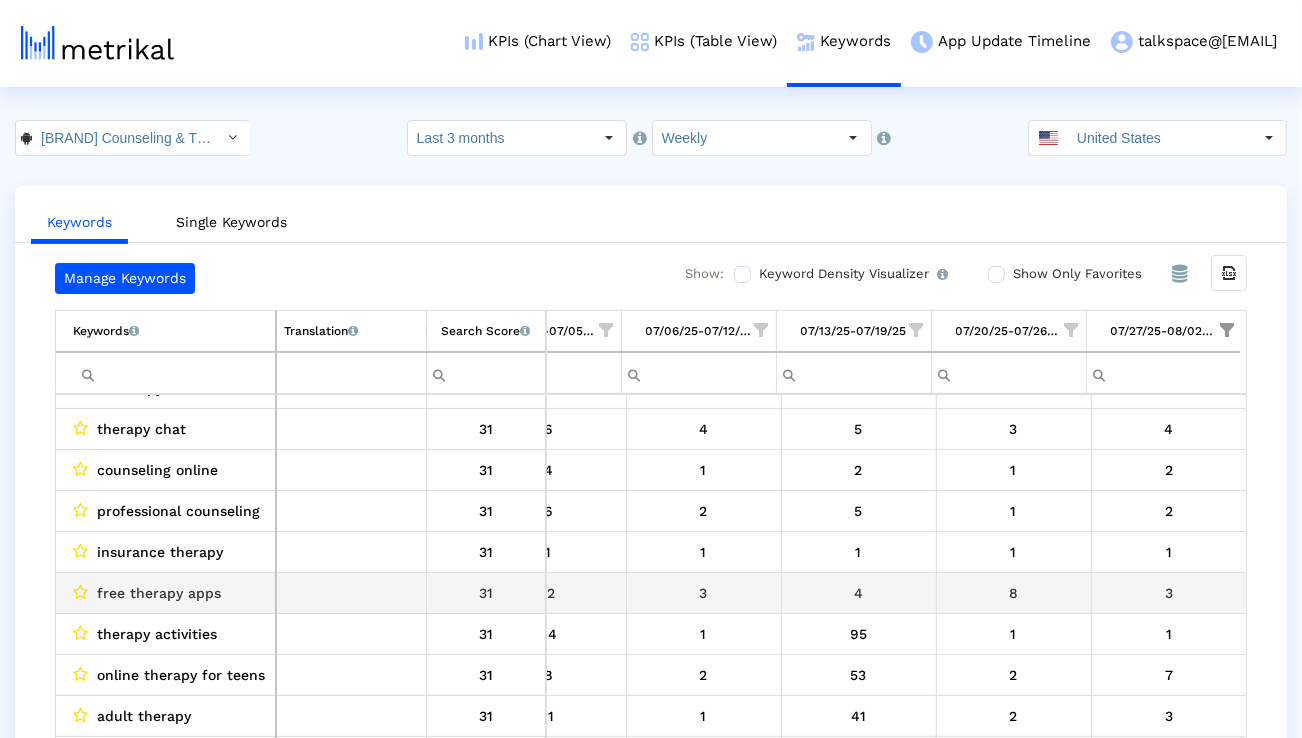 click on "free therapy apps" at bounding box center [159, 593] 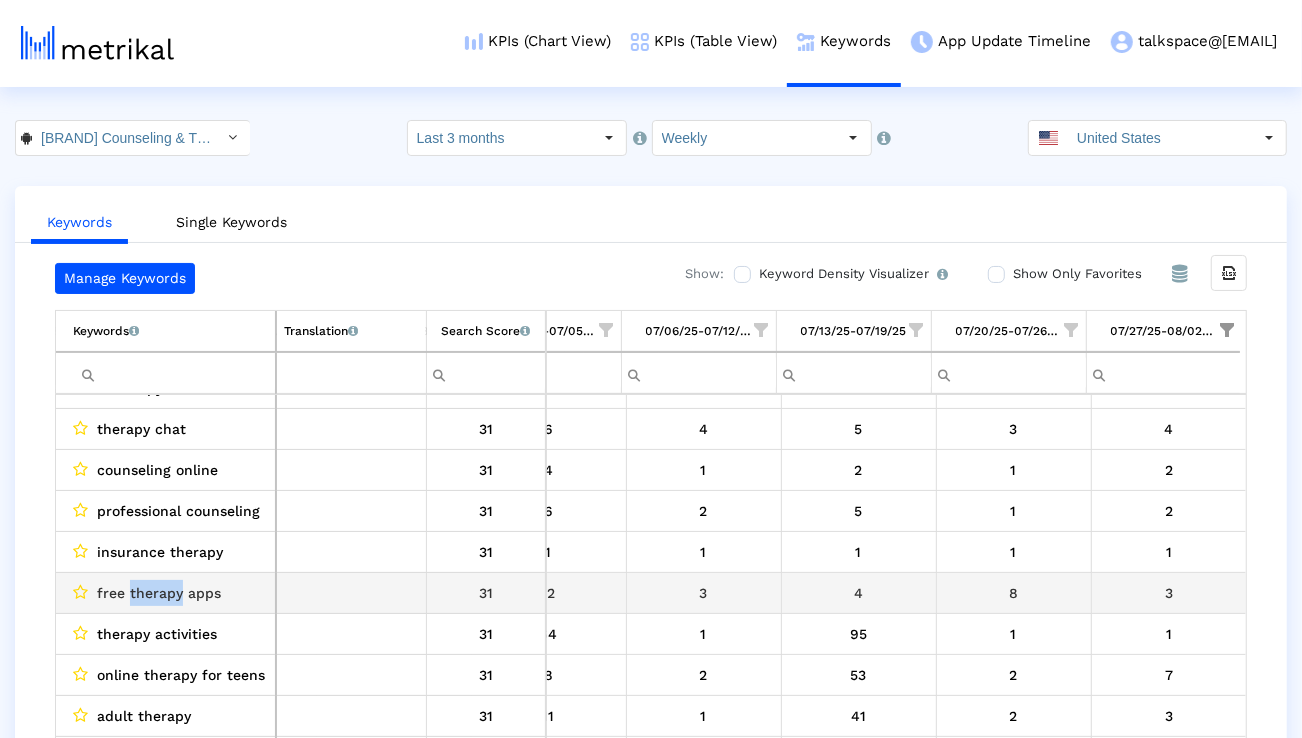 click on "free therapy apps" at bounding box center [159, 593] 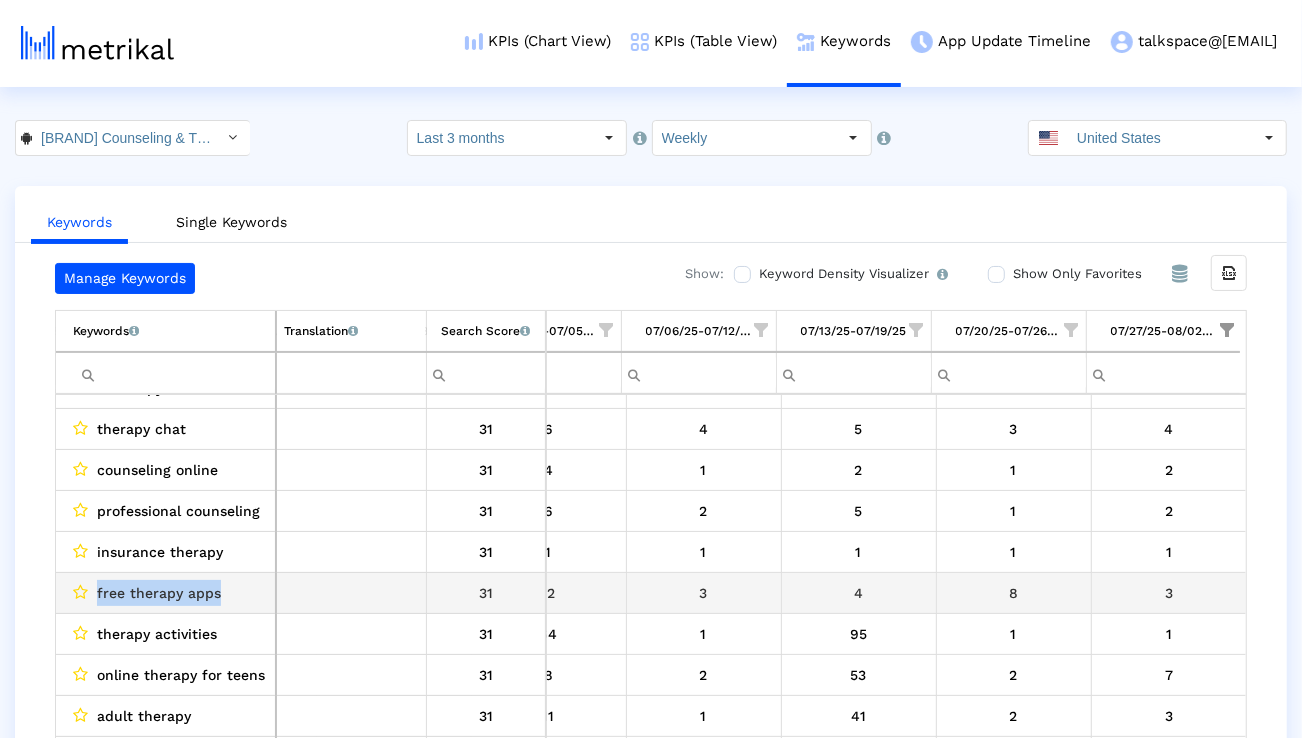click on "free therapy apps" at bounding box center [159, 593] 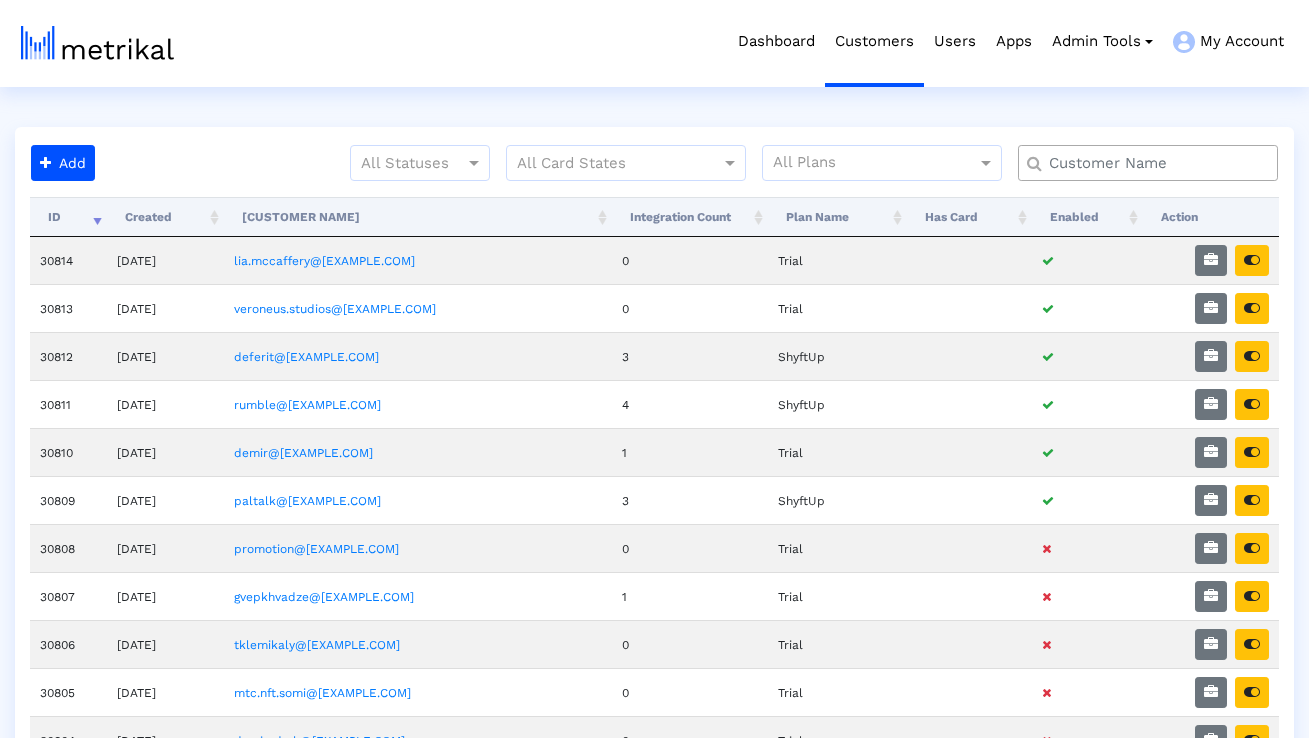 scroll, scrollTop: 0, scrollLeft: 0, axis: both 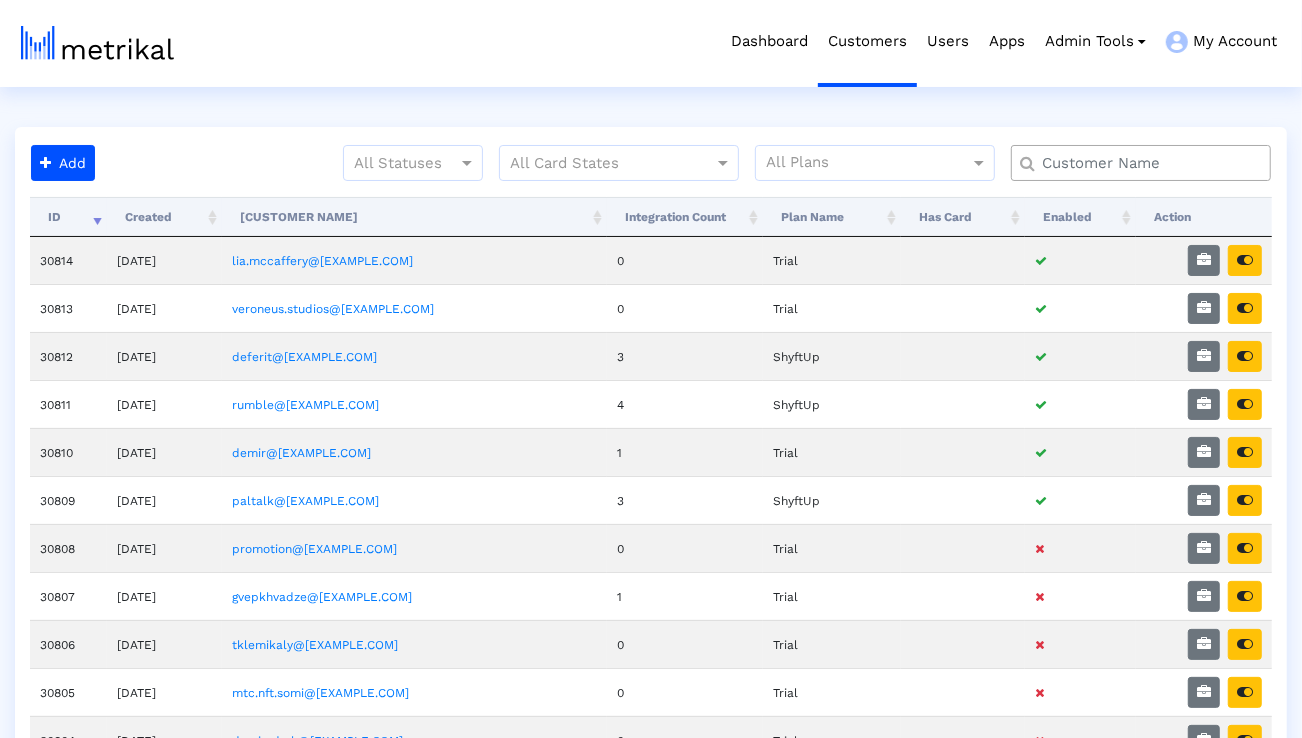 click 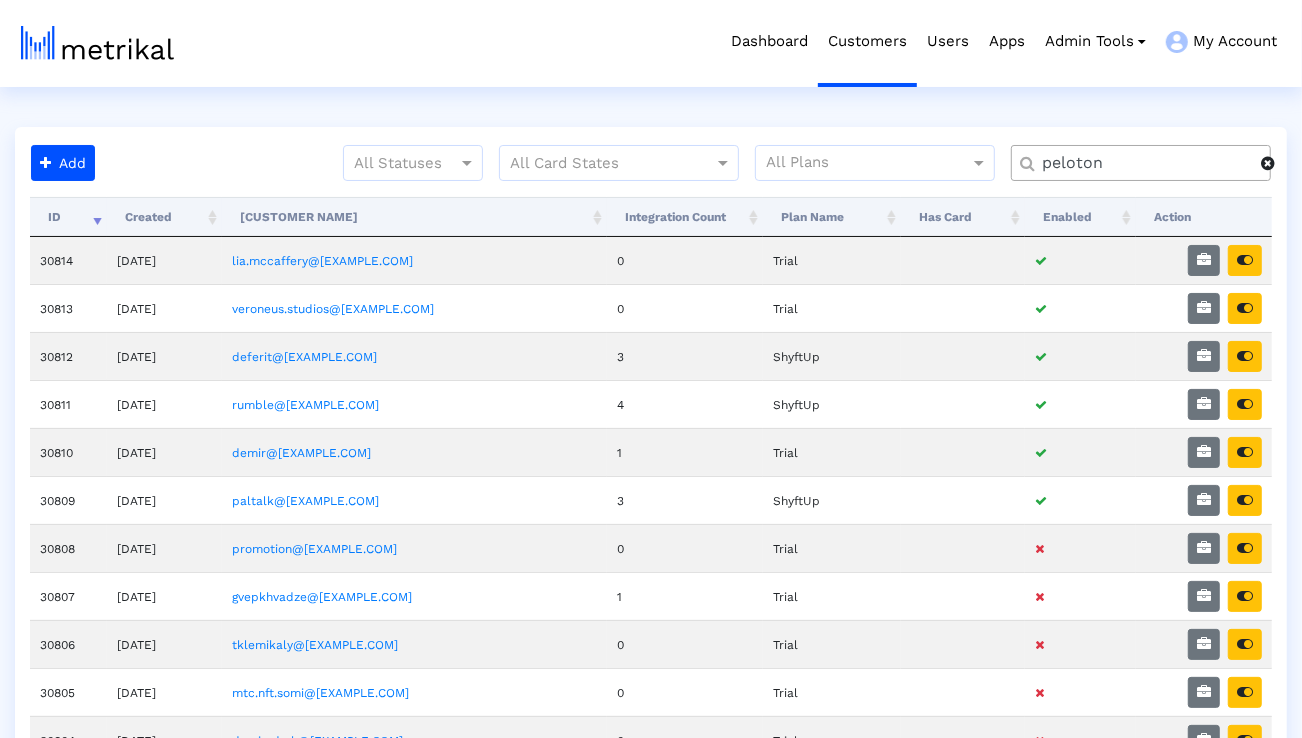 type on "peloton" 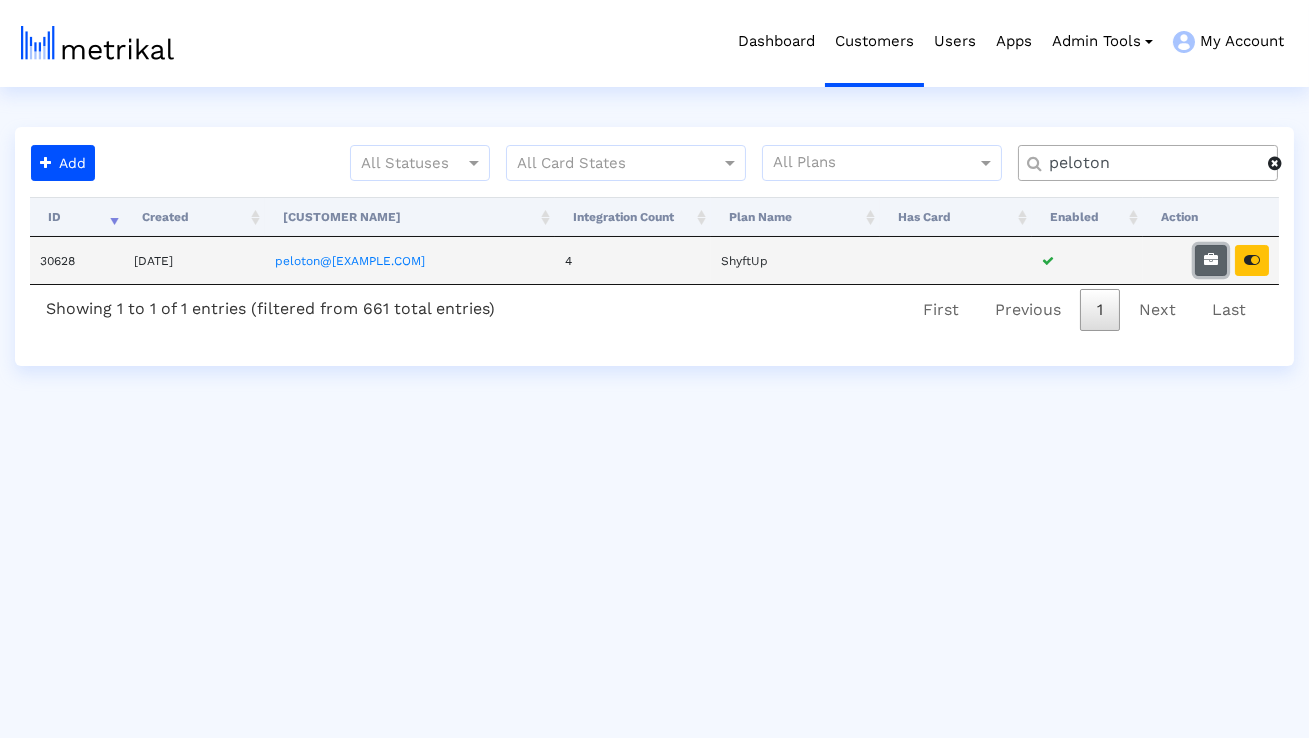 click at bounding box center (1211, 260) 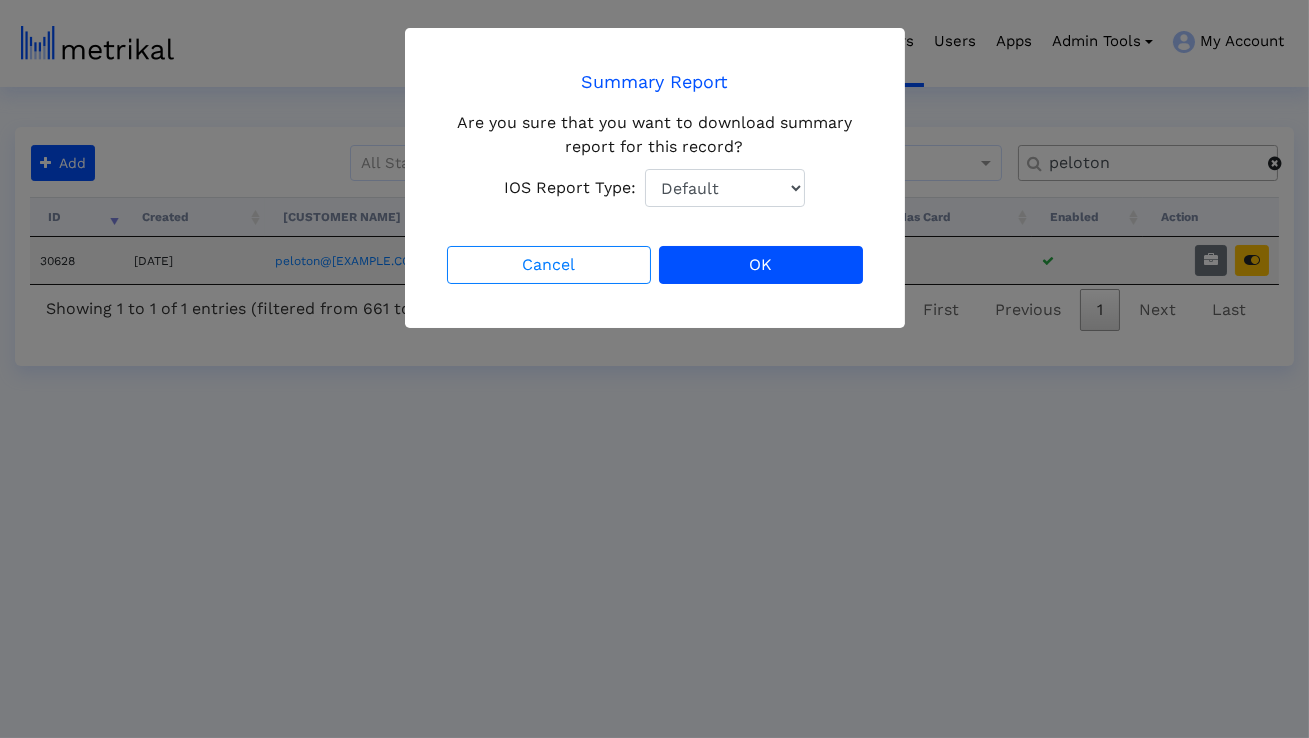 click on "Default Total Downloads New Downloads Redownloads" 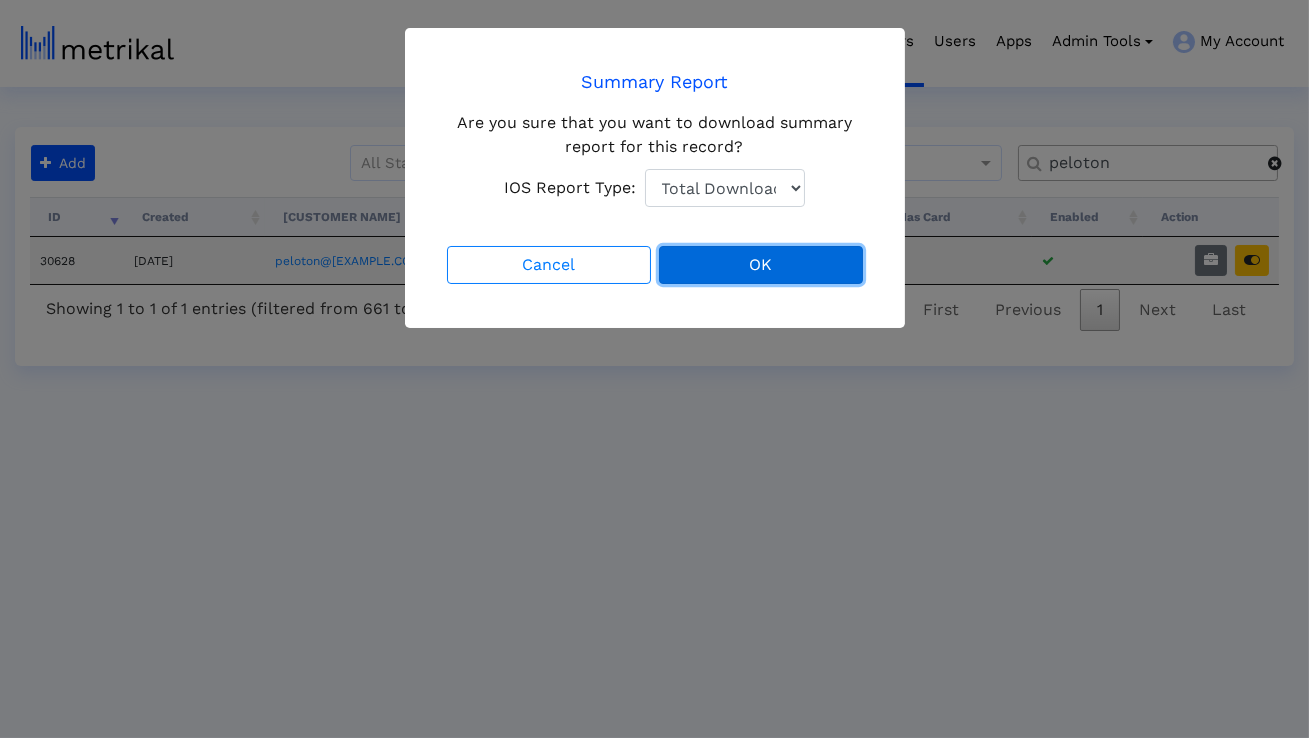 click on "OK" 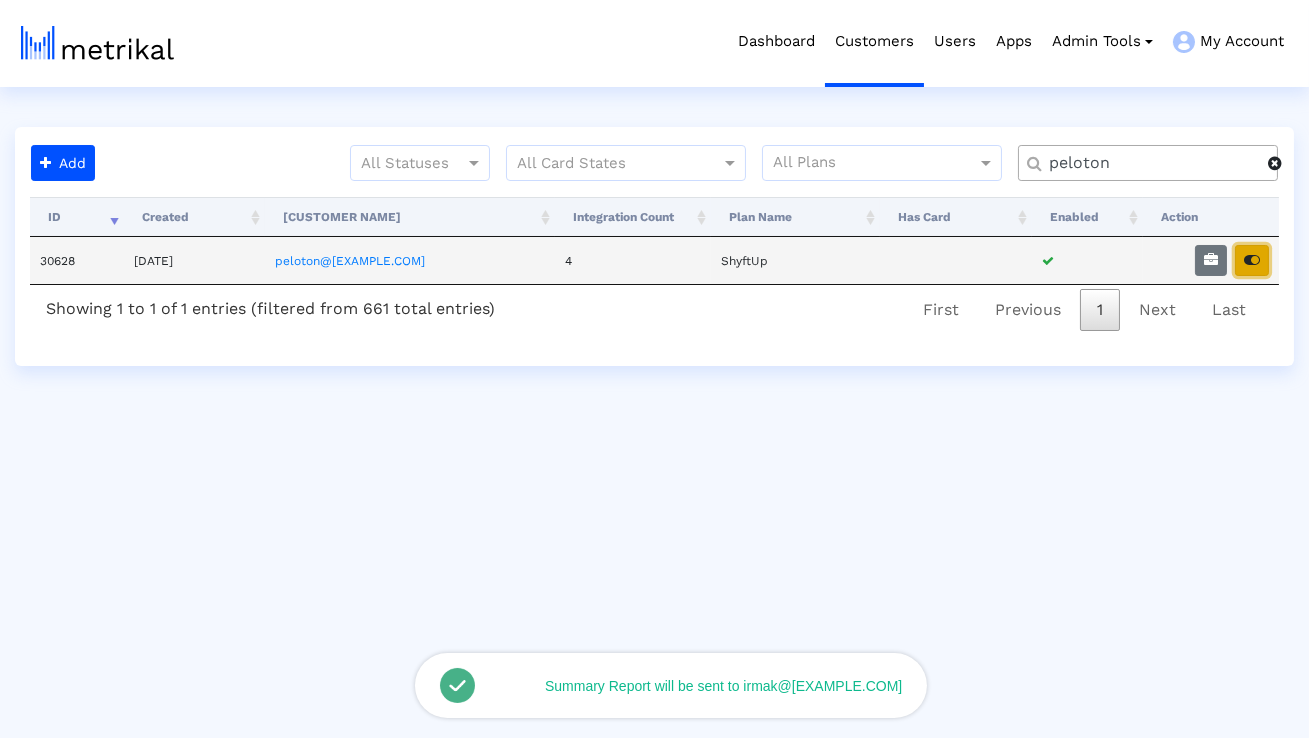 click at bounding box center [1252, 260] 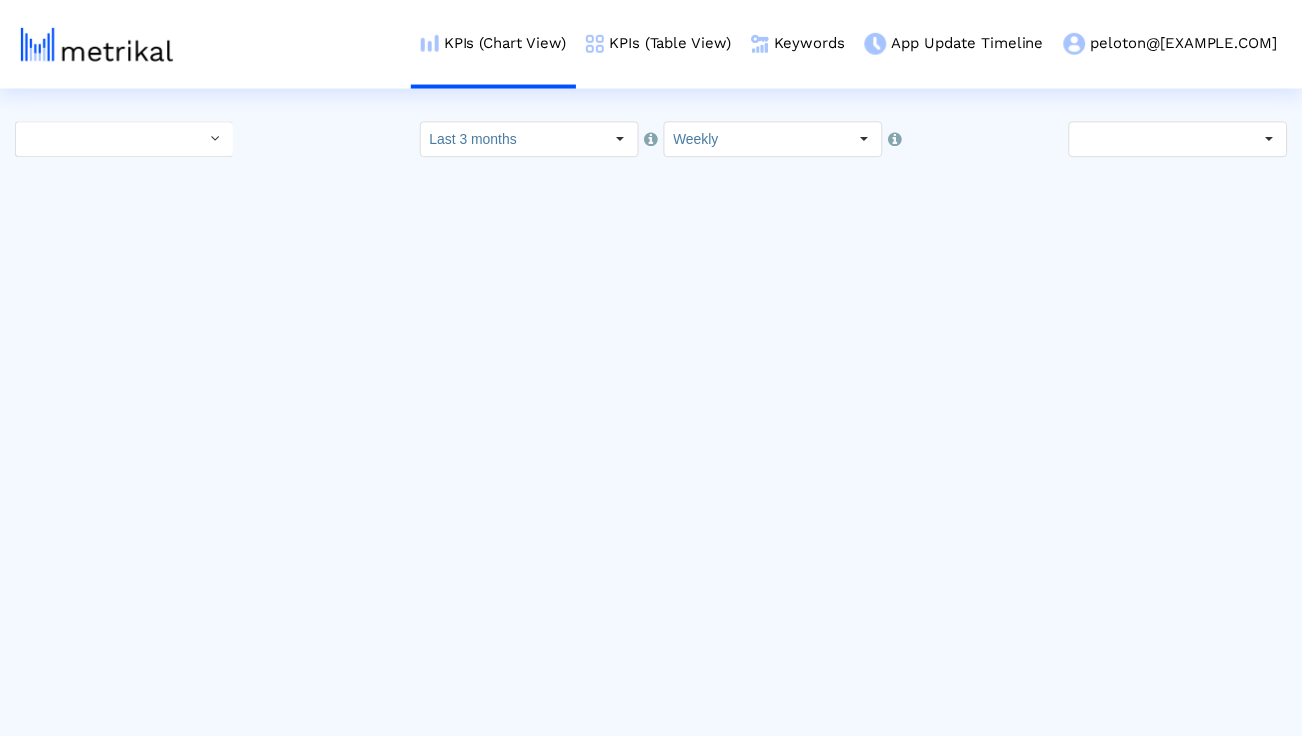 scroll, scrollTop: 0, scrollLeft: 0, axis: both 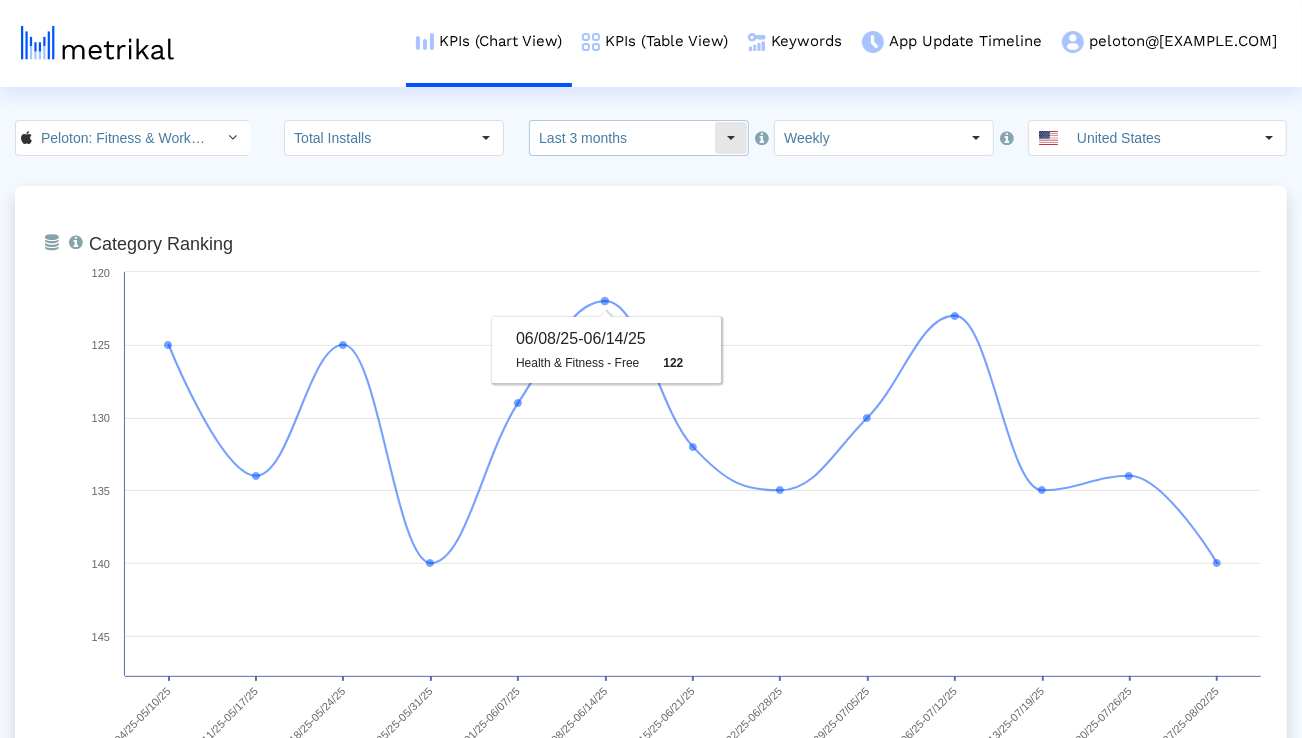 click on "Last 3 months" 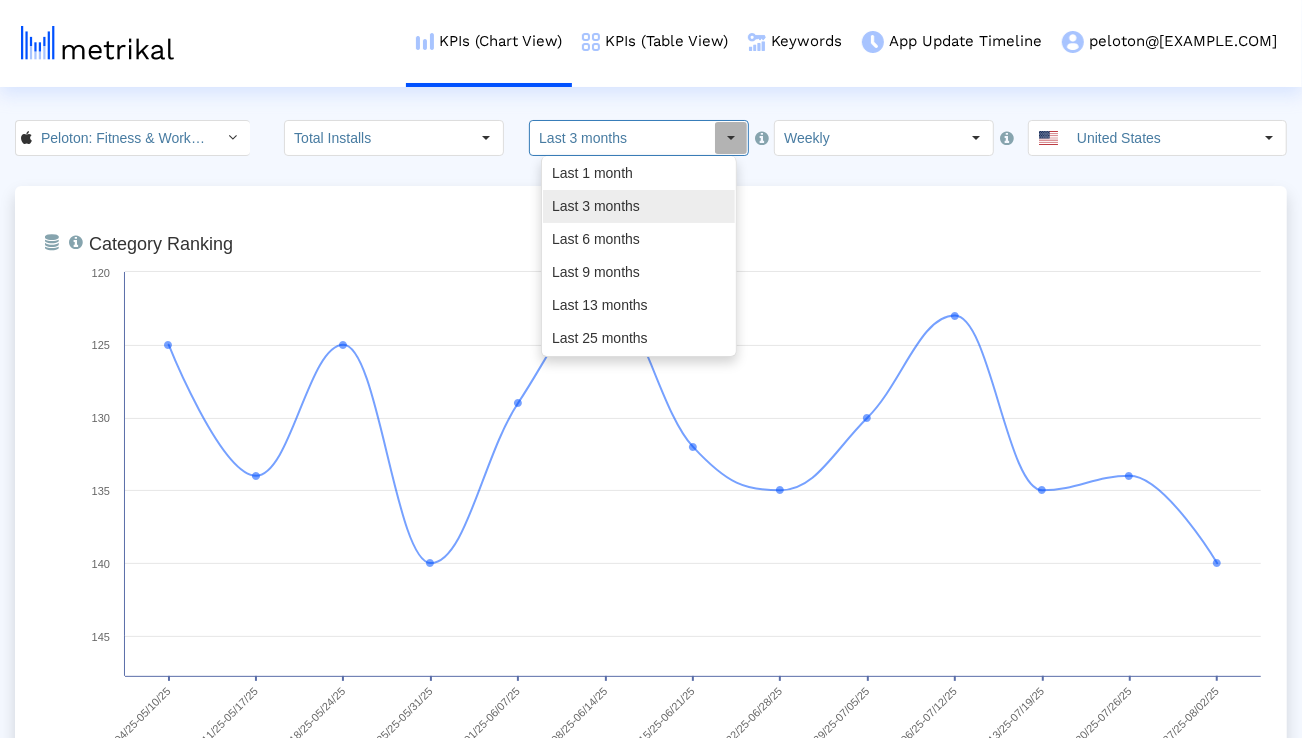 click on "Last 6 months" at bounding box center [639, 239] 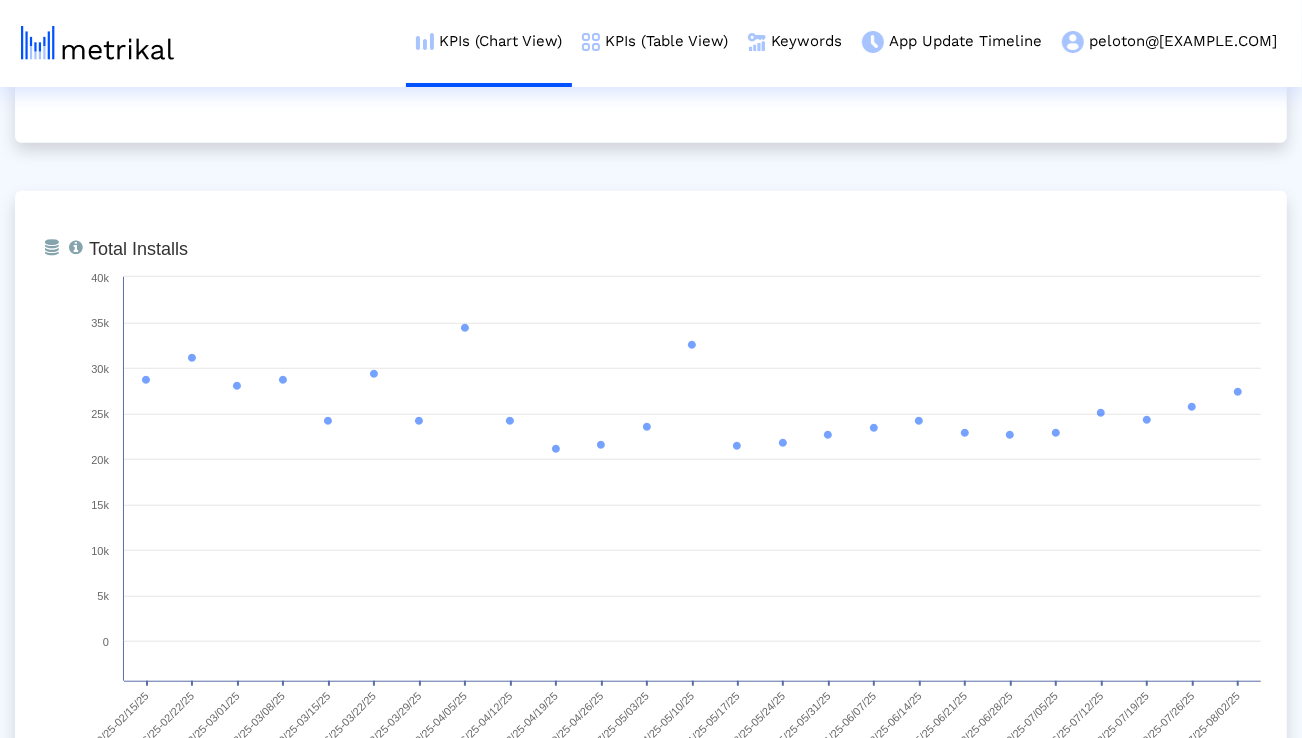 scroll, scrollTop: 818, scrollLeft: 0, axis: vertical 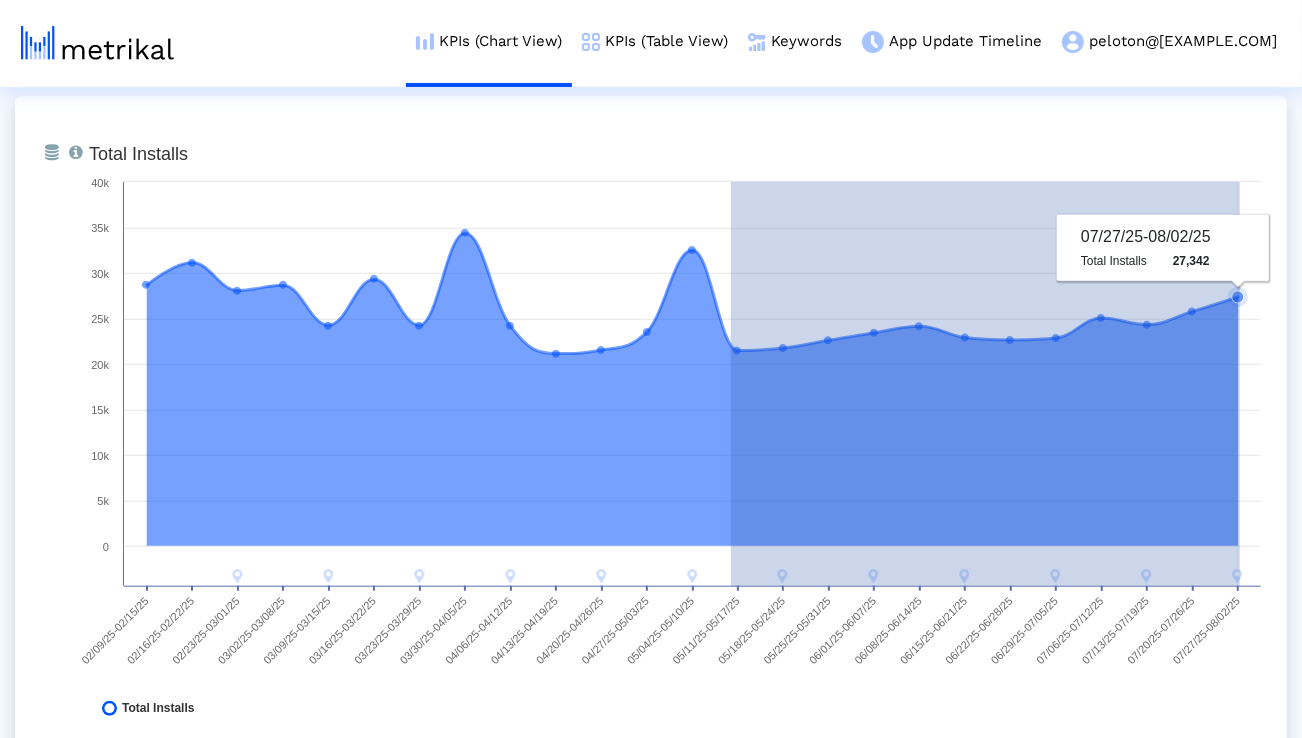 drag, startPoint x: 731, startPoint y: 348, endPoint x: 1240, endPoint y: 357, distance: 509.07956 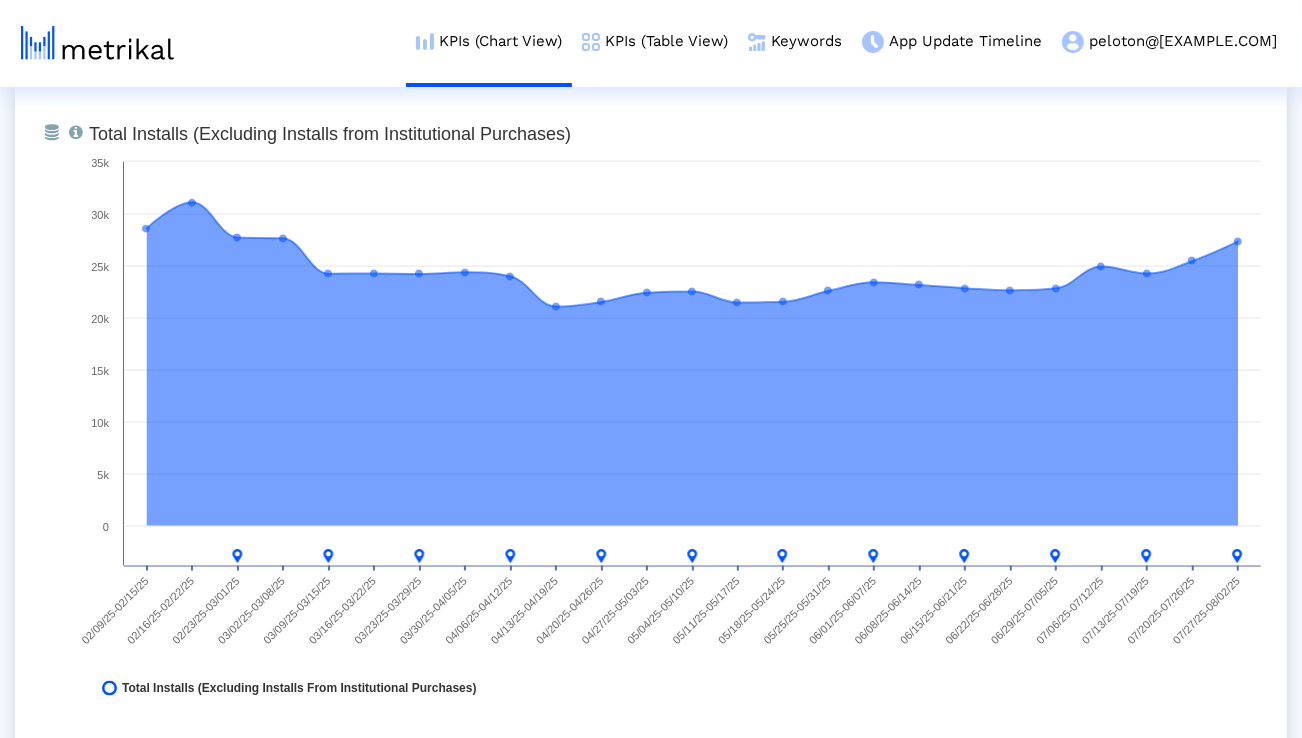 scroll, scrollTop: 1571, scrollLeft: 0, axis: vertical 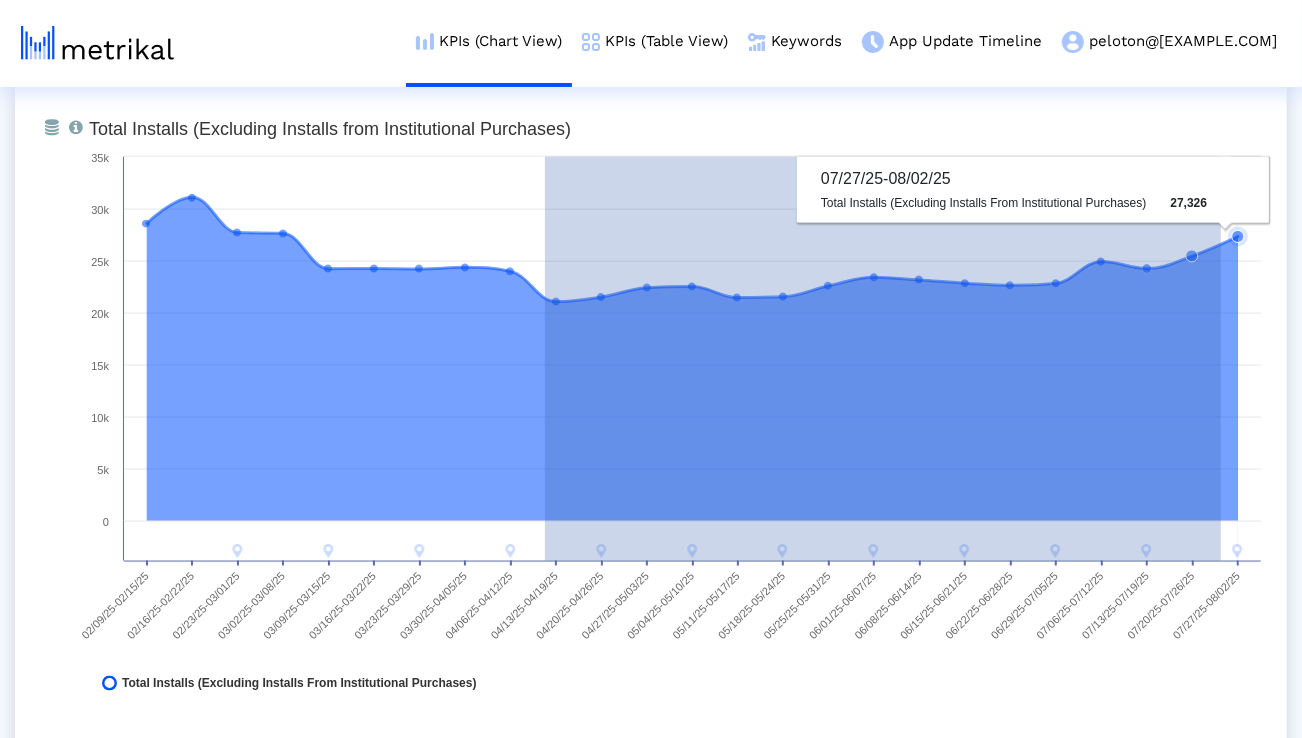 drag, startPoint x: 545, startPoint y: 303, endPoint x: 1257, endPoint y: 339, distance: 712.90955 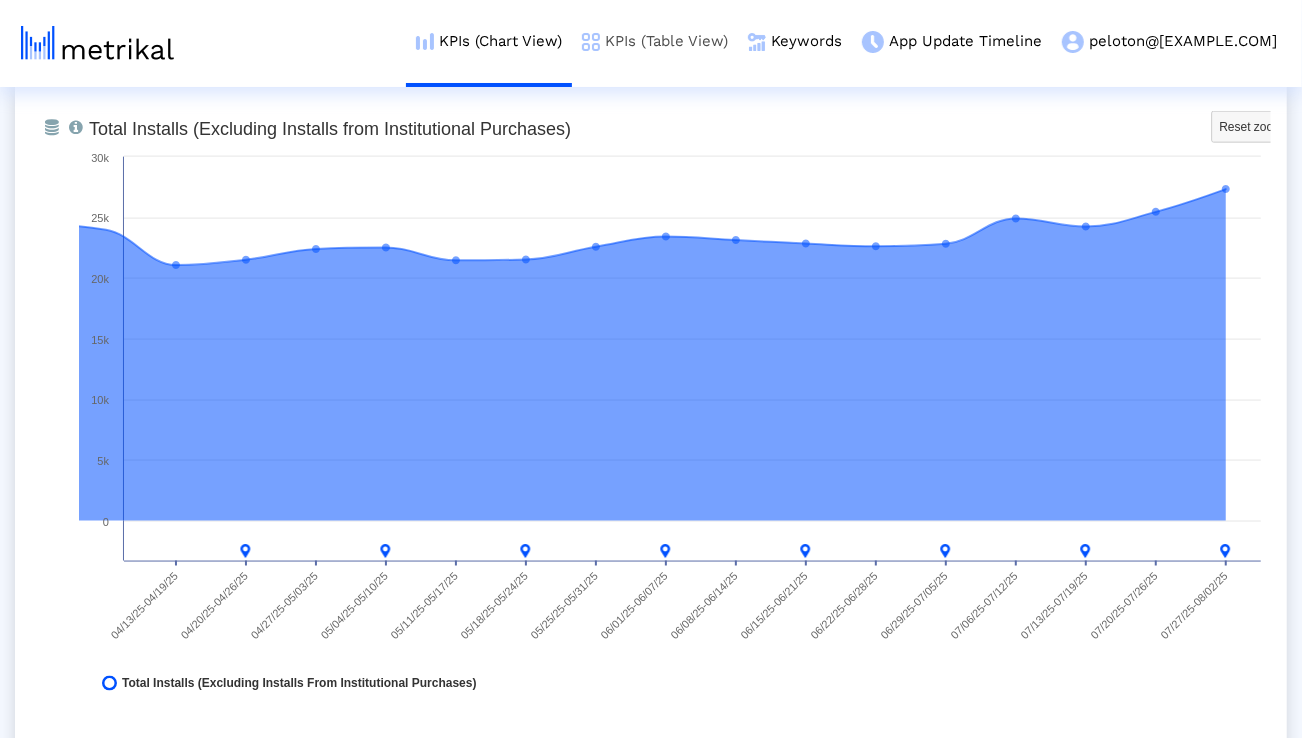 click on "KPIs (Table View)" at bounding box center (655, 41) 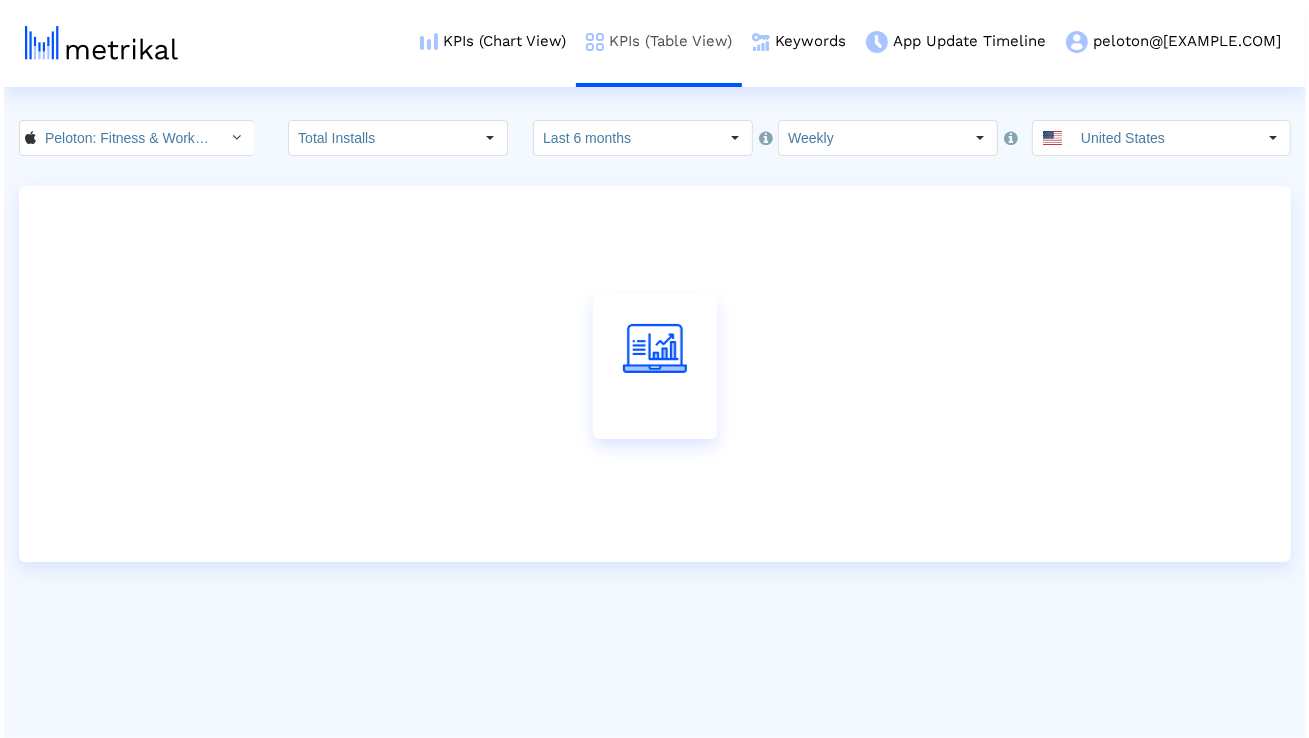 scroll, scrollTop: 0, scrollLeft: 0, axis: both 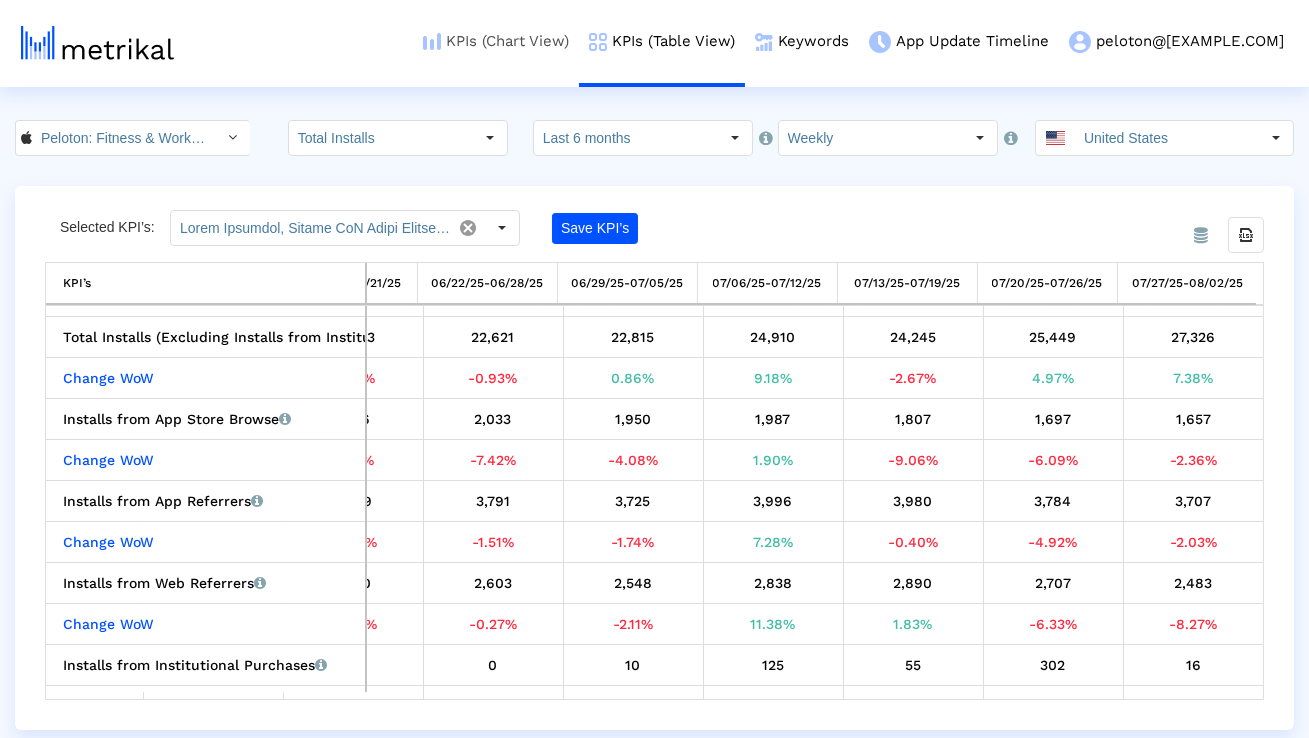 click on "KPIs (Chart View)" at bounding box center [496, 41] 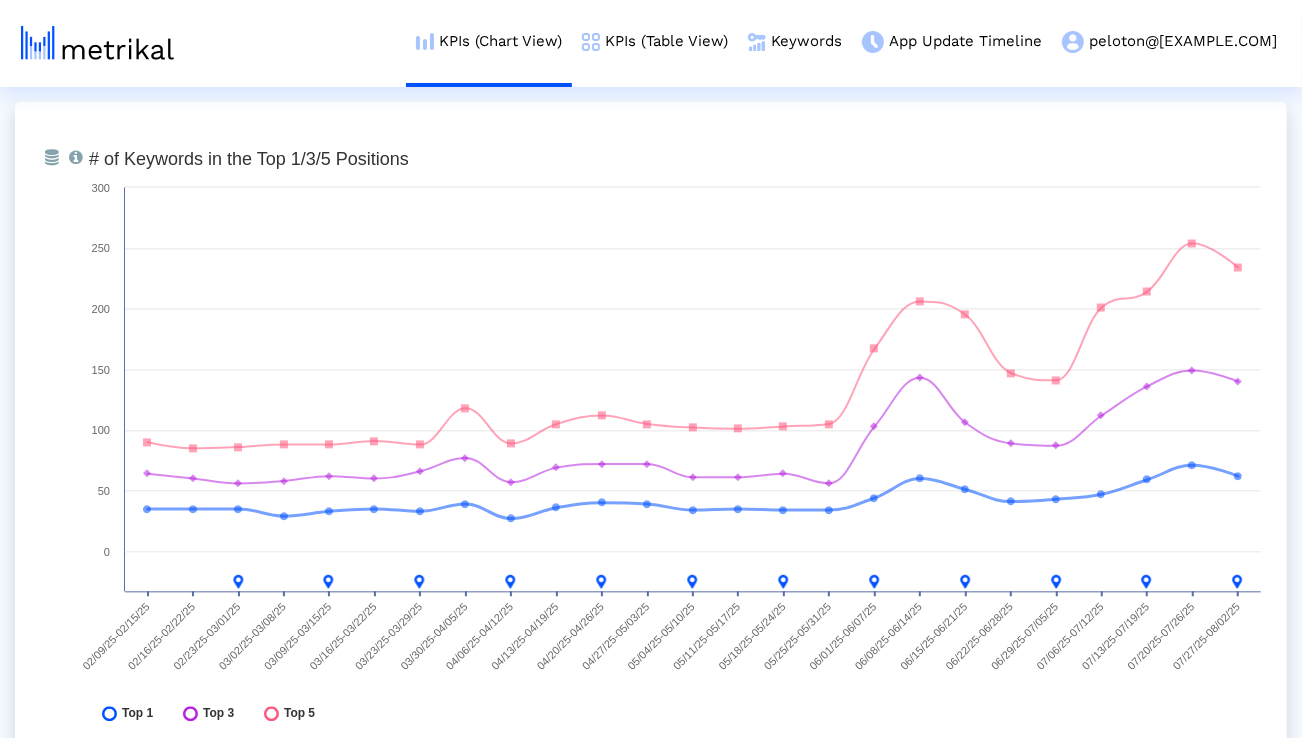scroll, scrollTop: 7382, scrollLeft: 0, axis: vertical 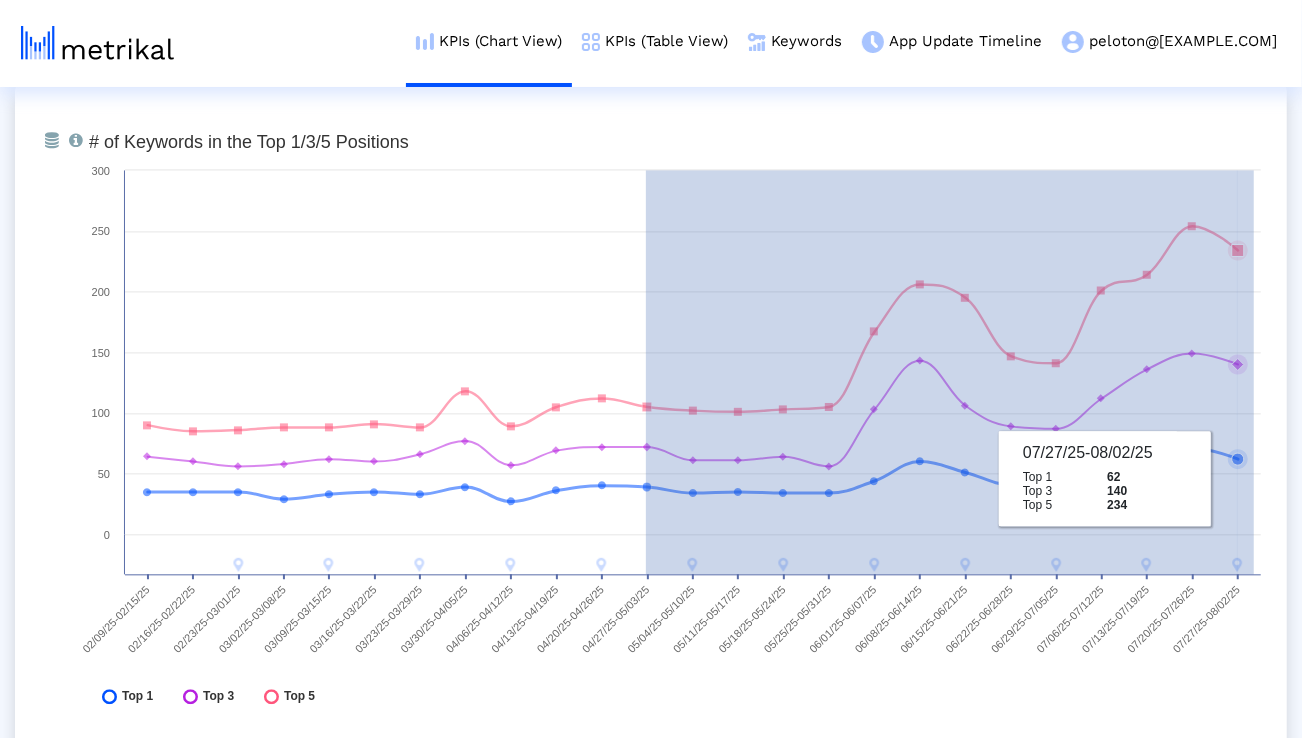 drag, startPoint x: 646, startPoint y: 412, endPoint x: 1254, endPoint y: 484, distance: 612.2483 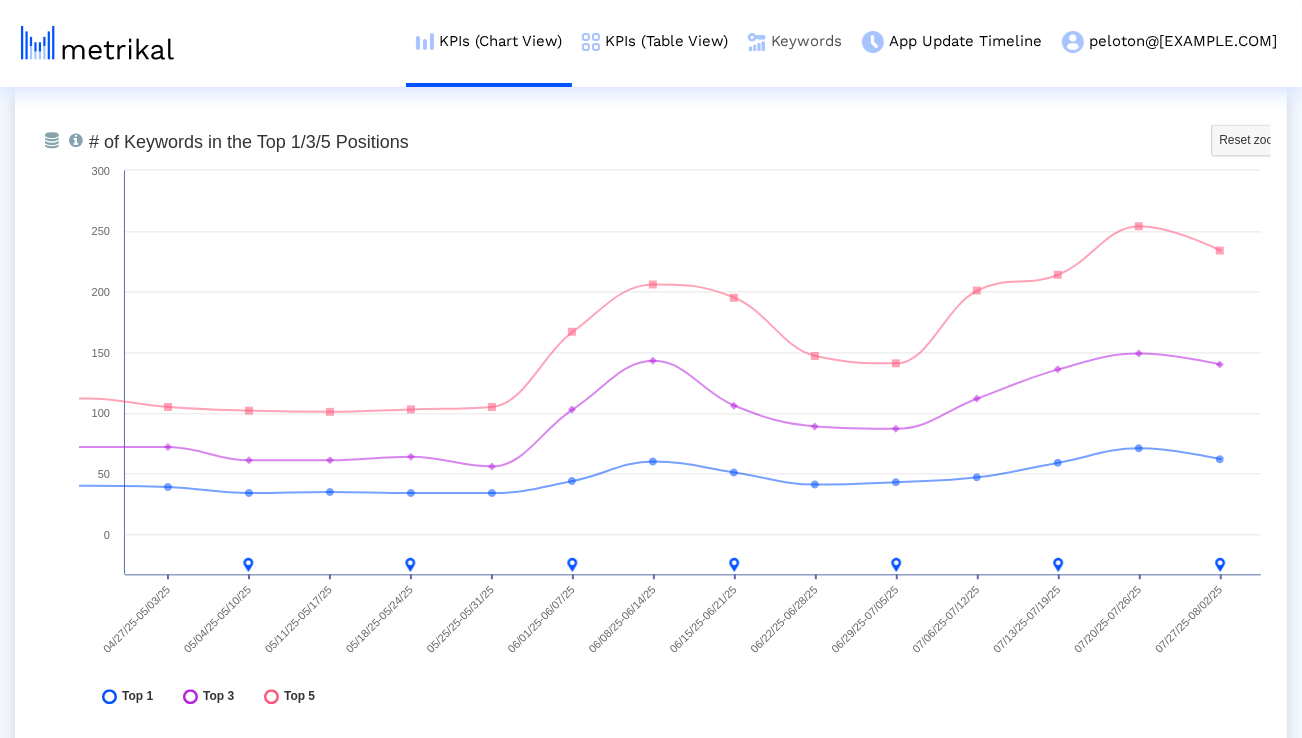click on "Keywords" at bounding box center [795, 41] 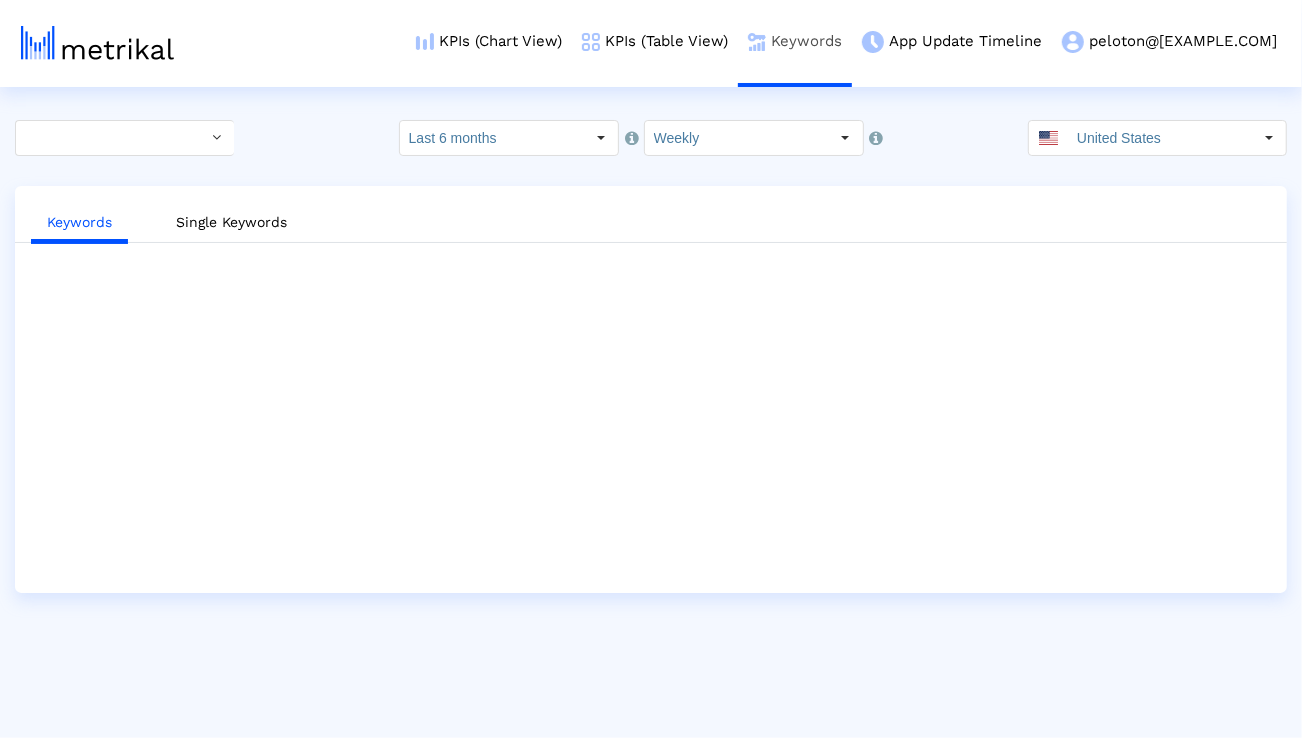 scroll, scrollTop: 0, scrollLeft: 0, axis: both 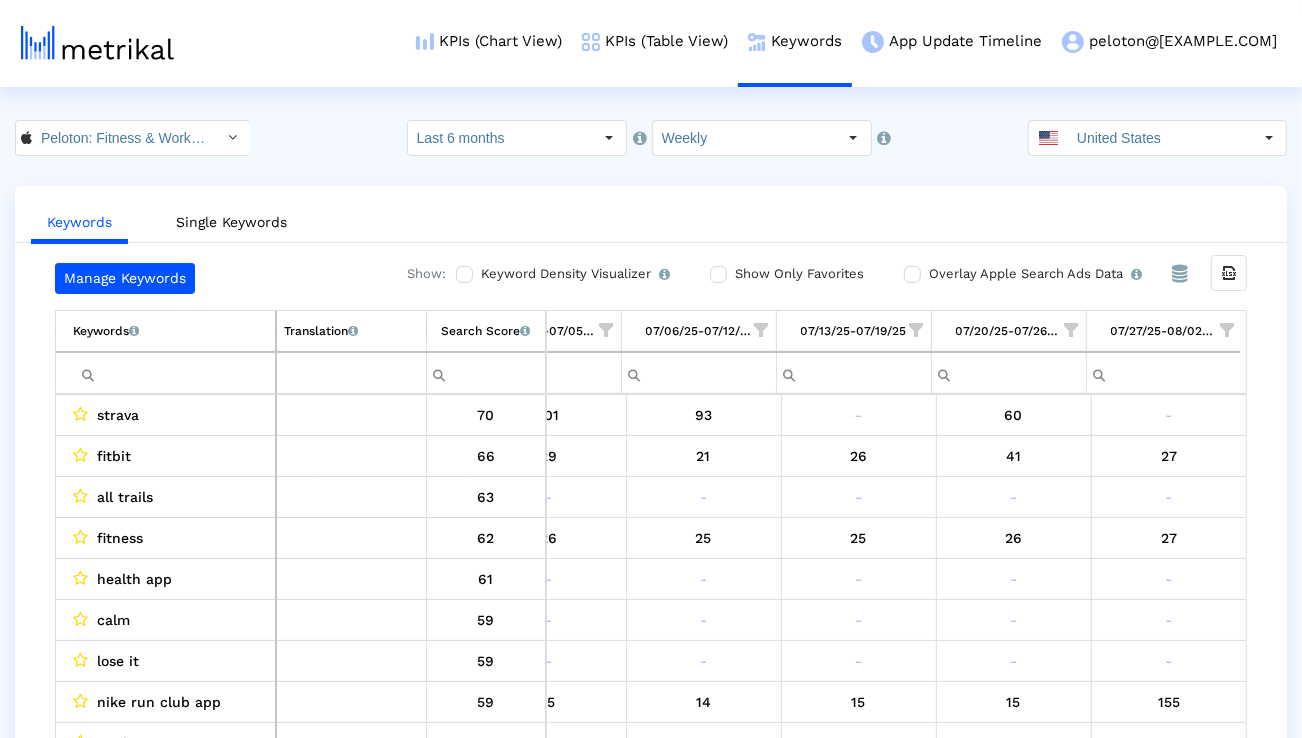 click at bounding box center [174, 373] 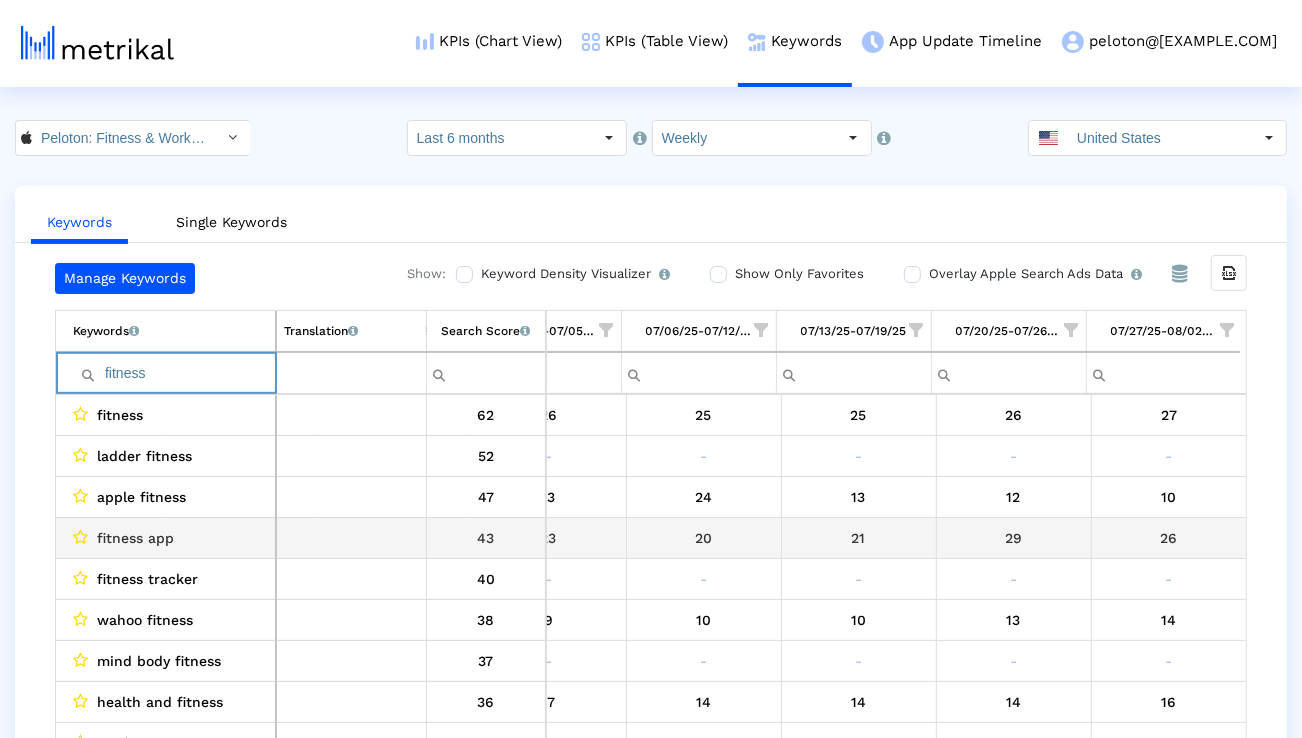scroll, scrollTop: 0, scrollLeft: 3181, axis: horizontal 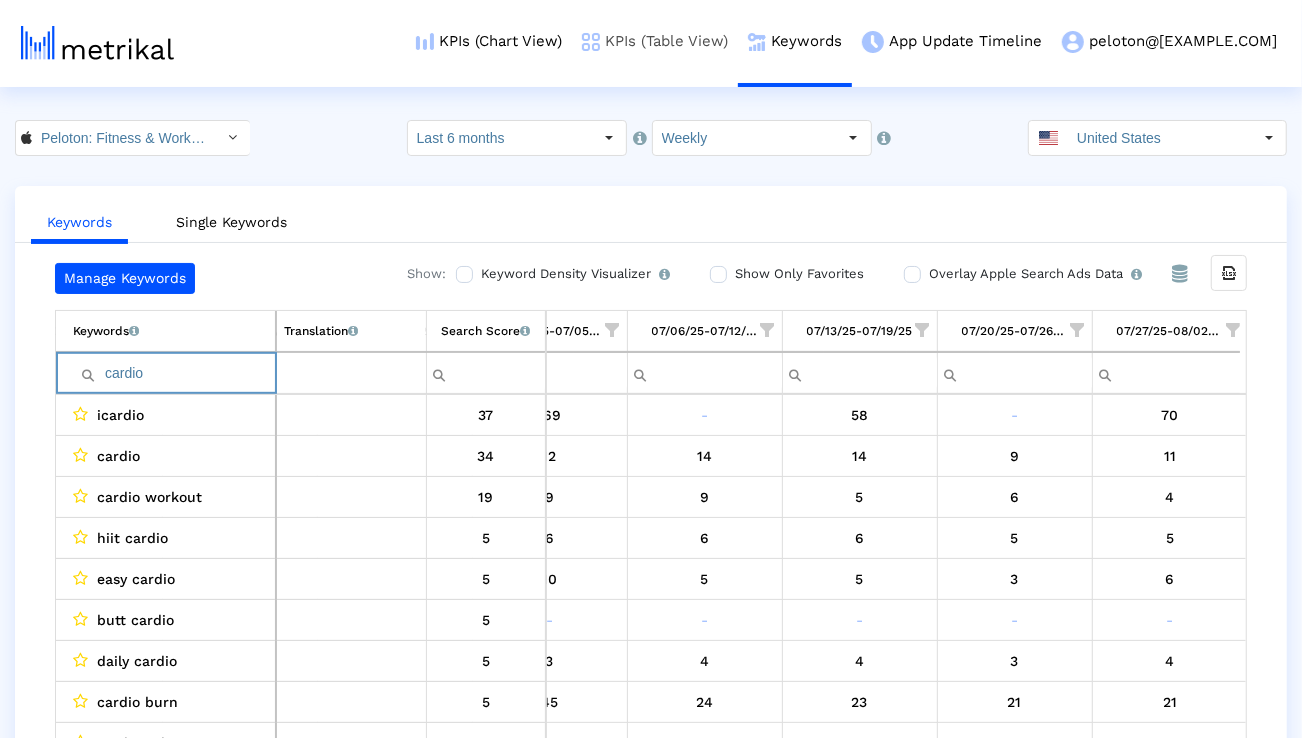 type on "x" 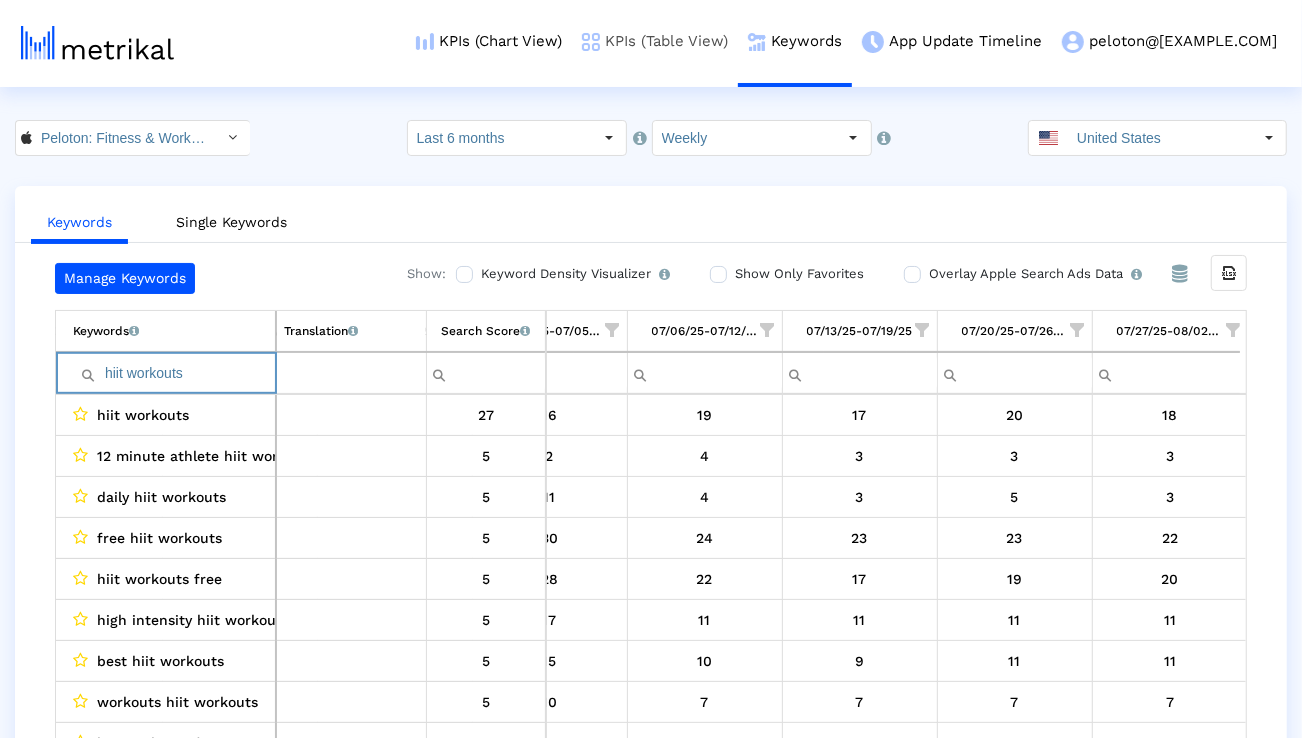 type on "hiit workouts" 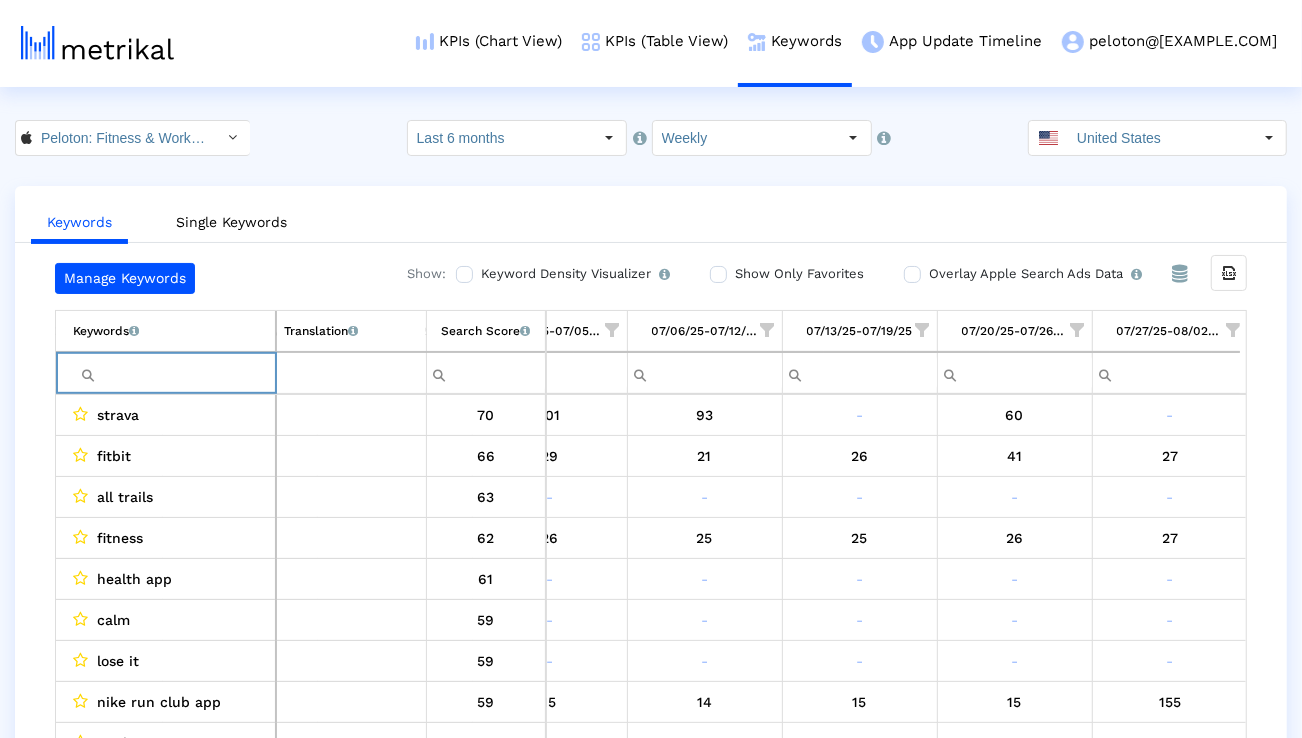 click at bounding box center [1233, 330] 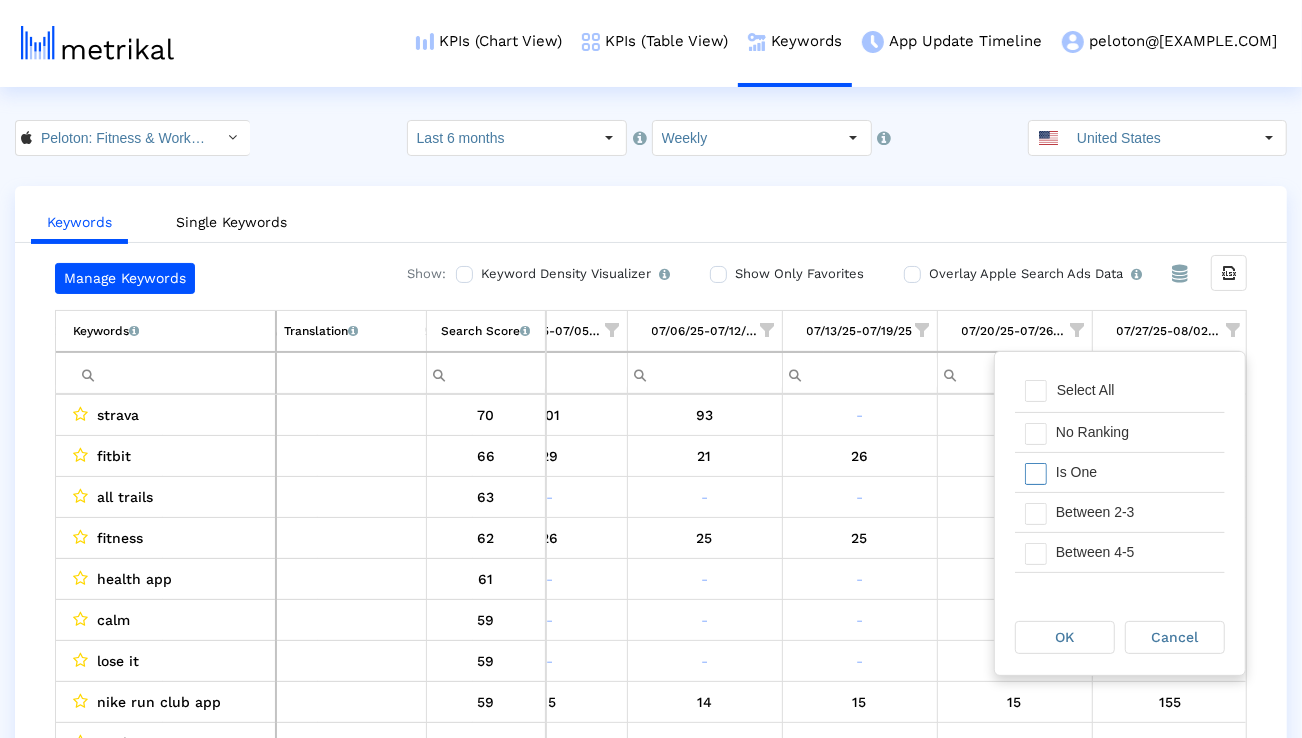 click on "Is One" at bounding box center [1135, 472] 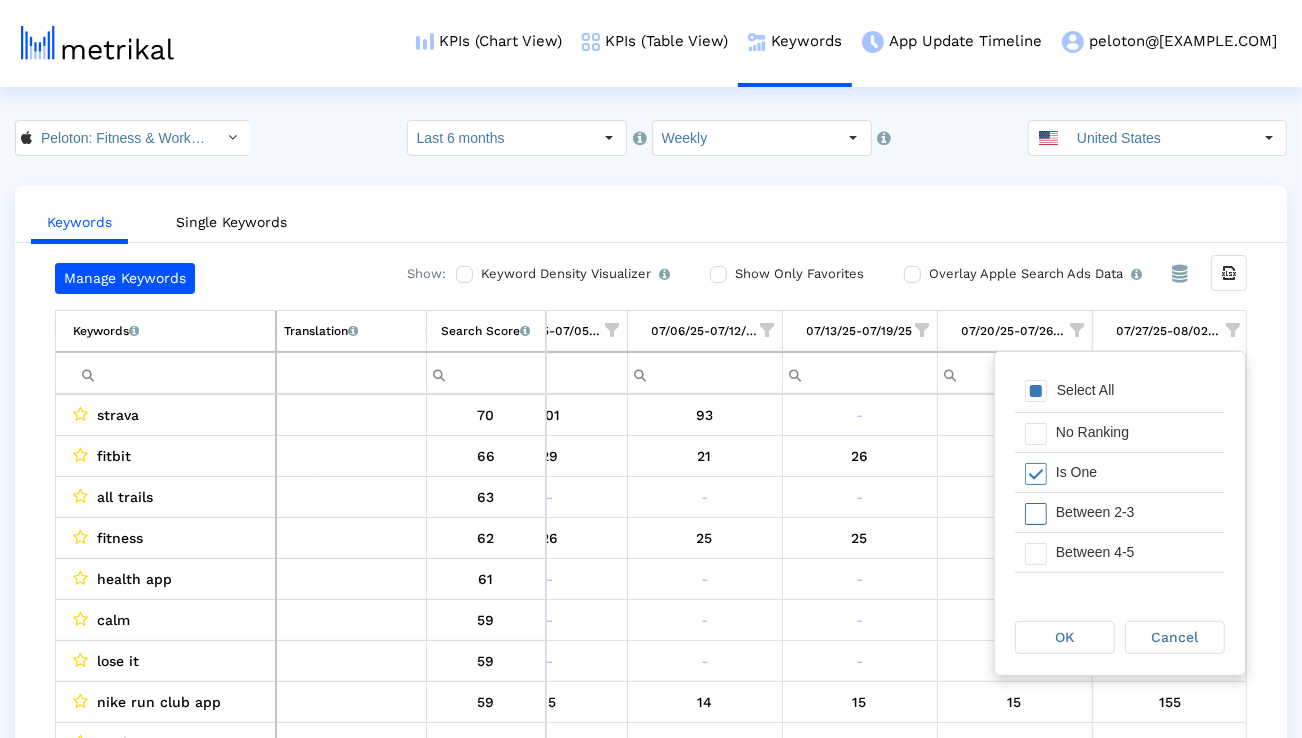 click on "Between 2-3" at bounding box center [1135, 512] 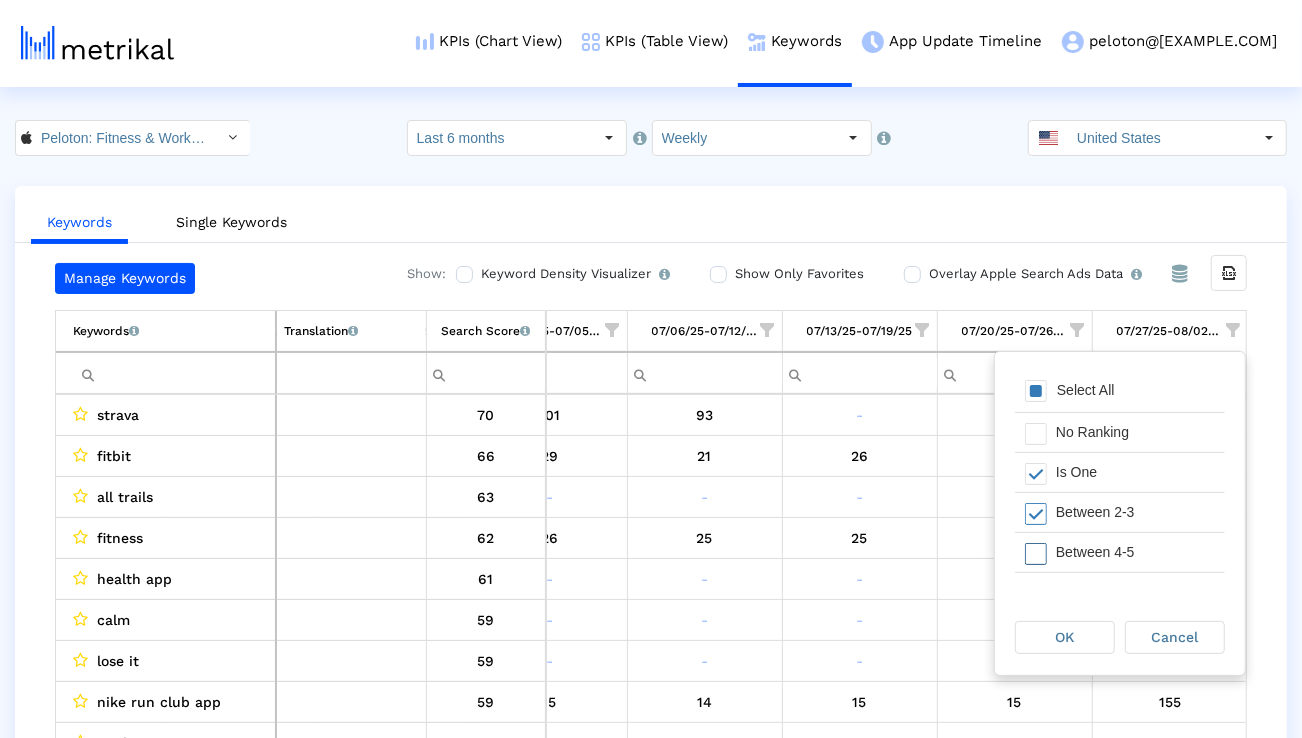 click on "Between 4-5" at bounding box center (1135, 552) 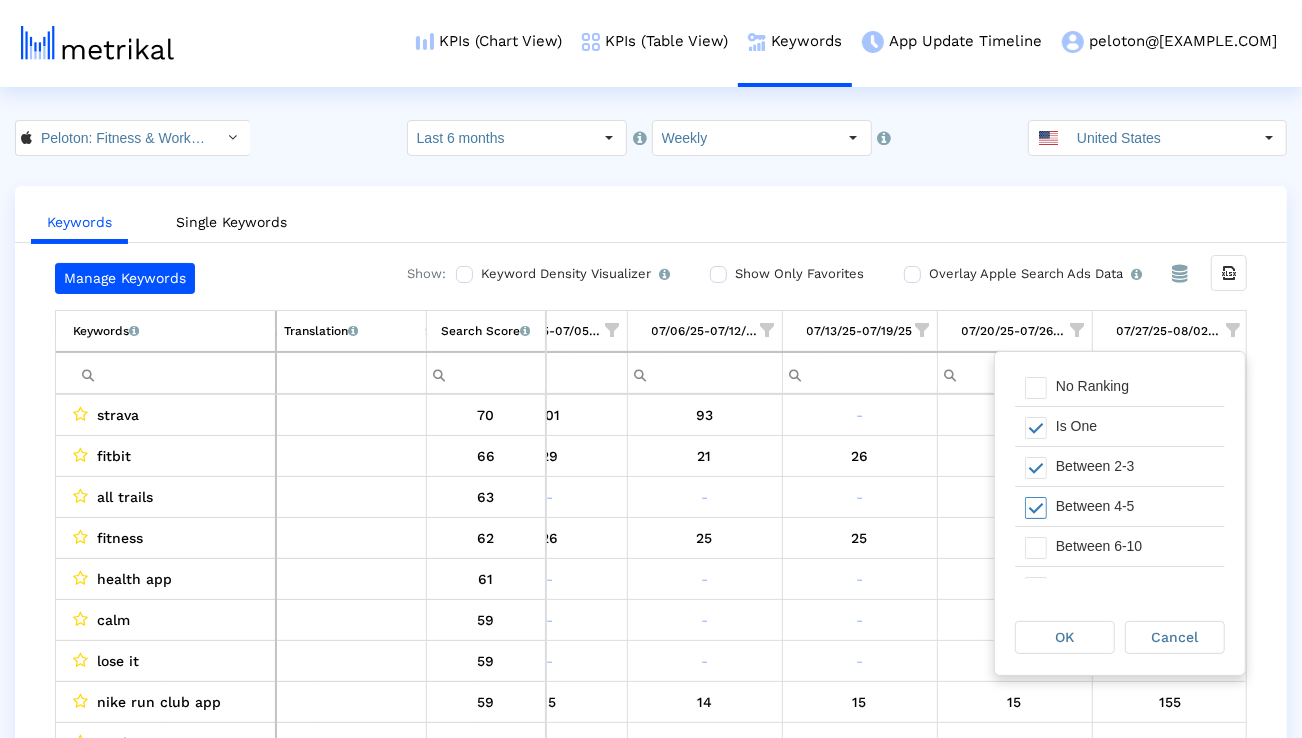 scroll, scrollTop: 50, scrollLeft: 0, axis: vertical 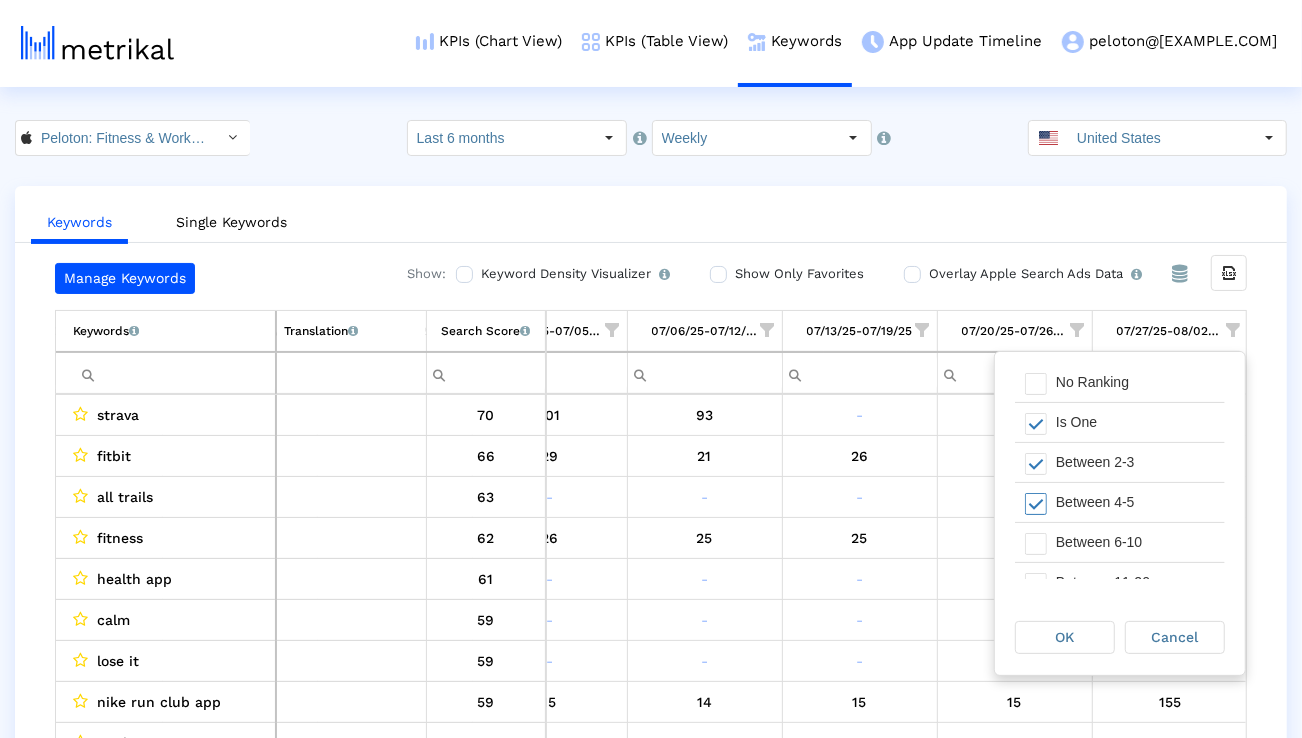 click on "Between 6-10" at bounding box center [1135, 542] 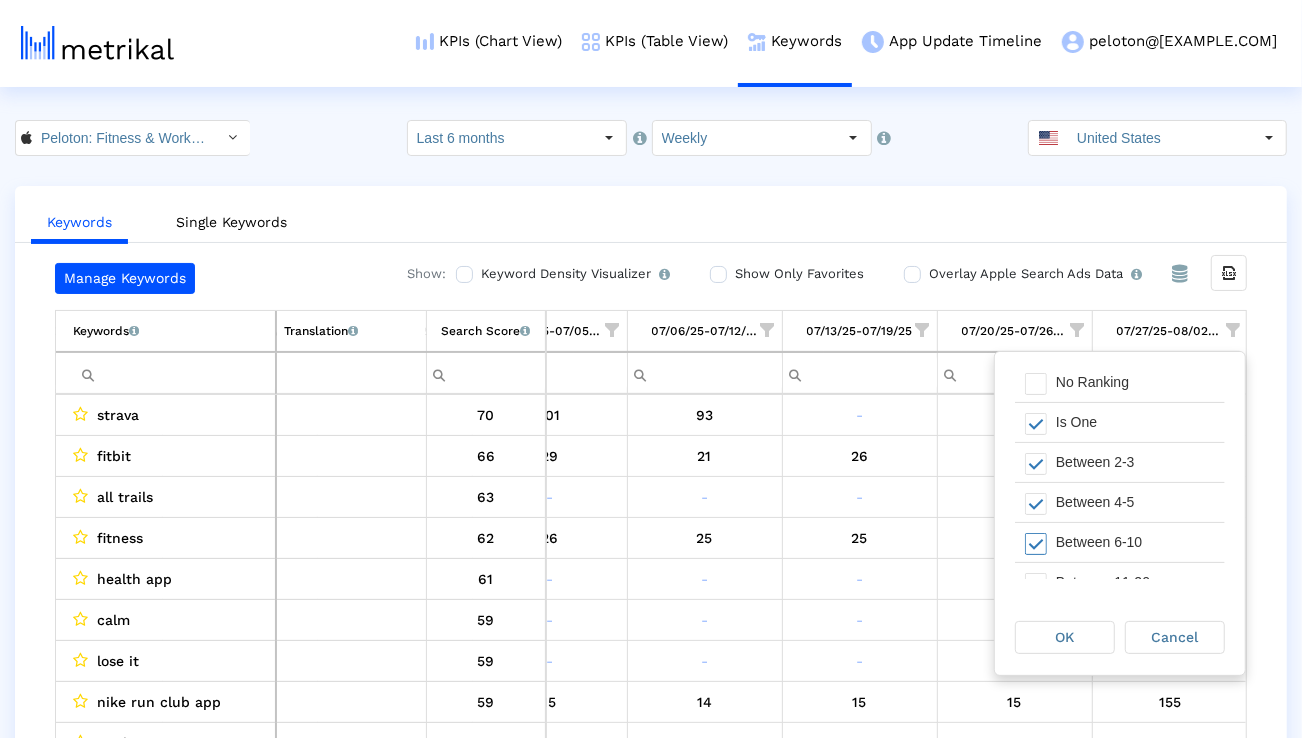click on "OK" at bounding box center (1065, 637) 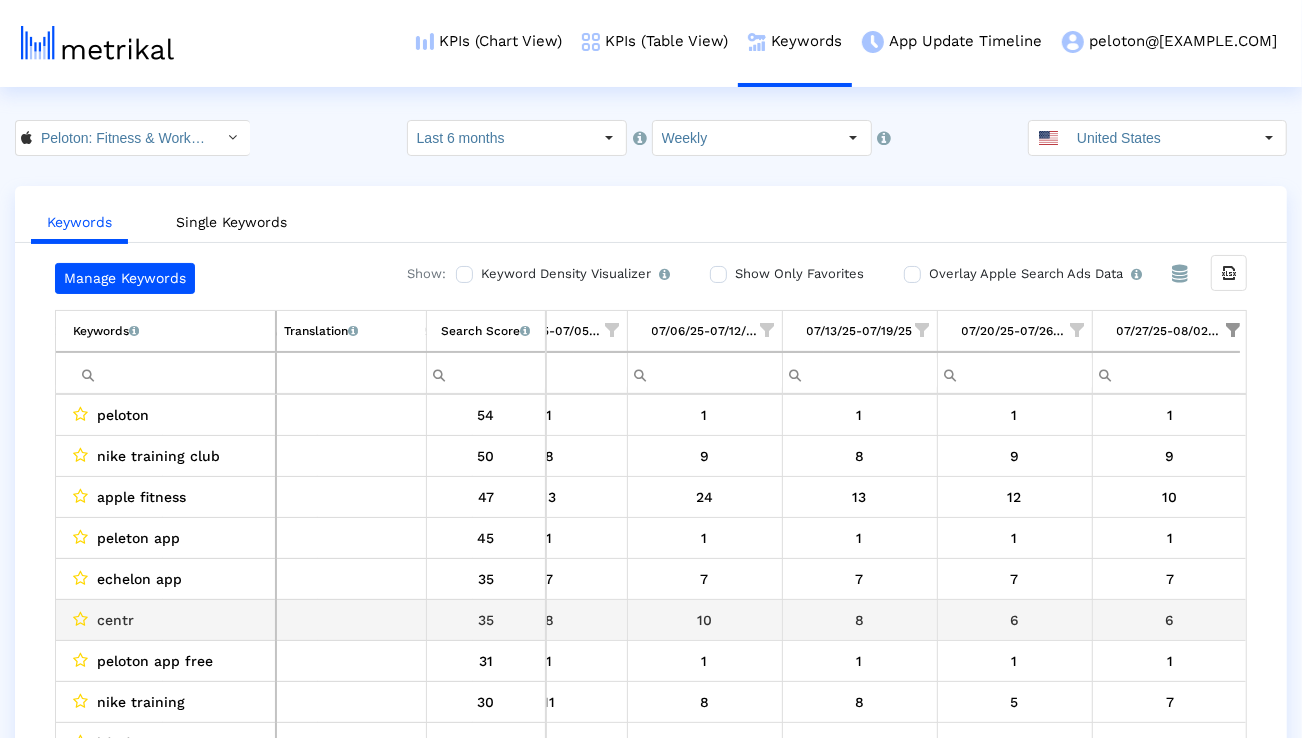 scroll, scrollTop: 0, scrollLeft: 3181, axis: horizontal 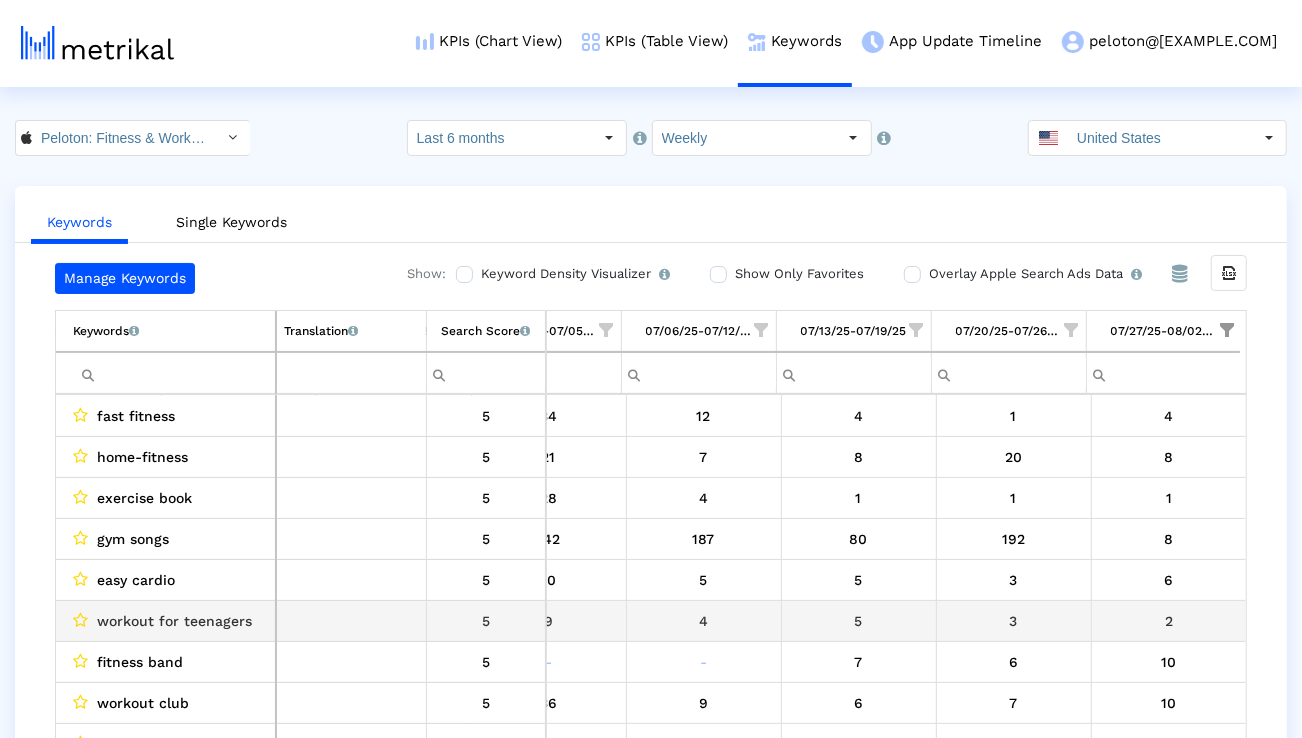 click on "workout for teenagers" at bounding box center [174, 621] 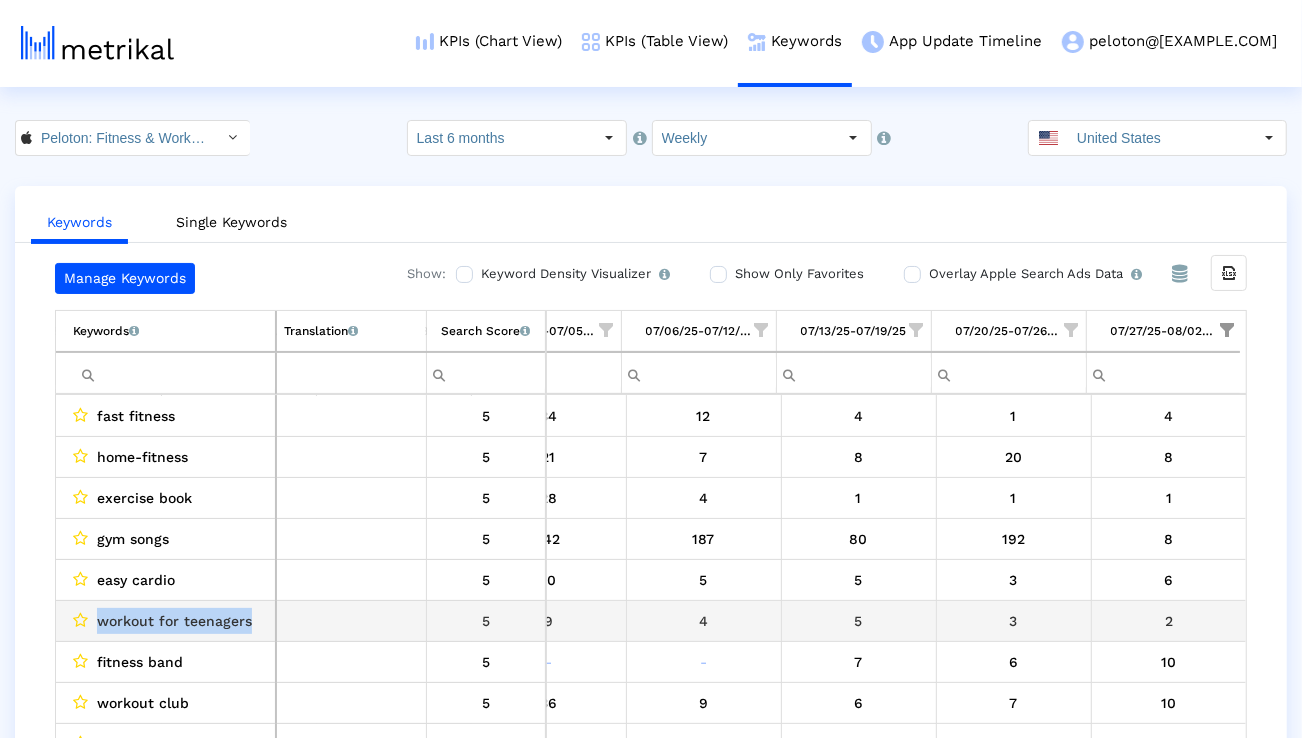 click on "workout for teenagers" at bounding box center (174, 621) 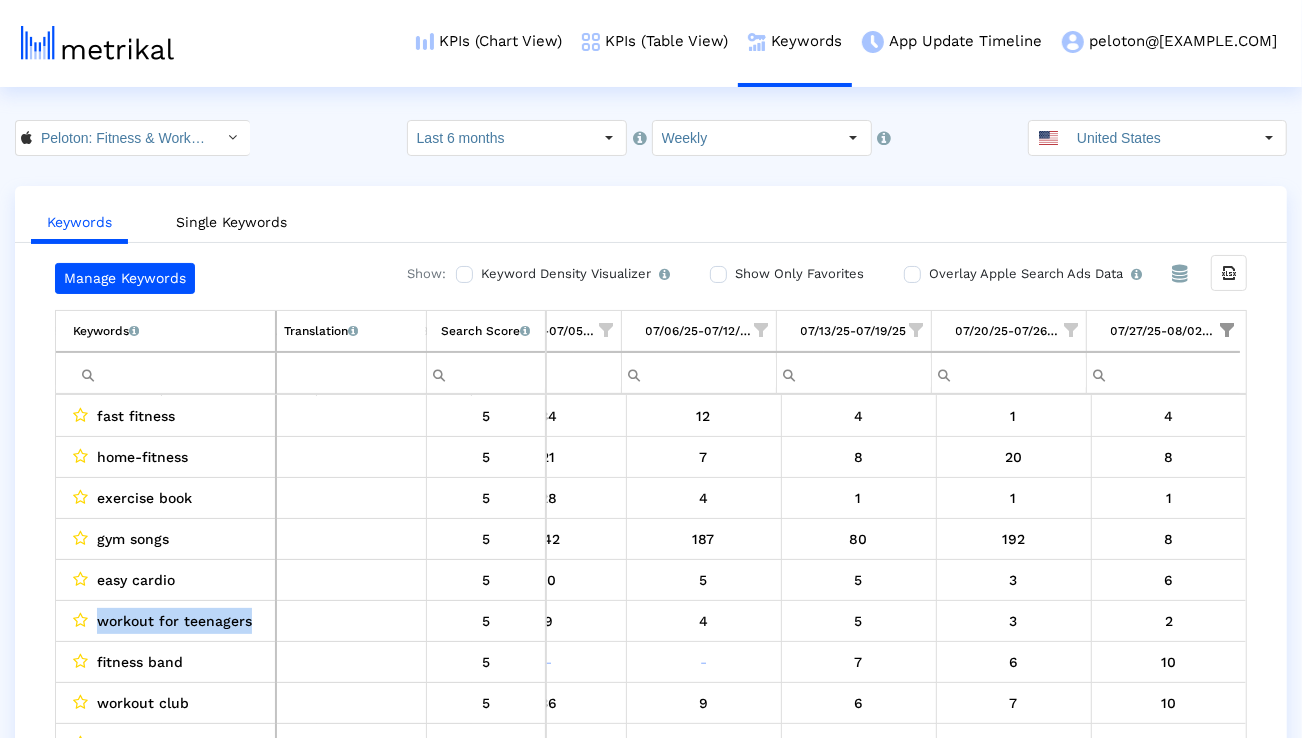 click at bounding box center [174, 373] 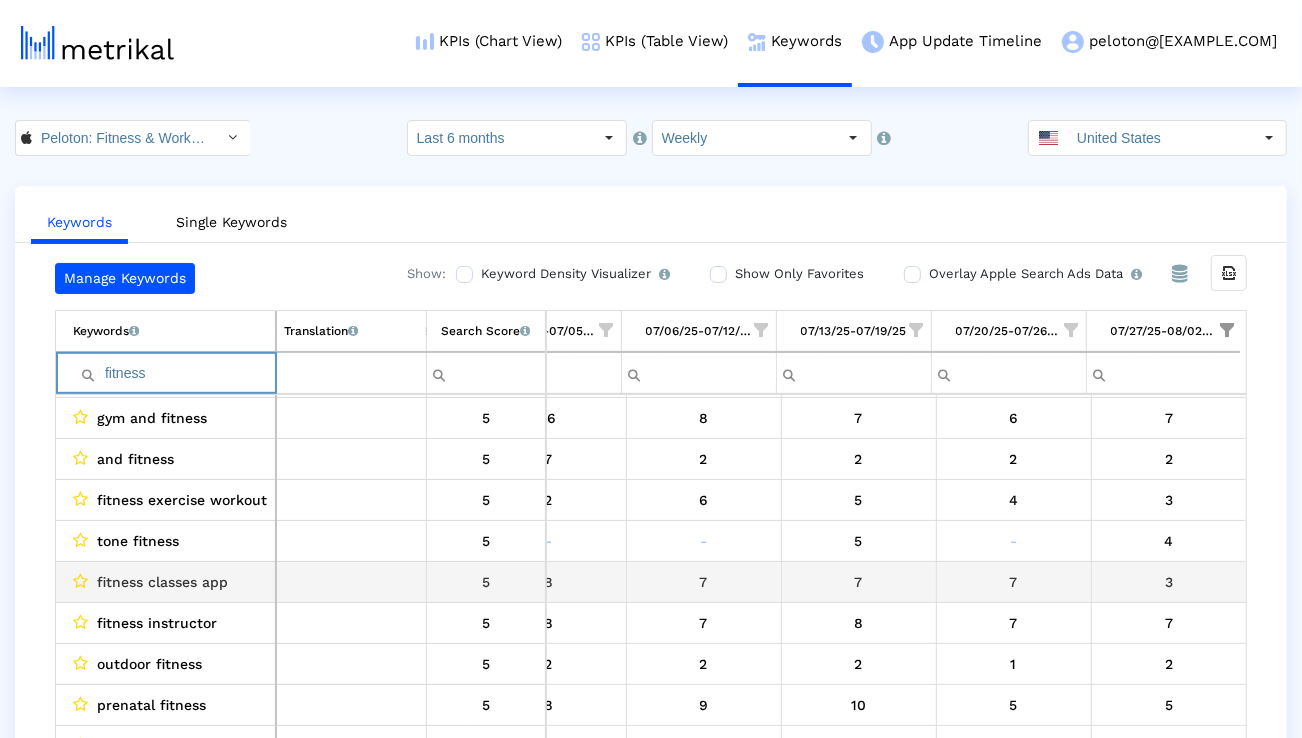 type on "fitness" 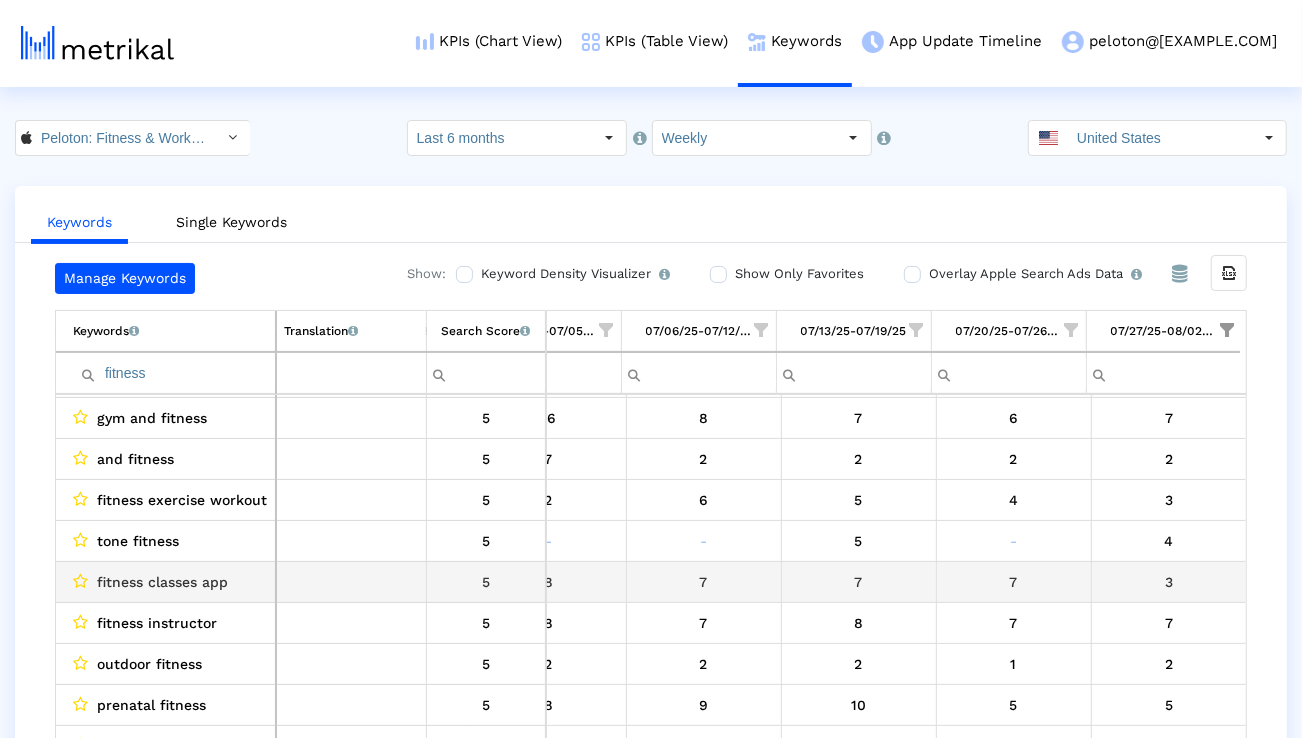 click on "fitness classes app" at bounding box center (162, 582) 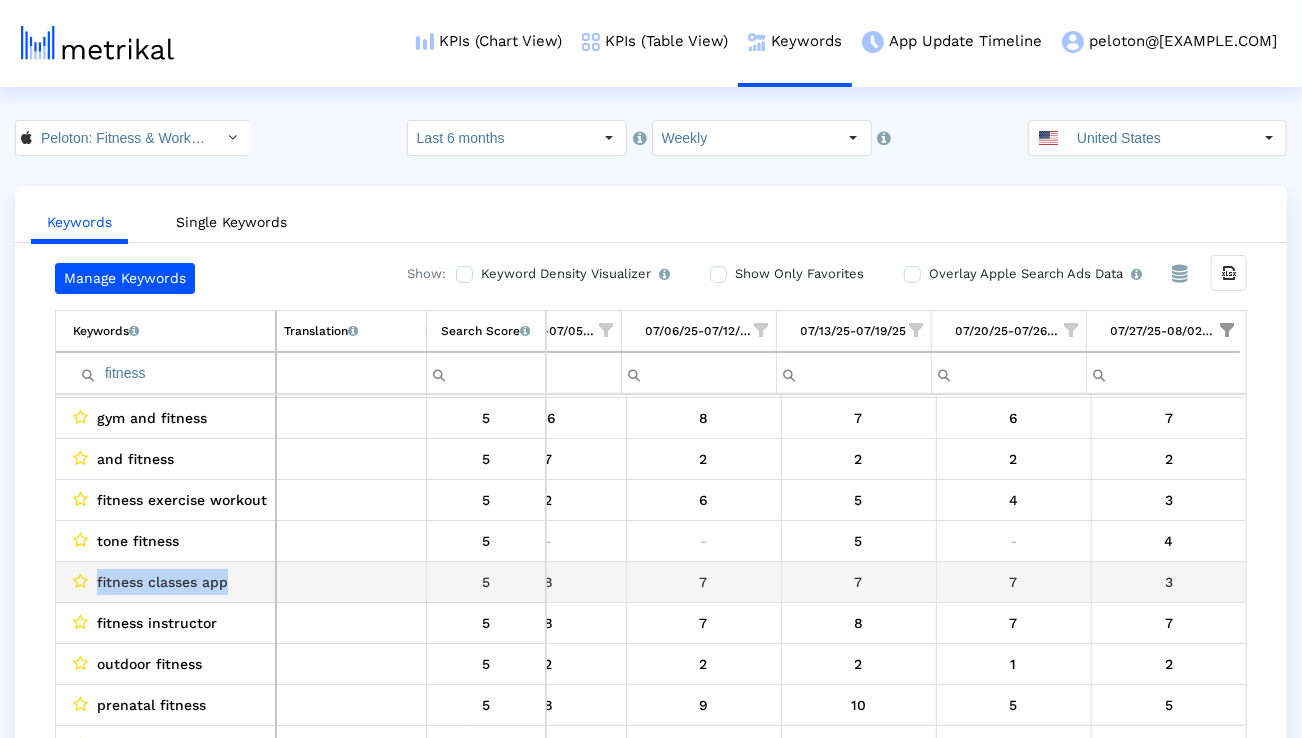 click on "fitness classes app" at bounding box center (162, 582) 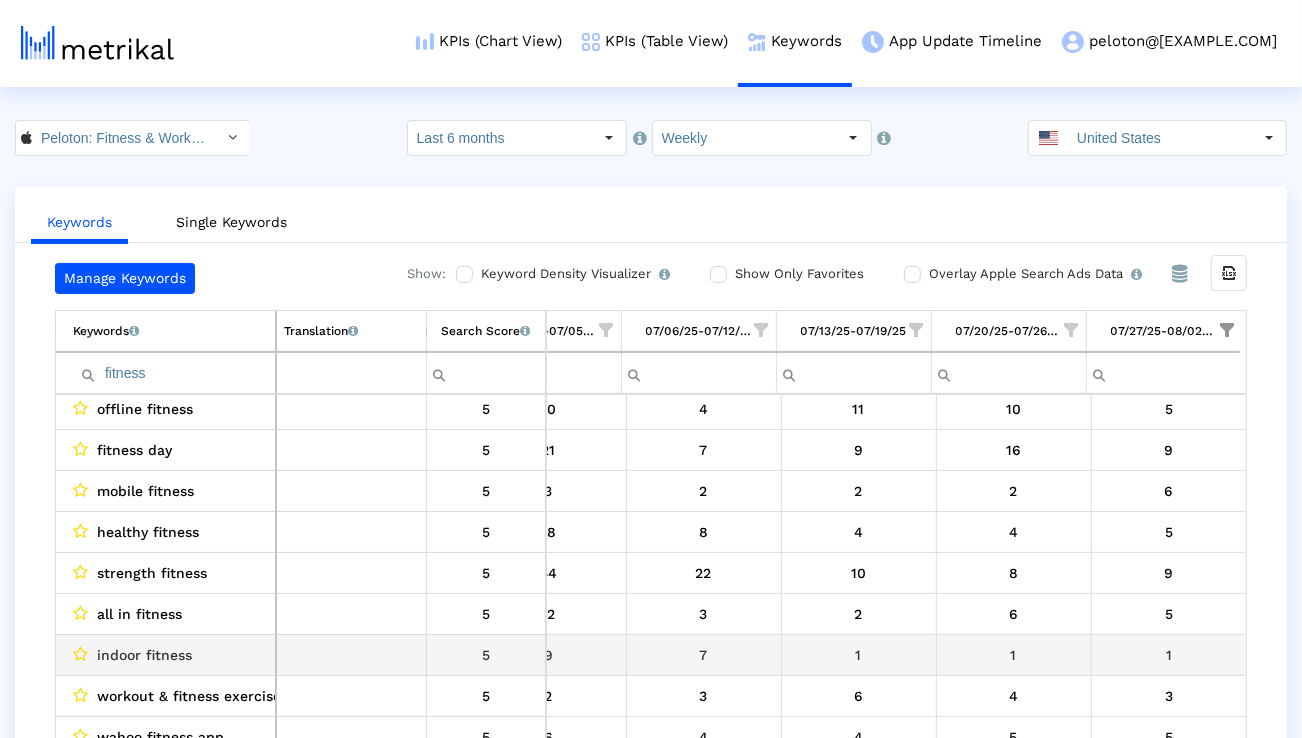 click on "indoor fitness" at bounding box center [144, 655] 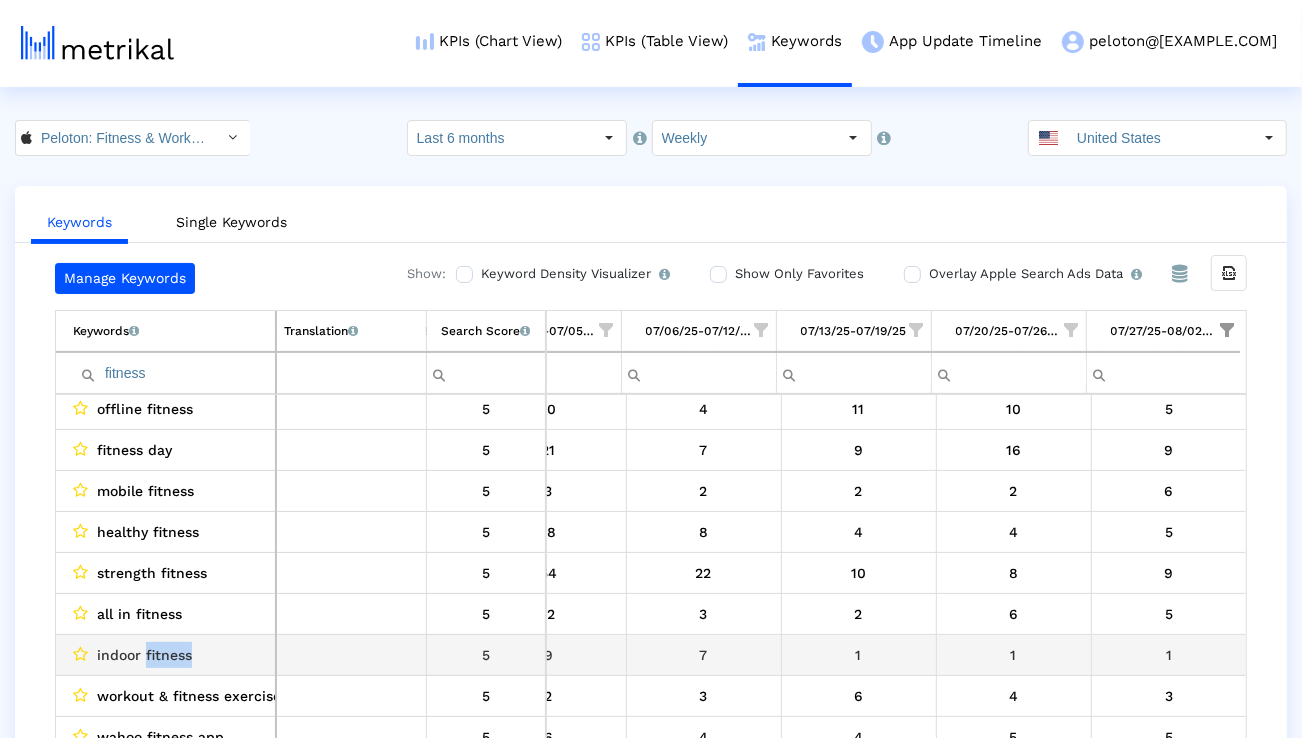 click on "indoor fitness" at bounding box center [144, 655] 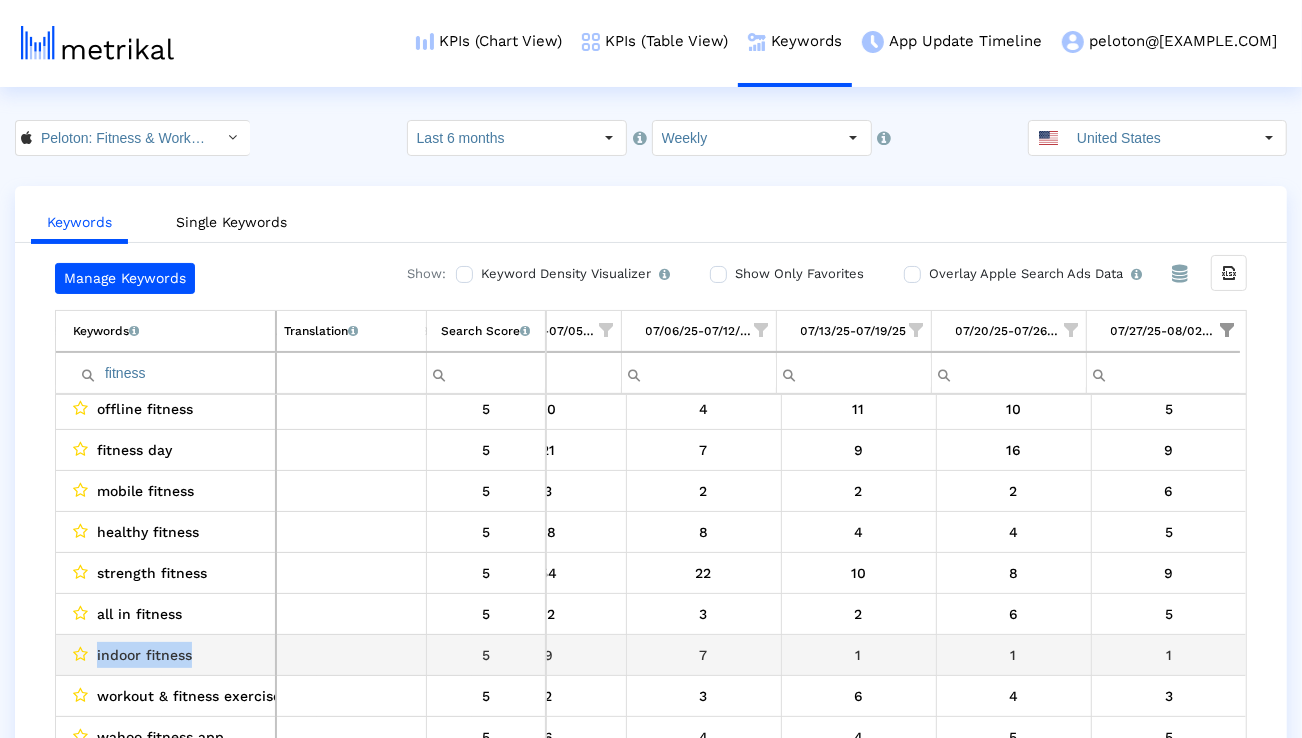 click on "indoor fitness" at bounding box center [144, 655] 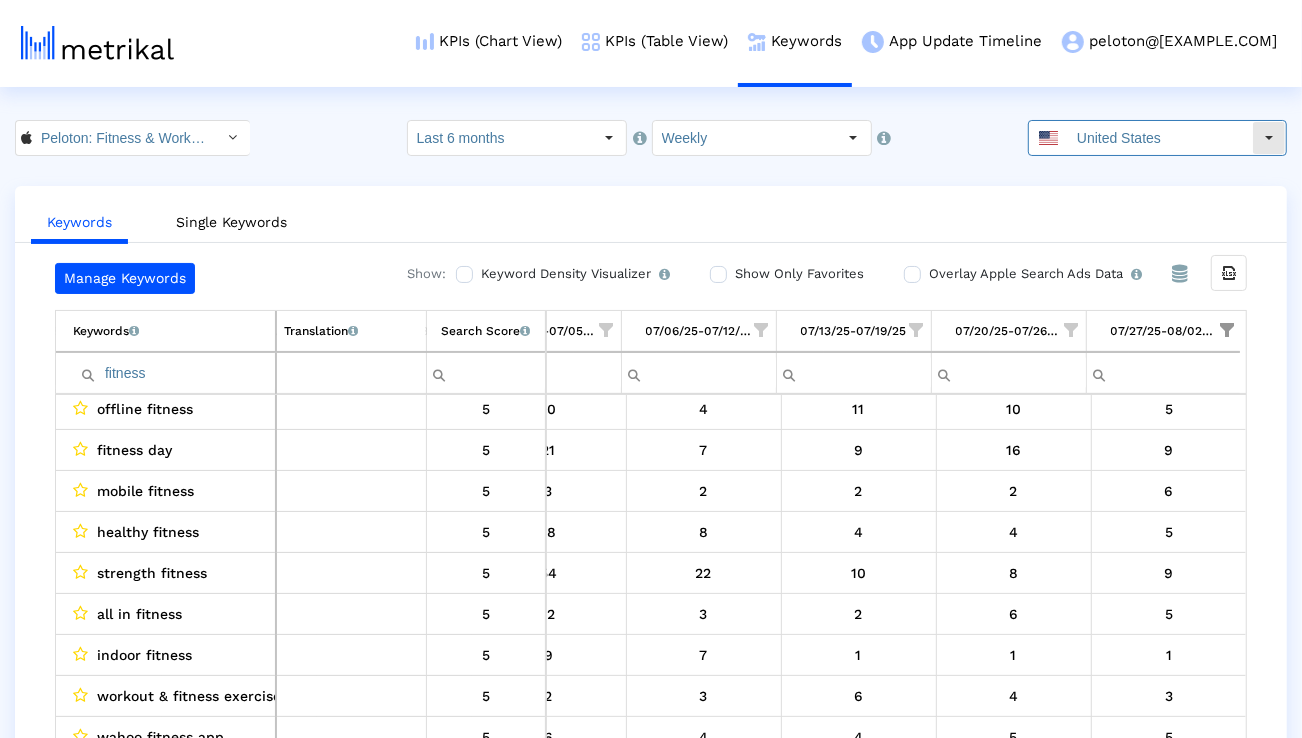 click 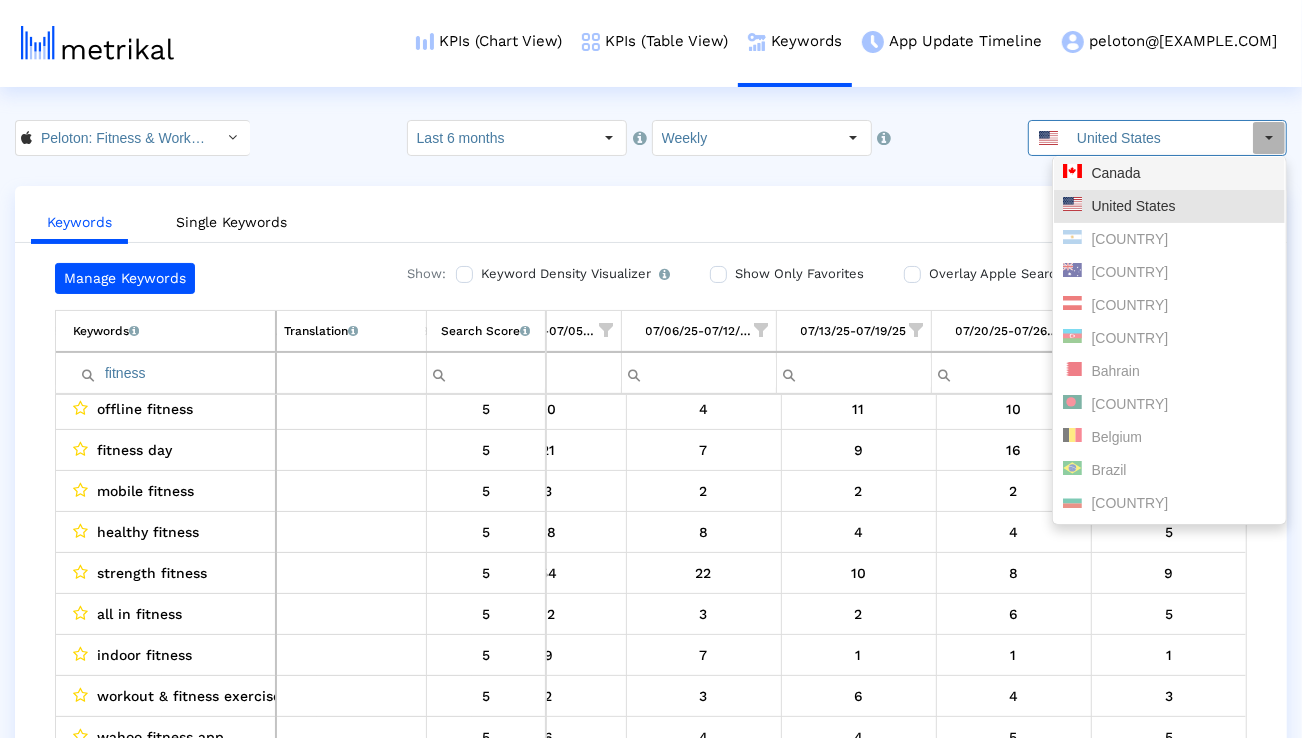 click at bounding box center [1072, 171] 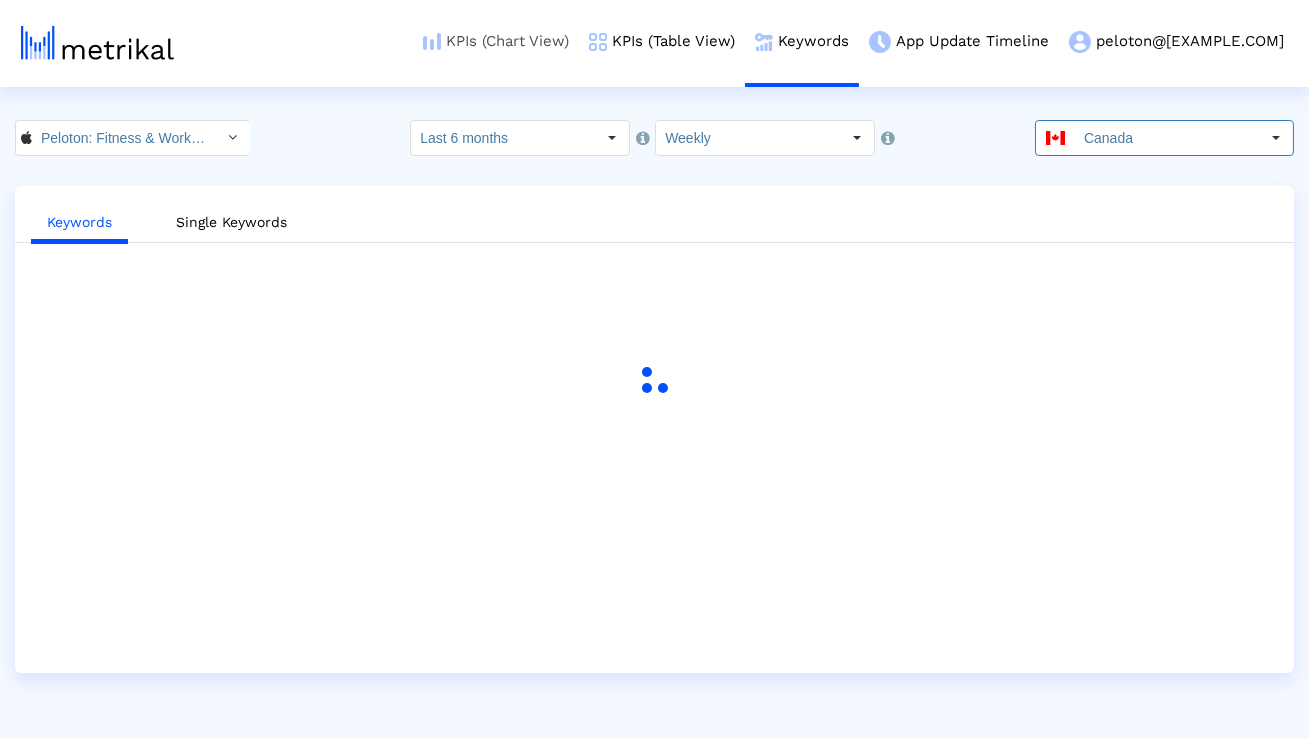 click on "KPIs (Chart View)" at bounding box center (496, 41) 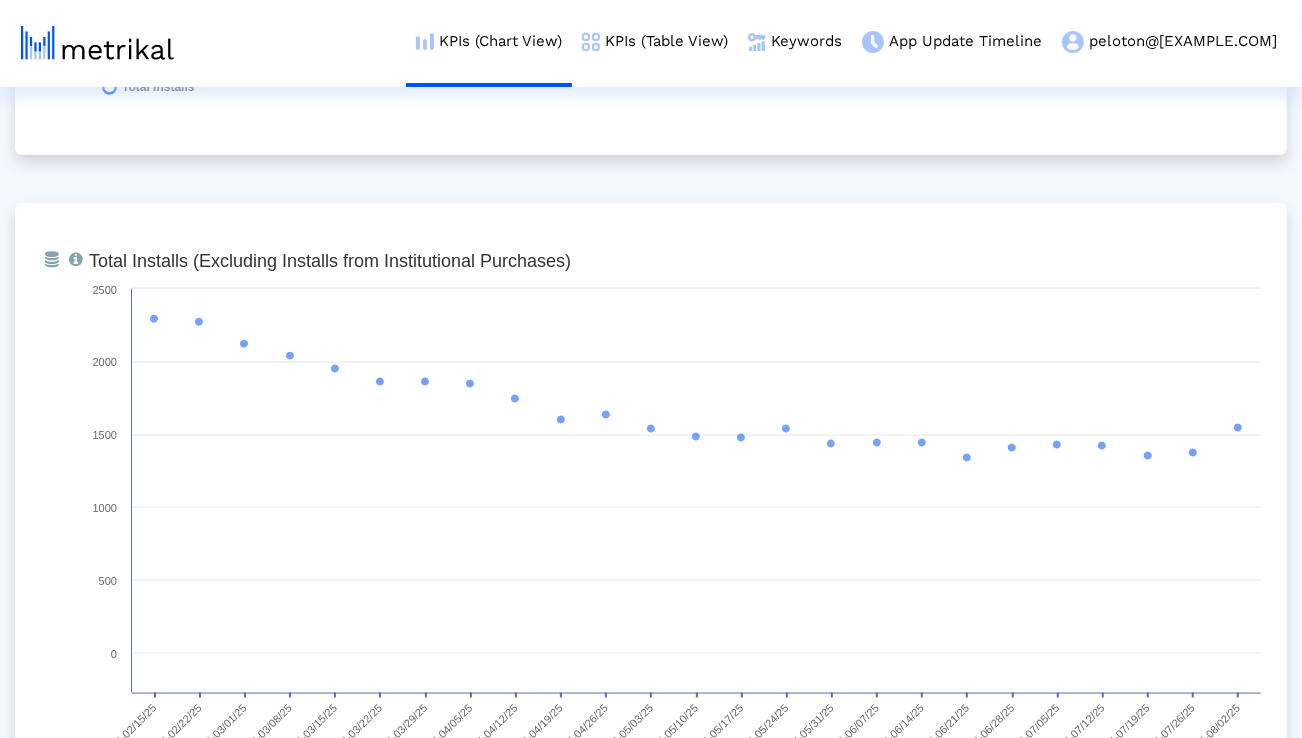 scroll, scrollTop: 1489, scrollLeft: 0, axis: vertical 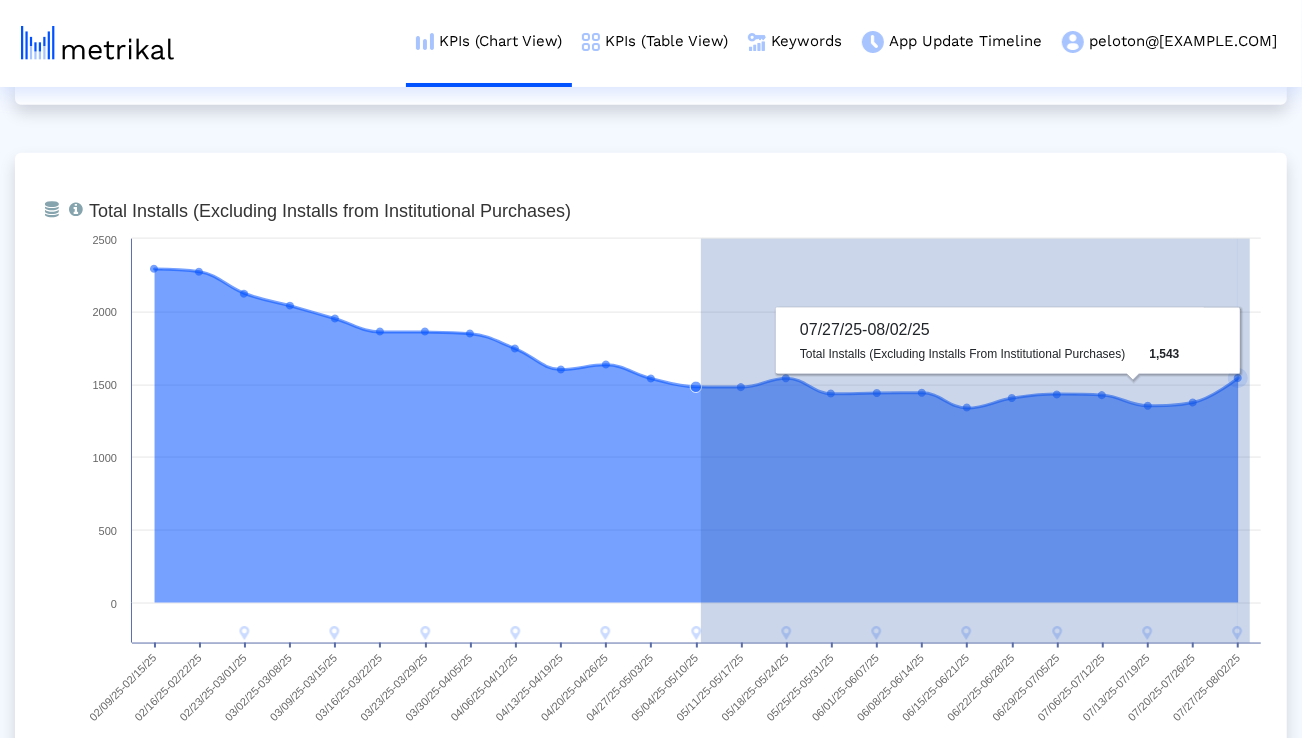 drag, startPoint x: 701, startPoint y: 387, endPoint x: 1309, endPoint y: 399, distance: 608.1184 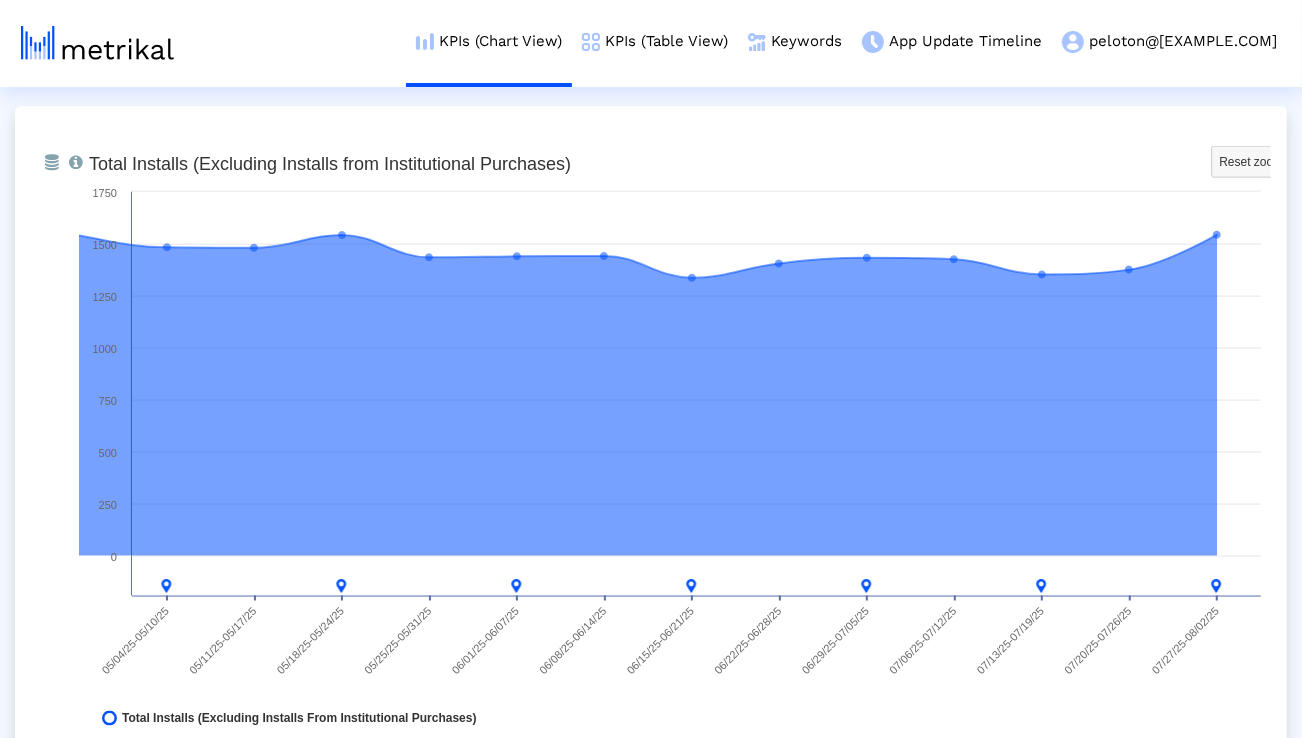 scroll, scrollTop: 1539, scrollLeft: 0, axis: vertical 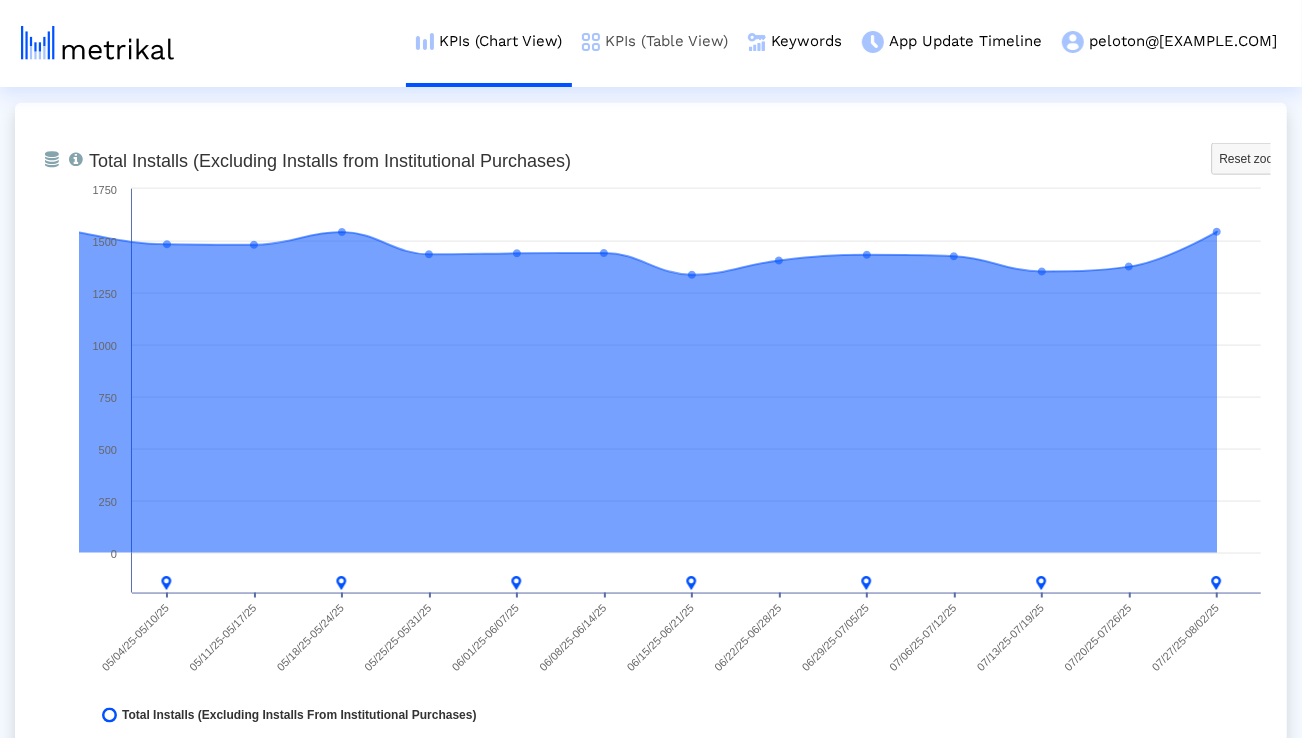 click on "KPIs (Table View)" at bounding box center (655, 41) 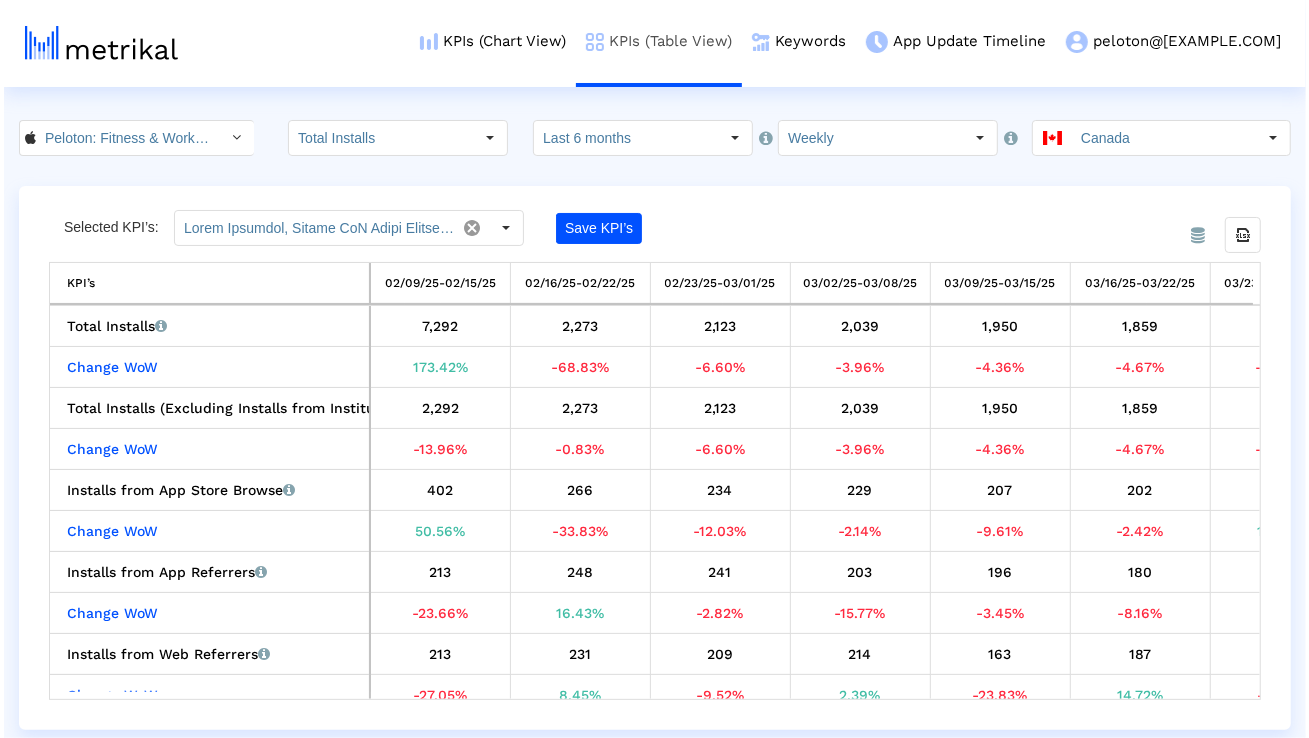 scroll, scrollTop: 0, scrollLeft: 0, axis: both 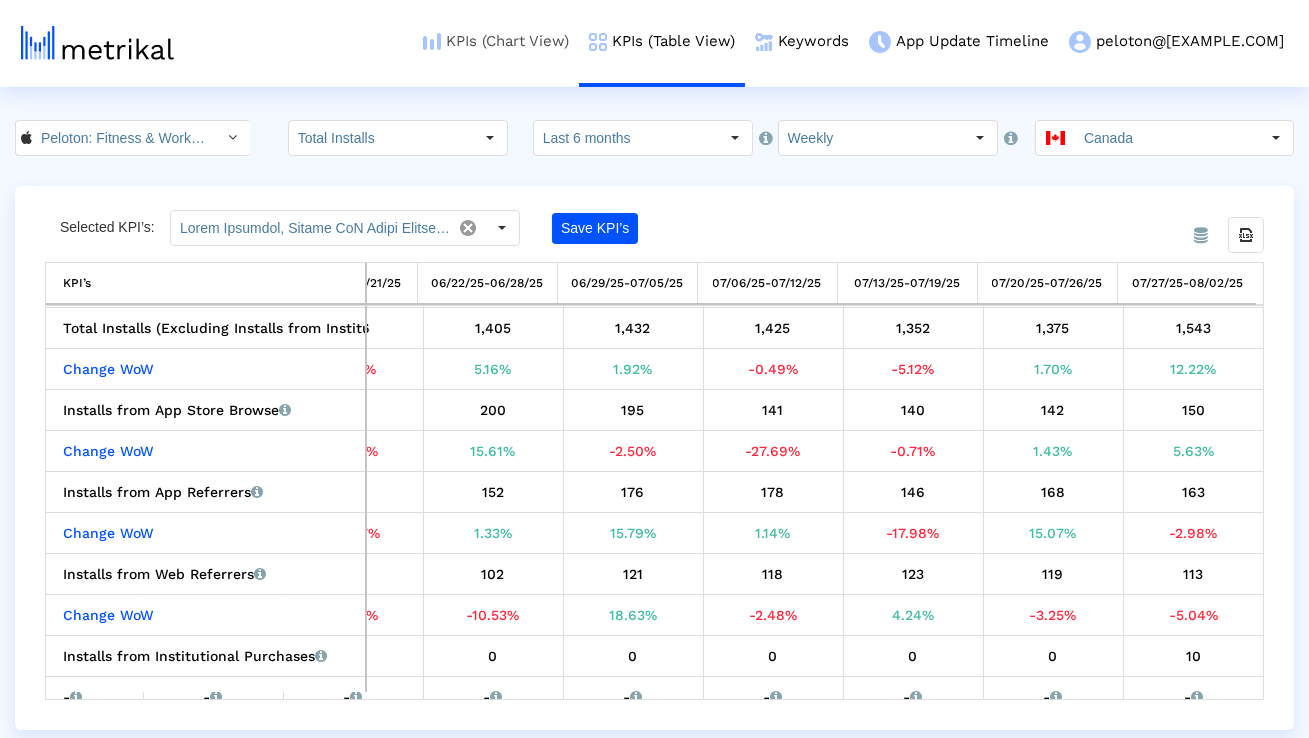 click on "KPIs (Chart View)" at bounding box center (496, 41) 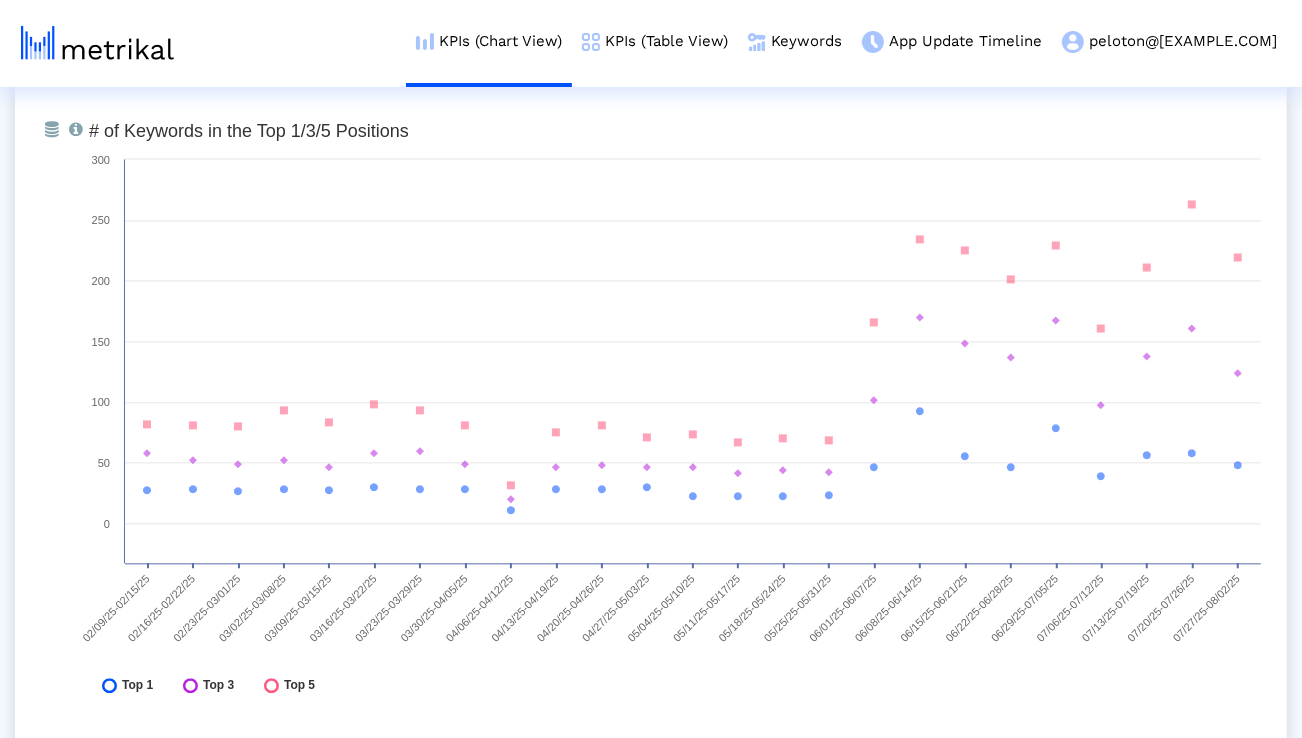 scroll, scrollTop: 7394, scrollLeft: 0, axis: vertical 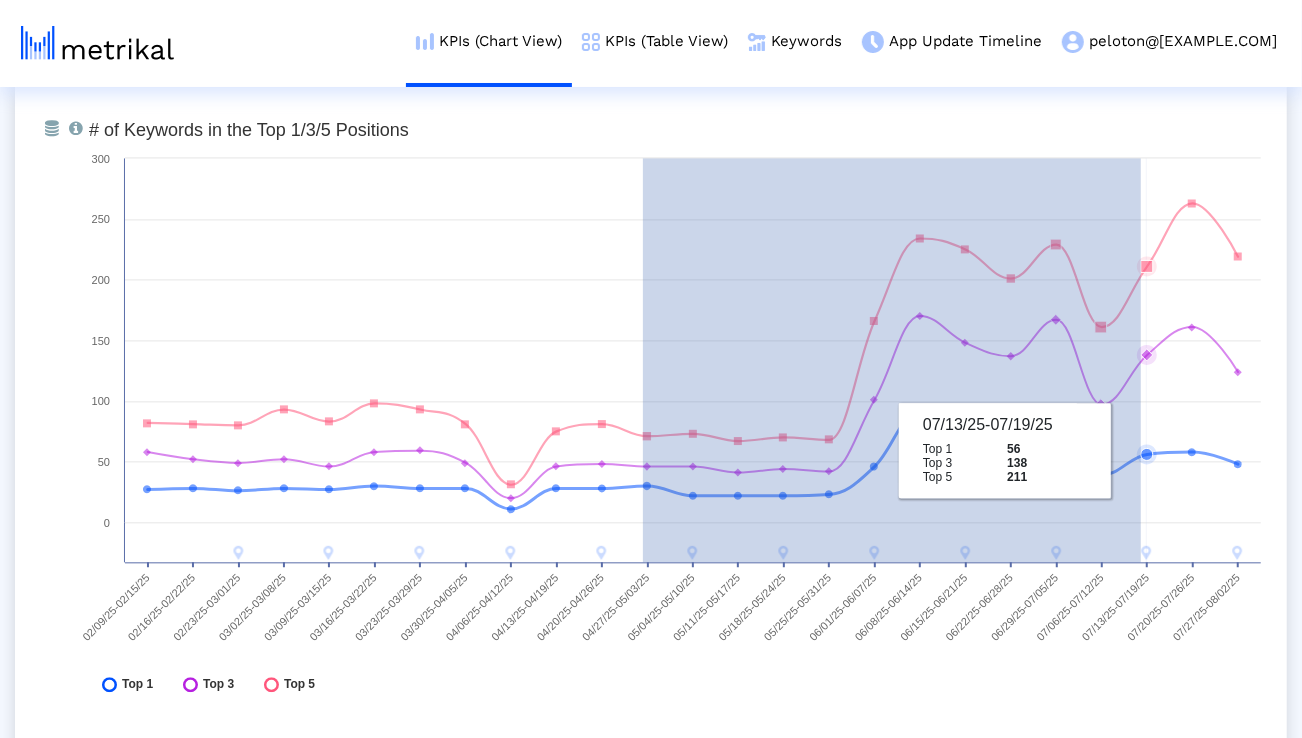 drag, startPoint x: 643, startPoint y: 428, endPoint x: 1142, endPoint y: 460, distance: 500.025 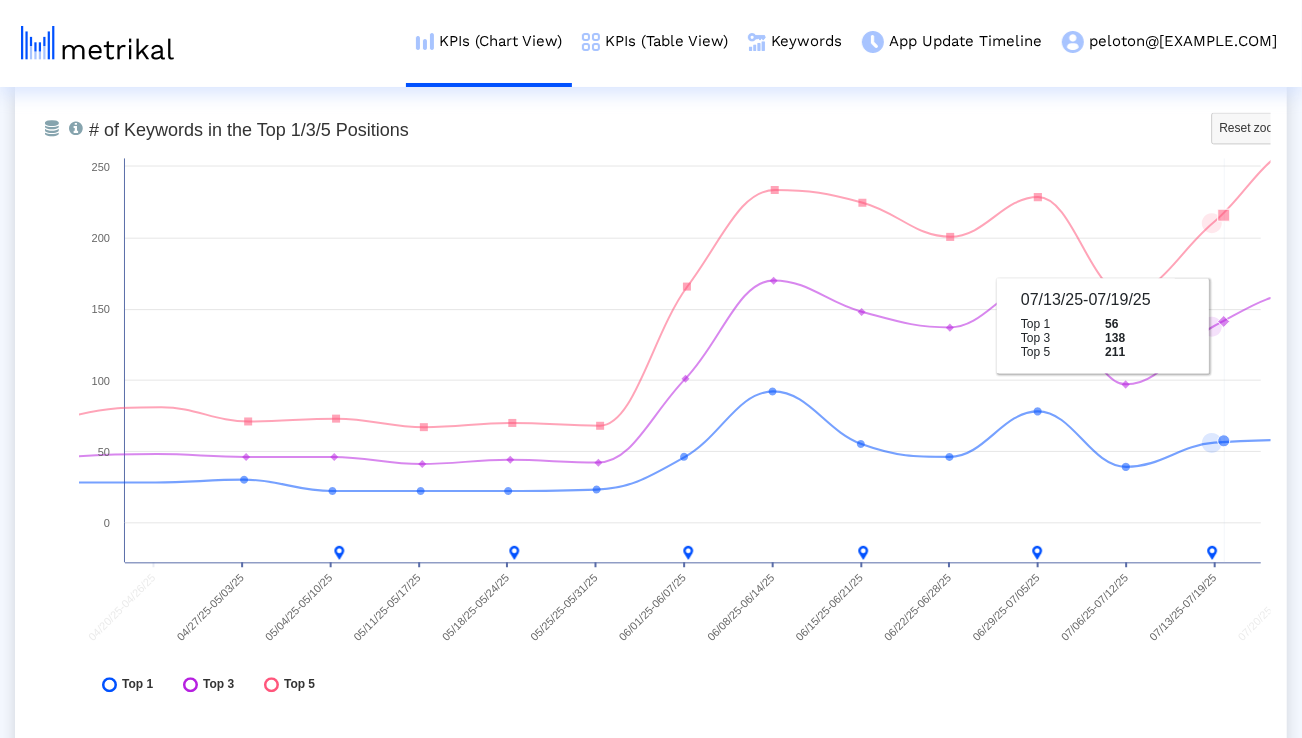 click 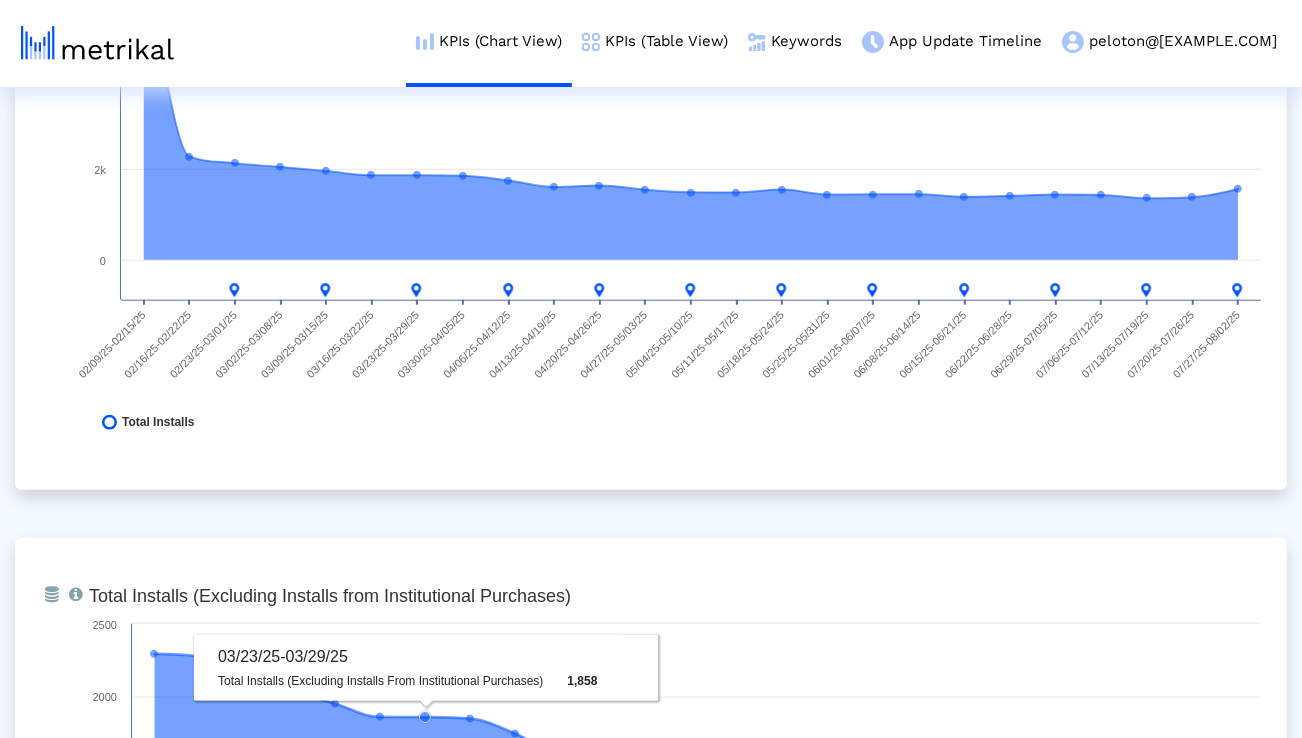 scroll, scrollTop: 0, scrollLeft: 0, axis: both 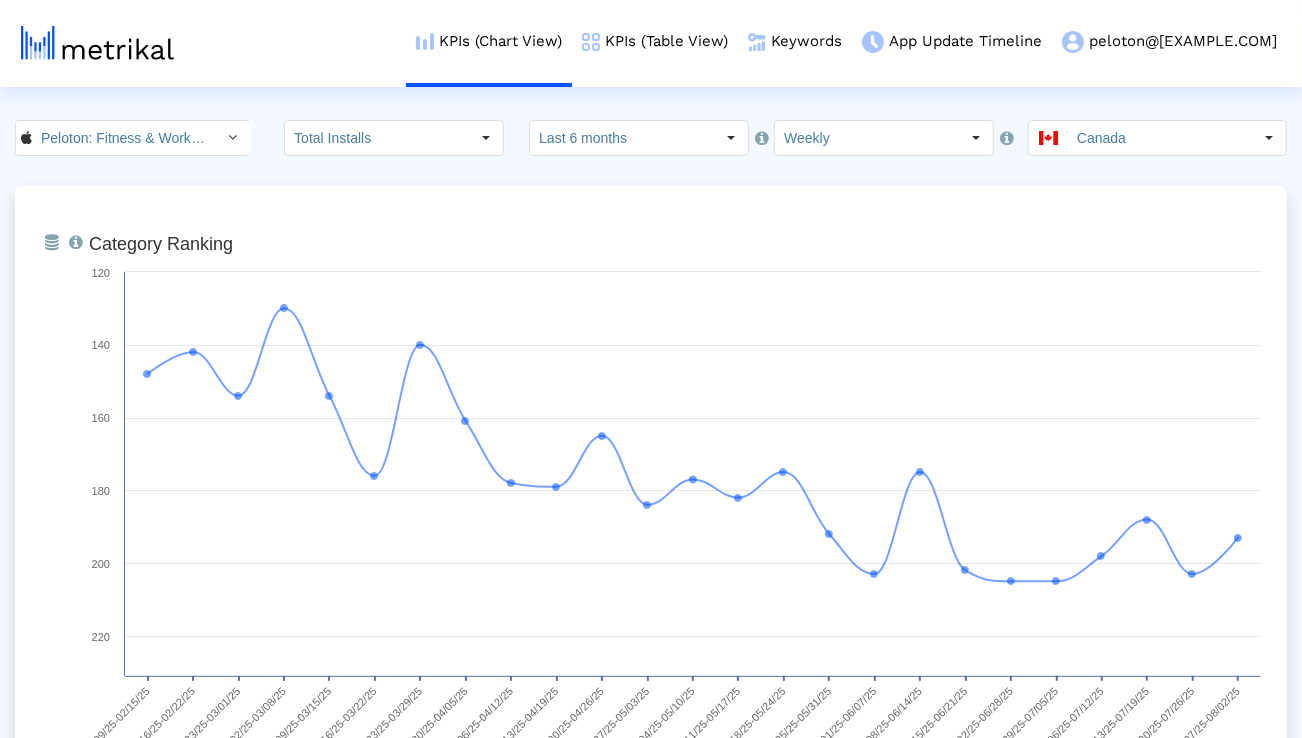 click on "Last 6 months" 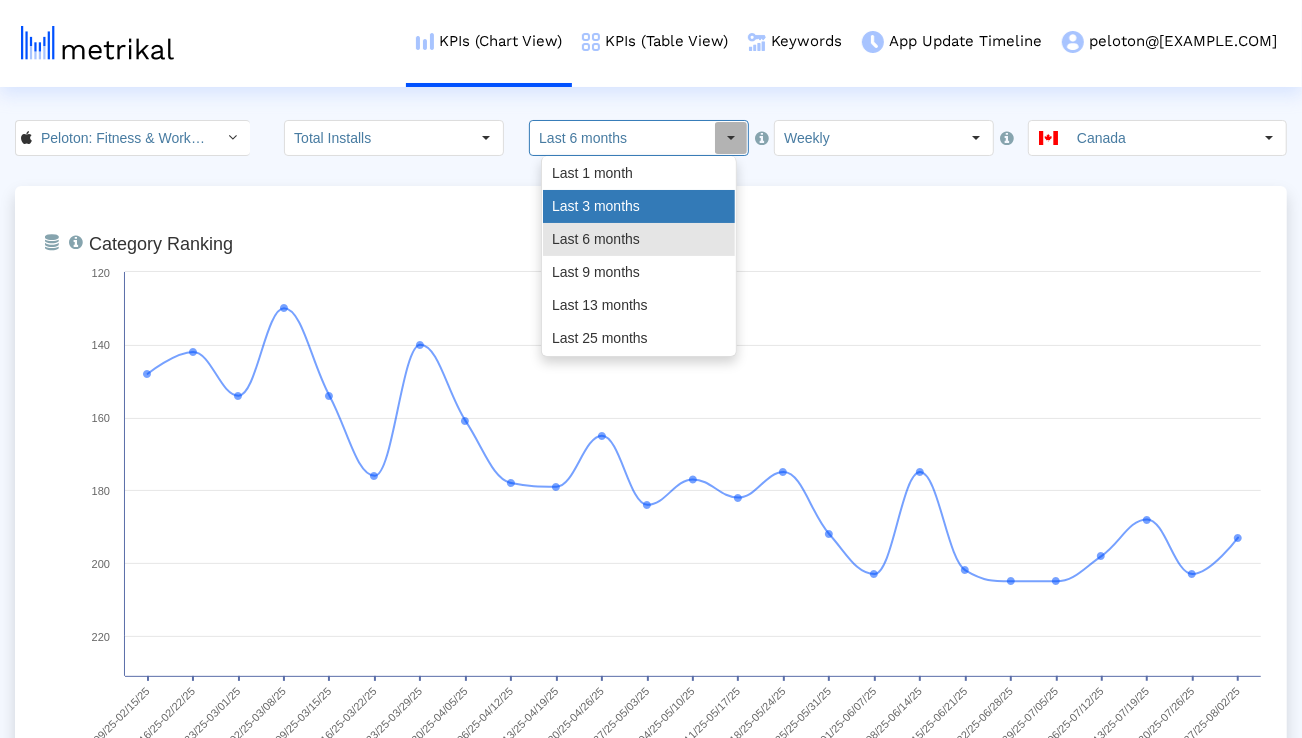 click on "Last 3 months" at bounding box center [639, 206] 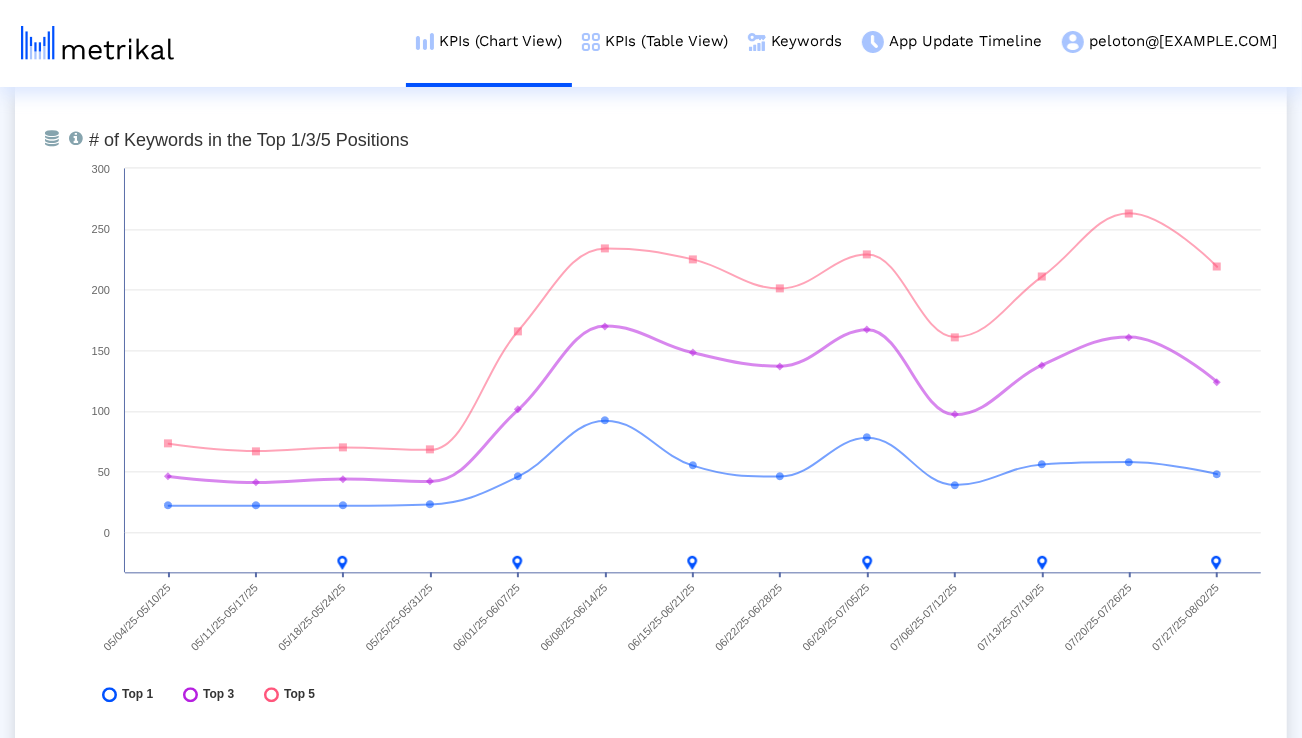 scroll, scrollTop: 7390, scrollLeft: 0, axis: vertical 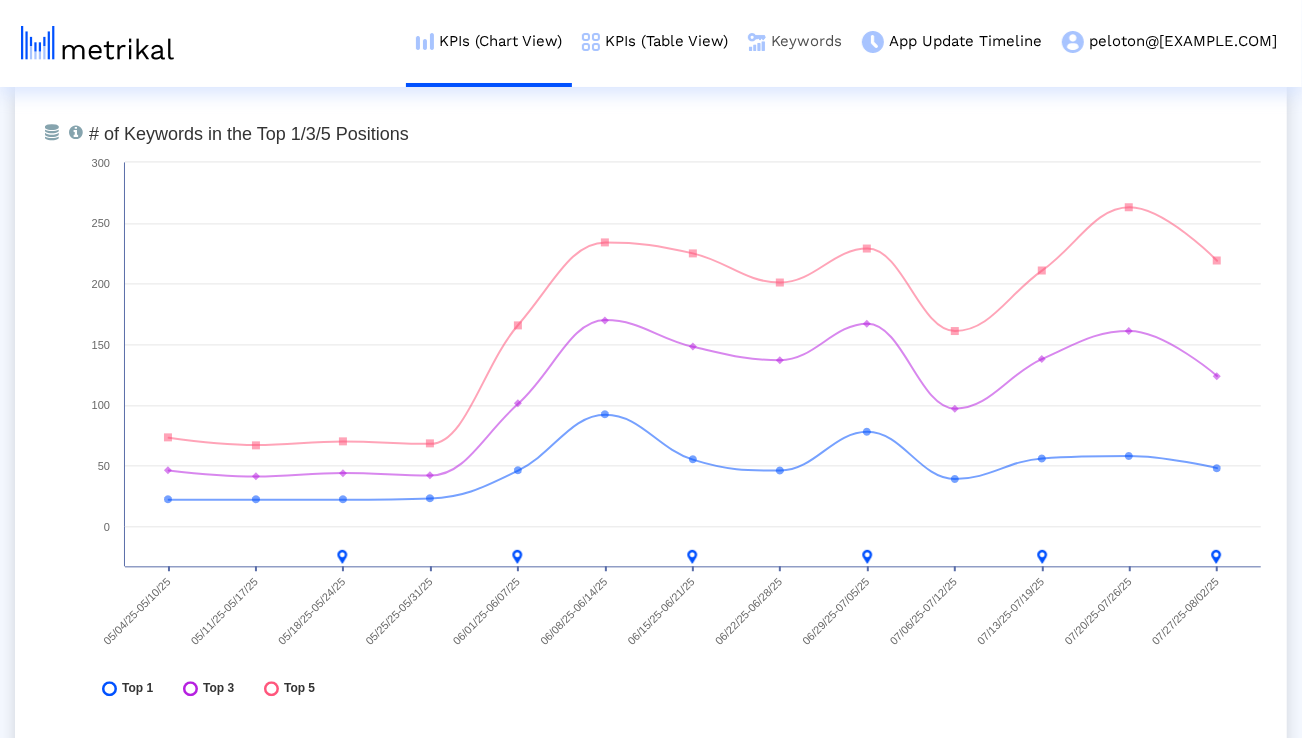 click on "Keywords" at bounding box center (795, 41) 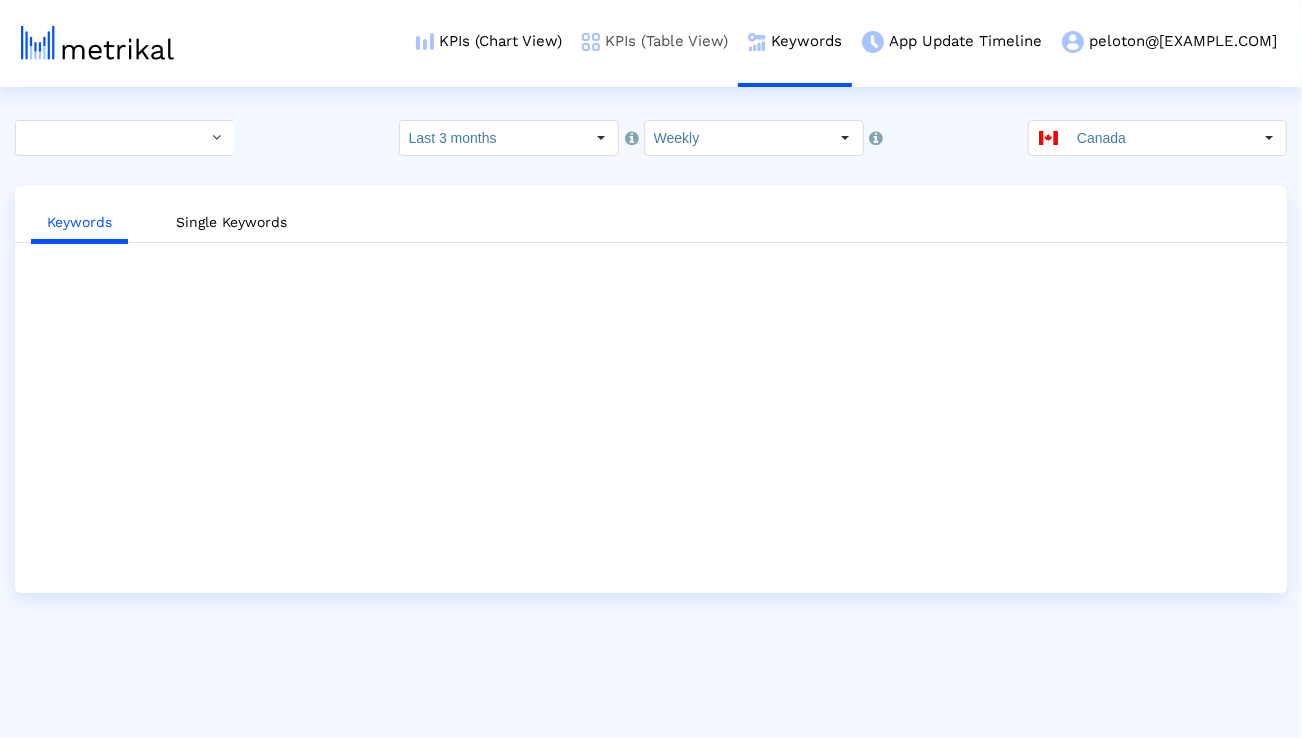 scroll, scrollTop: 0, scrollLeft: 0, axis: both 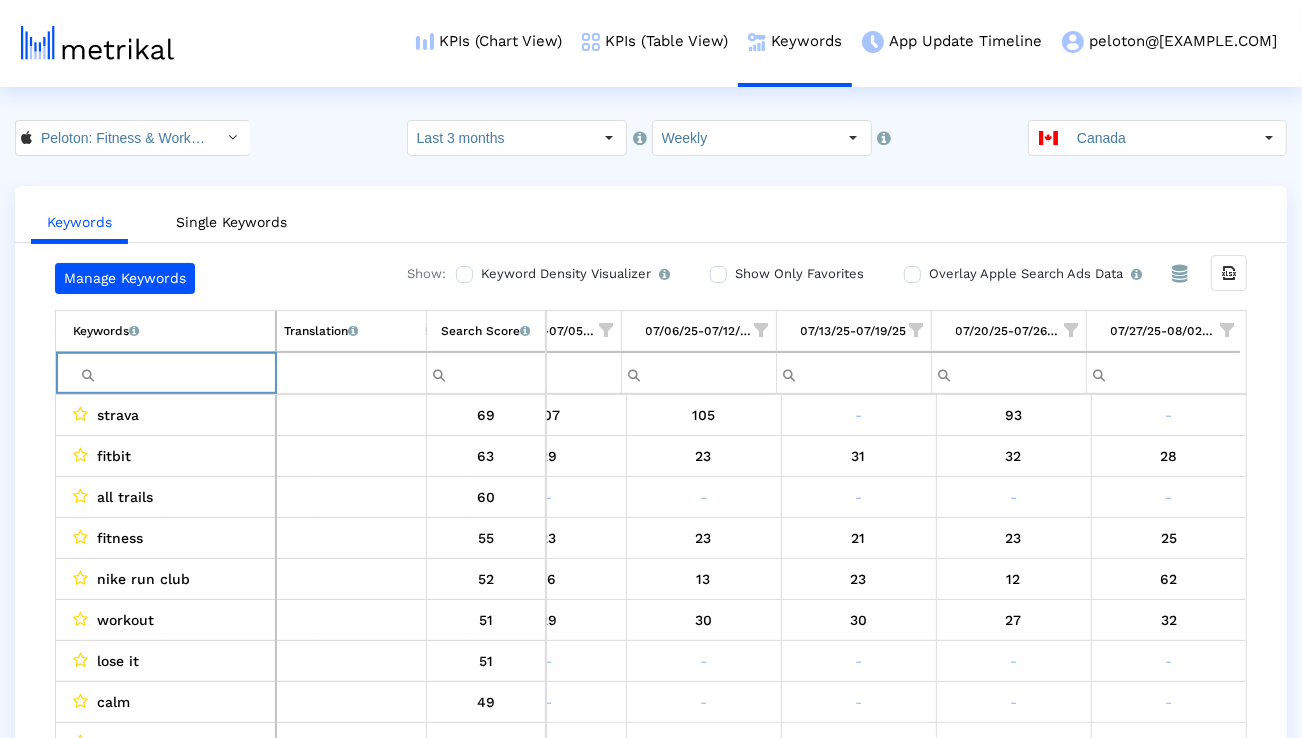 click at bounding box center (174, 373) 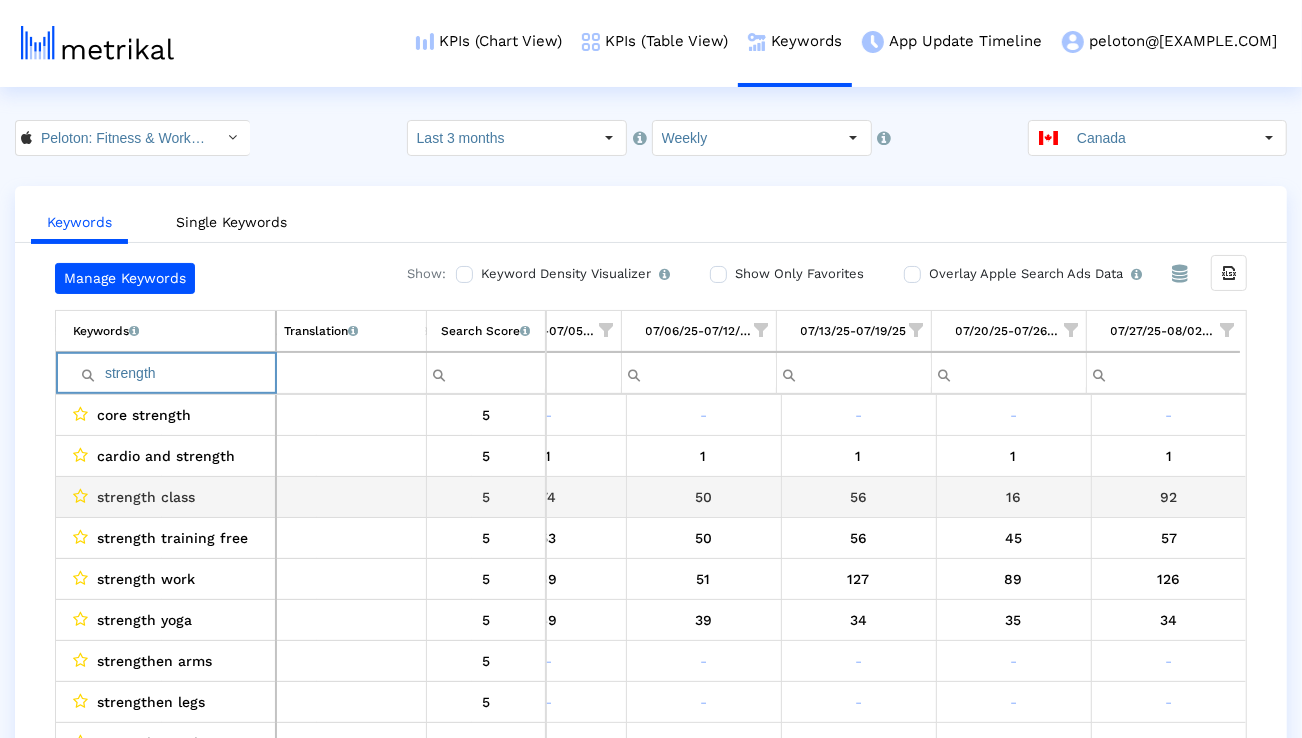 scroll, scrollTop: 0, scrollLeft: 1321, axis: horizontal 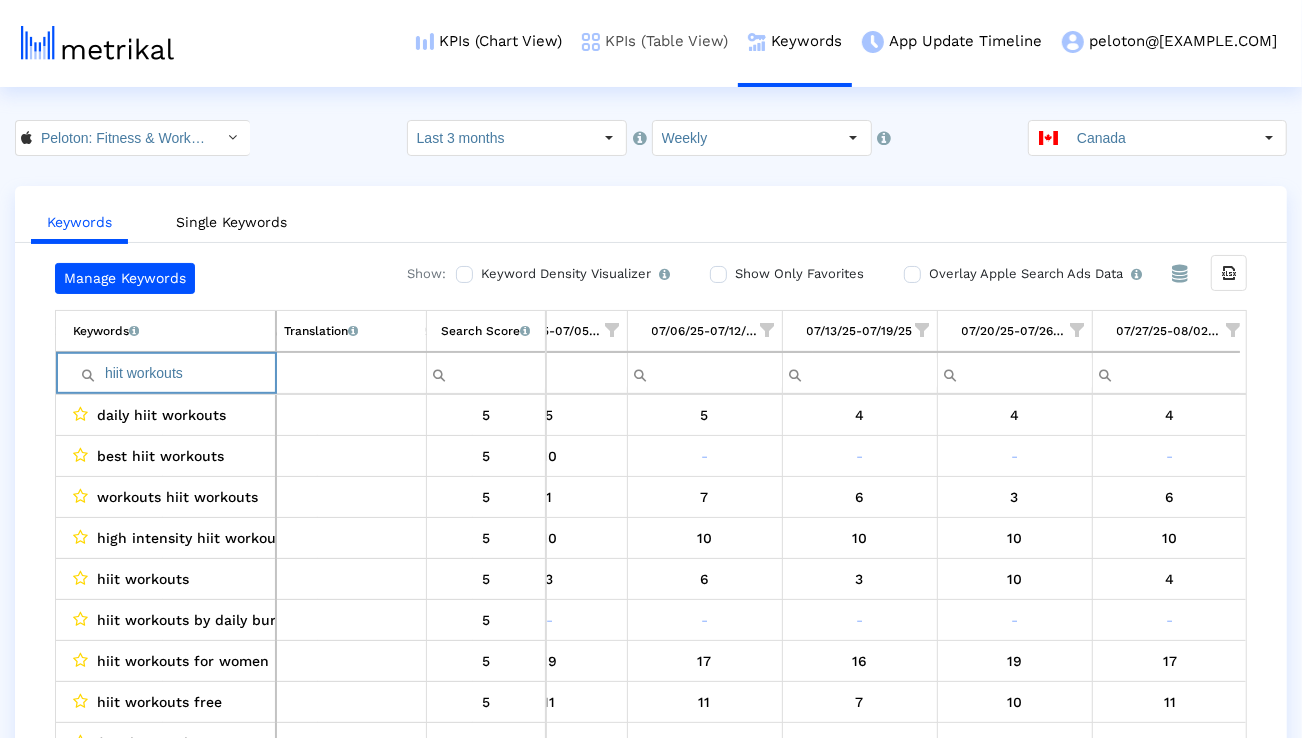 type on "hiit workouts" 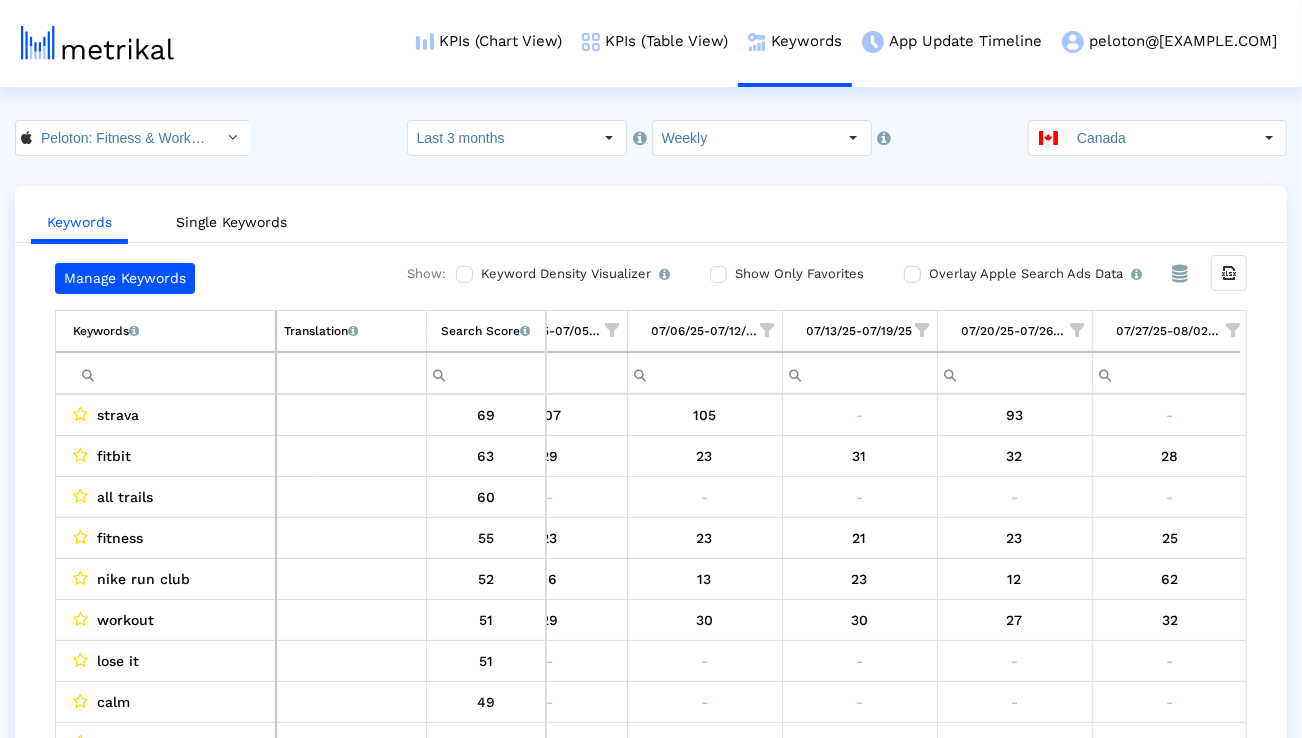 click on "Keywords   List of keywords that are currently being tracked in Mobile Action.   Translation   English translations of all keywords that are currently being tracked.   Search Score   An estimate of relative search volume of each keyword. It is on a scale of 0 to 100, with 100 being the most searched for keywords.       Keywords   List of keywords that are currently being tracked in Mobile Action.   Translation   English translations of all keywords that are currently being tracked.   Search Score   An estimate of relative search volume of each keyword. It is on a scale of 0 to 100, with 100 being the most searched for keywords.  05/04/25-05/10/25 05/11/25-05/17/25 05/18/25-05/24/25 05/25/25-05/31/25 06/01/25-06/07/25 06/08/25-06/14/25 06/15/25-06/21/25 06/22/25-06/28/25 06/29/25-07/05/25 07/06/25-07/12/25 07/13/25-07/19/25 07/20/25-07/26/25 07/27/25-08/02/25 Between Greater than or equal to Less than or equal to Reset Between Greater than or equal to Less than or equal to Reset" at bounding box center [651, 352] 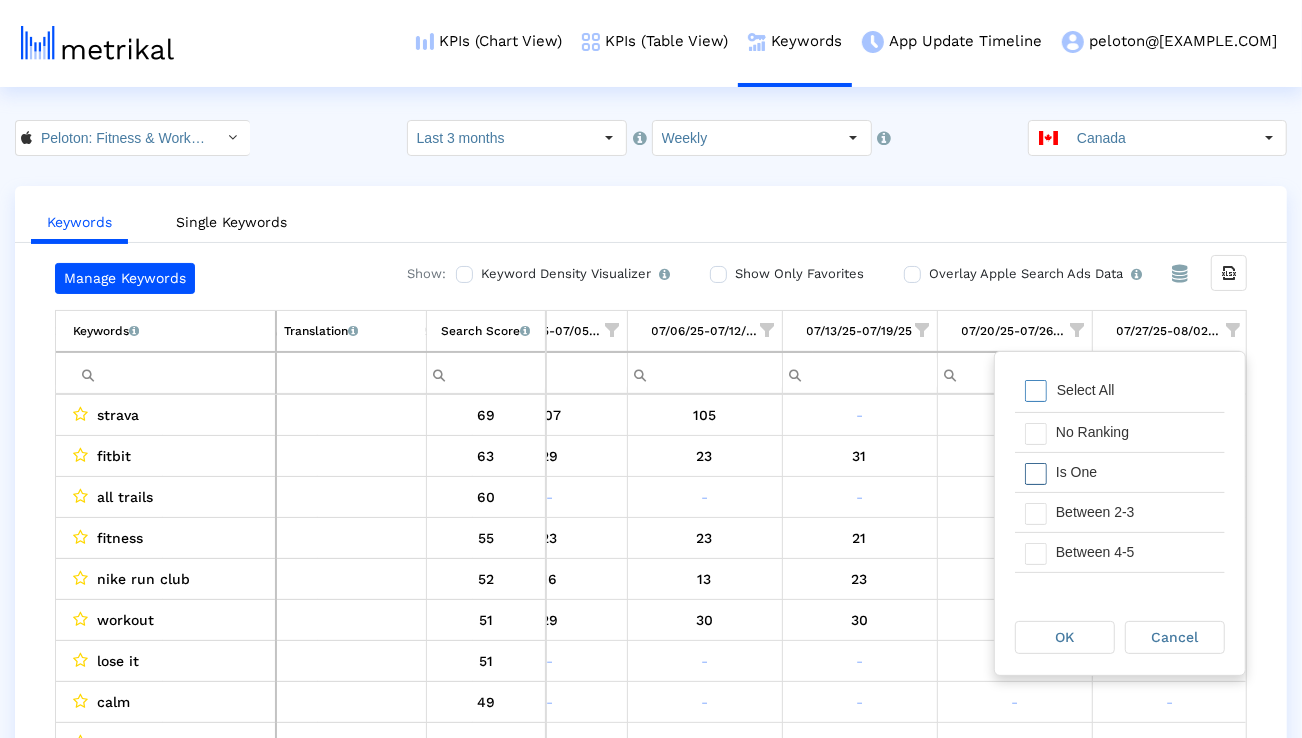 click on "Is One" at bounding box center (1135, 472) 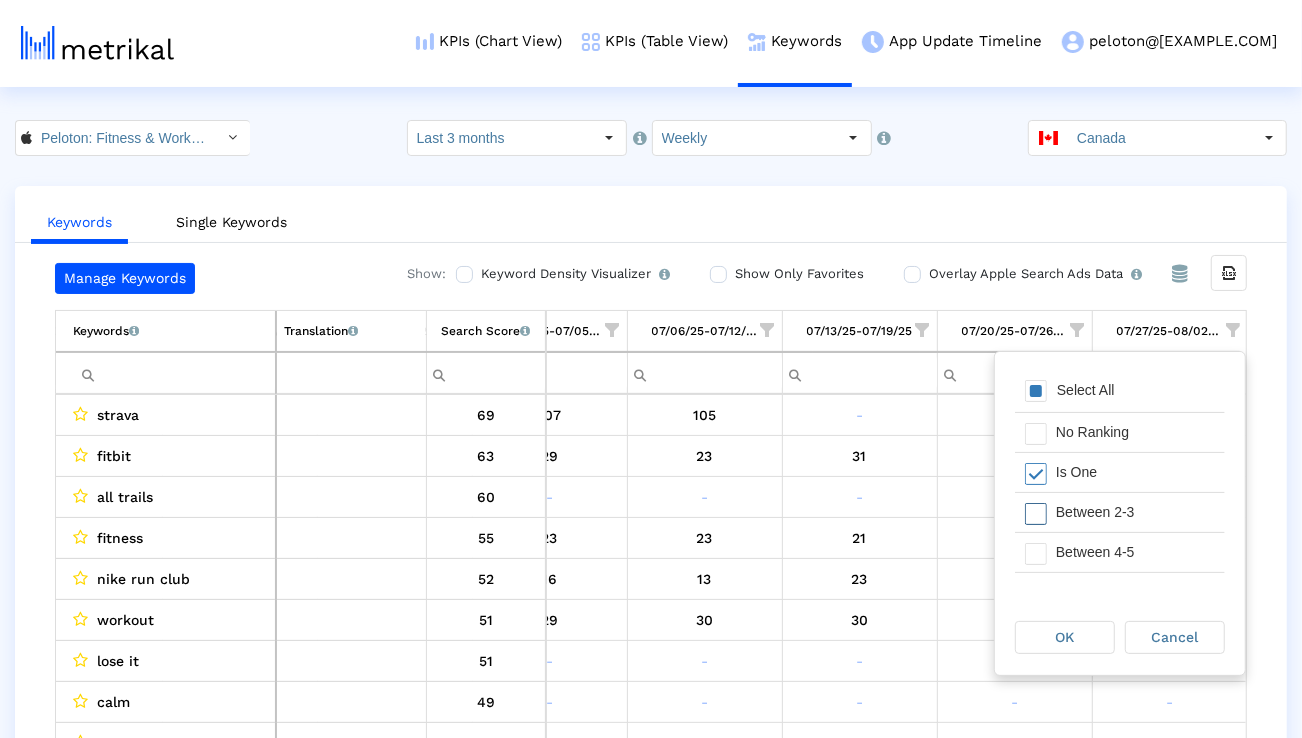 click on "Between 2-3" at bounding box center (1135, 512) 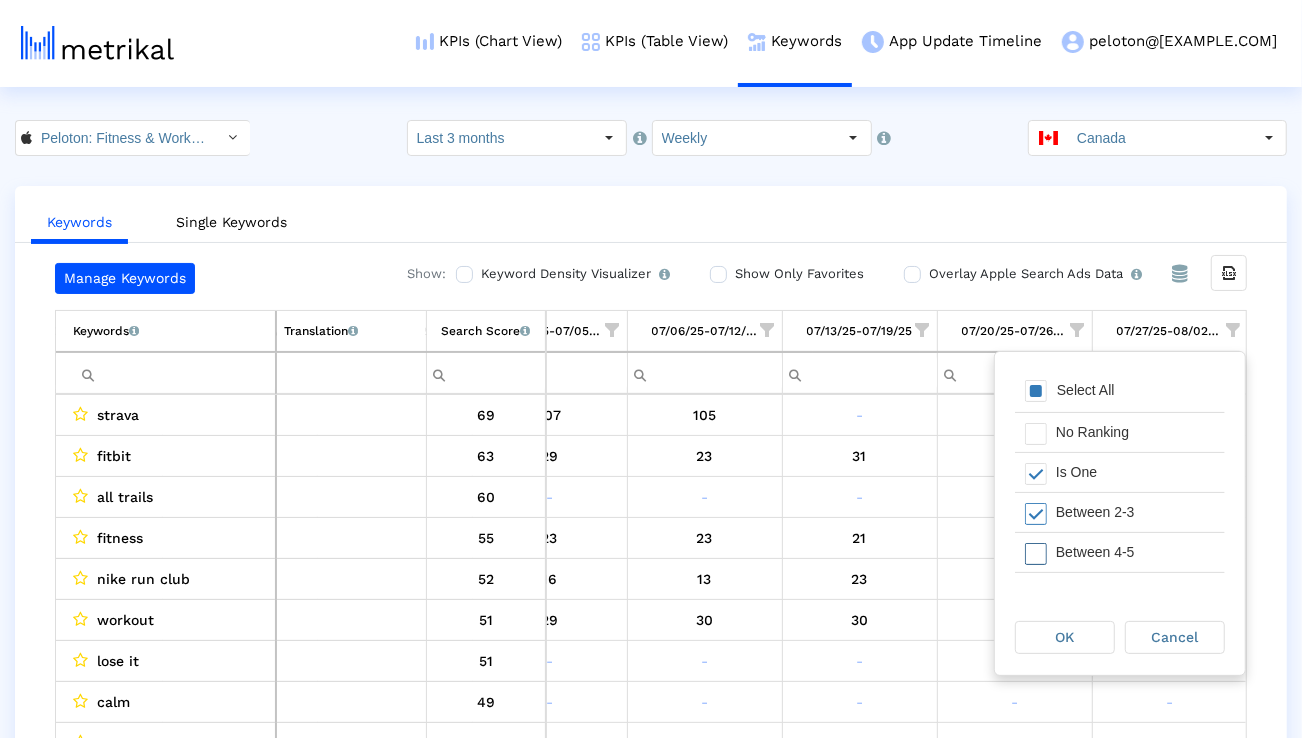 click on "Between 4-5" at bounding box center [1135, 552] 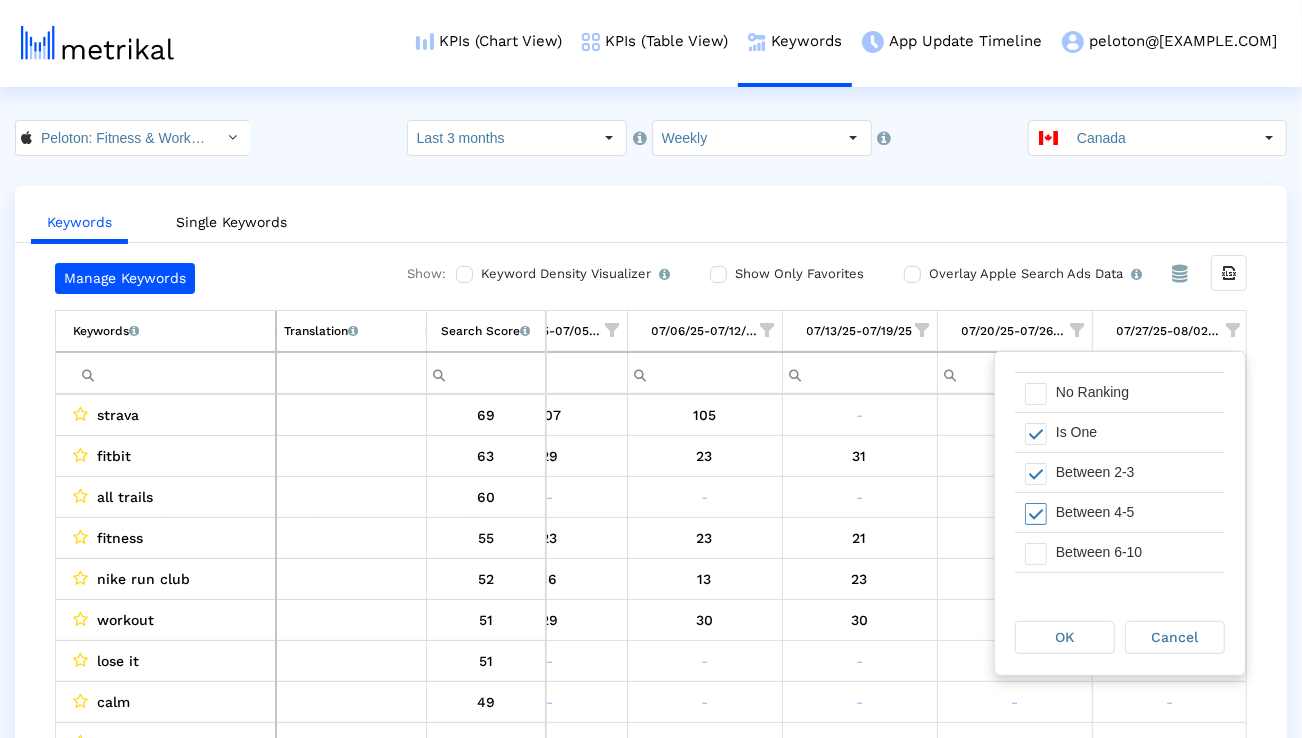 scroll, scrollTop: 43, scrollLeft: 0, axis: vertical 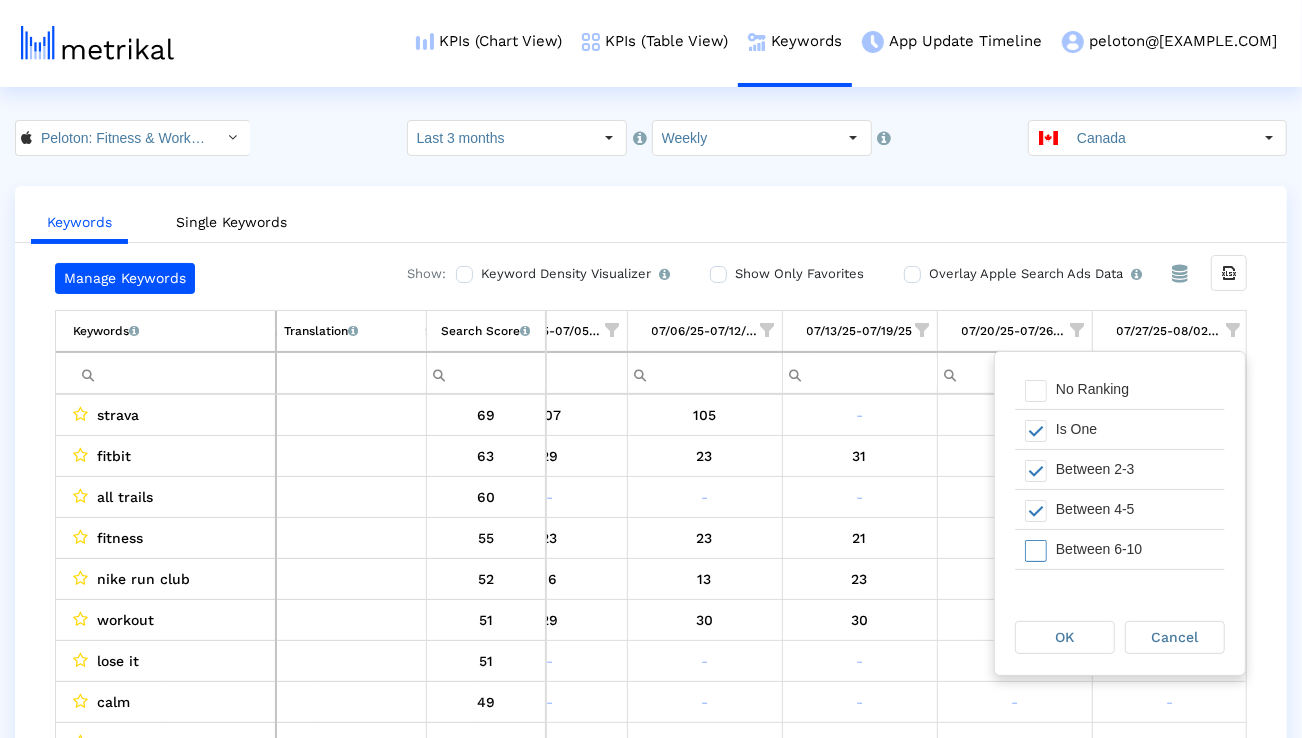 click on "Between 6-10" at bounding box center (1135, 549) 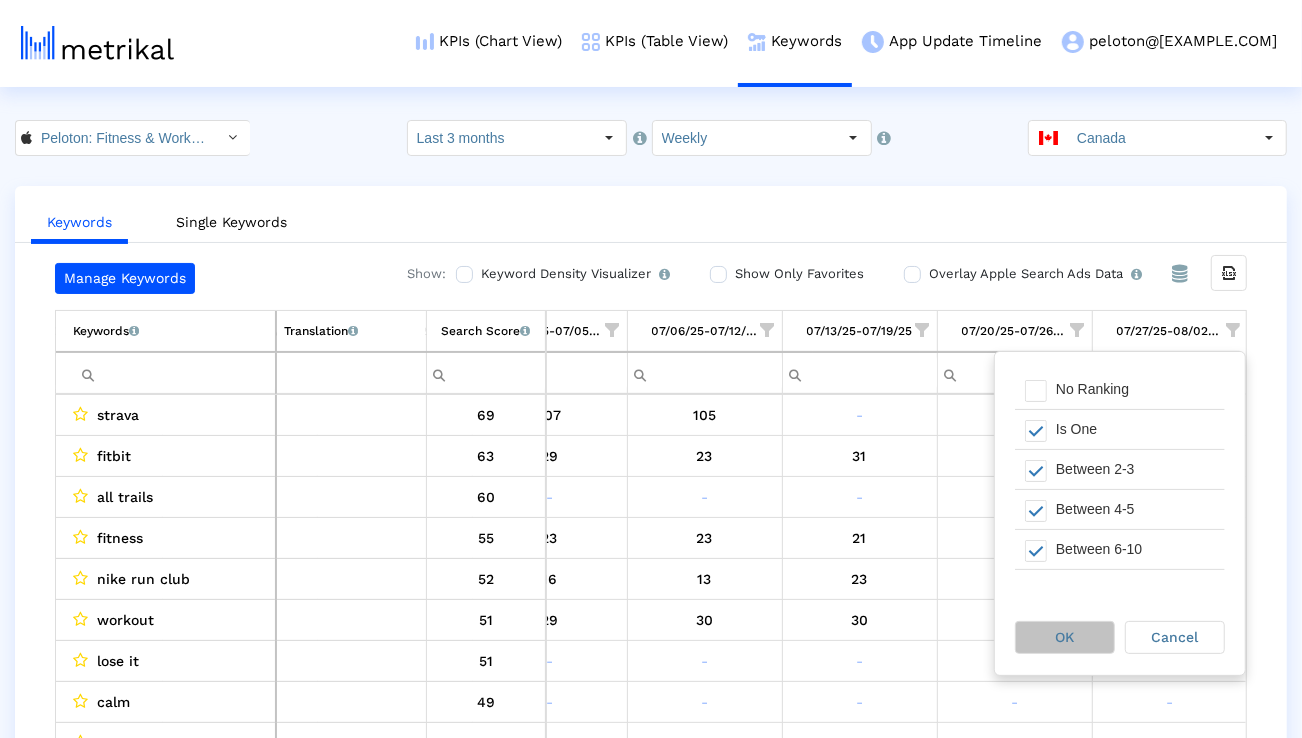 click on "OK" at bounding box center [1065, 637] 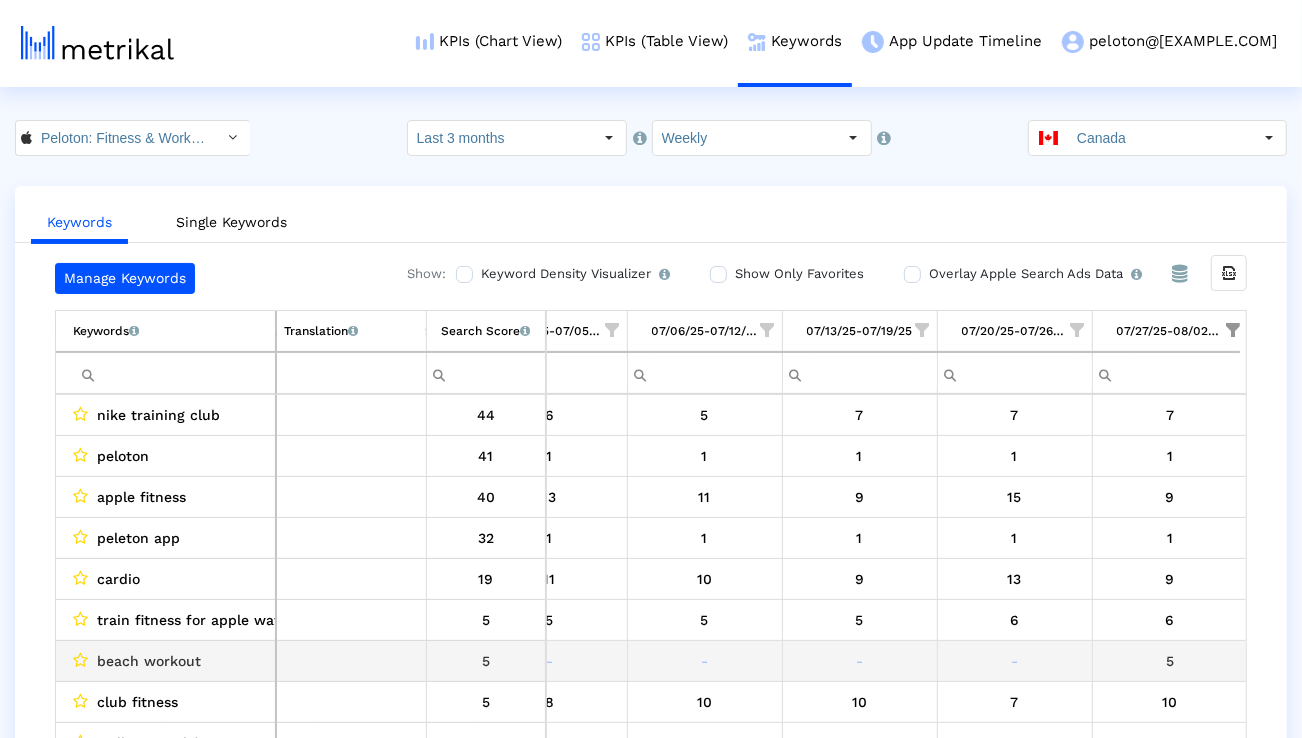 scroll, scrollTop: 40, scrollLeft: 1314, axis: both 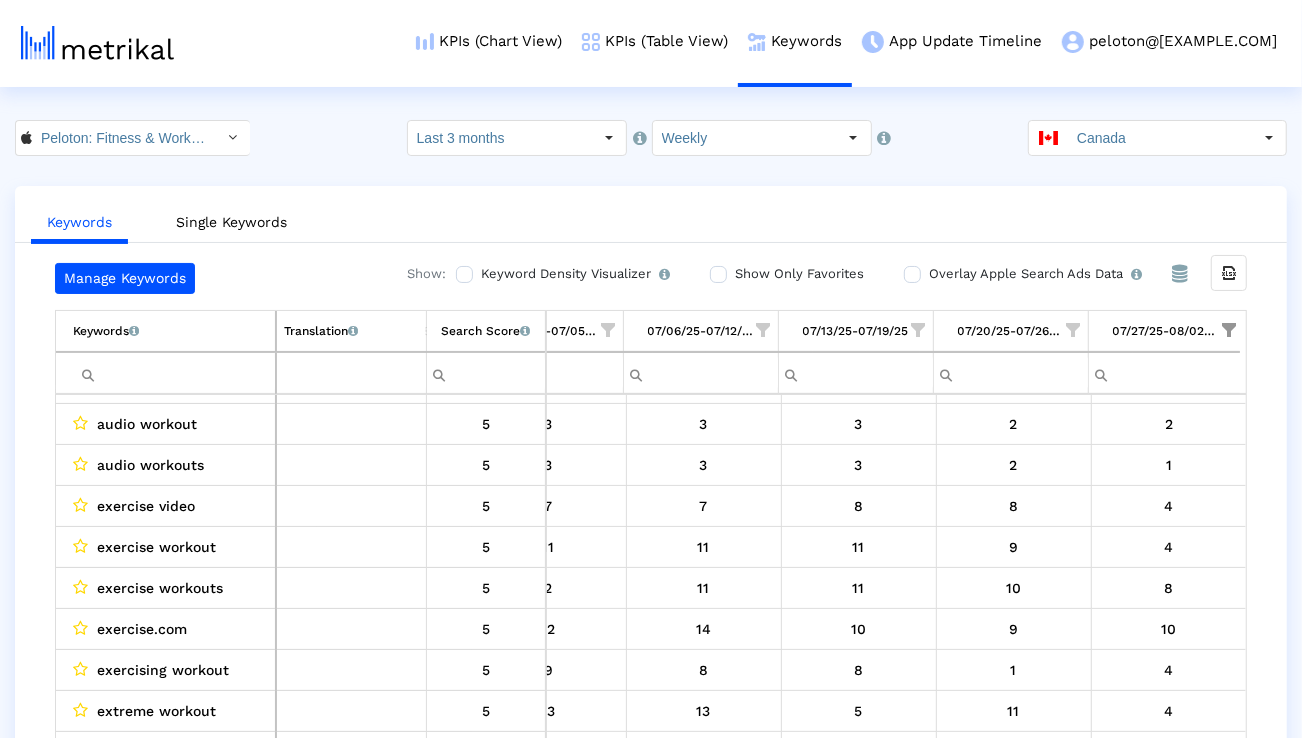 click at bounding box center (174, 373) 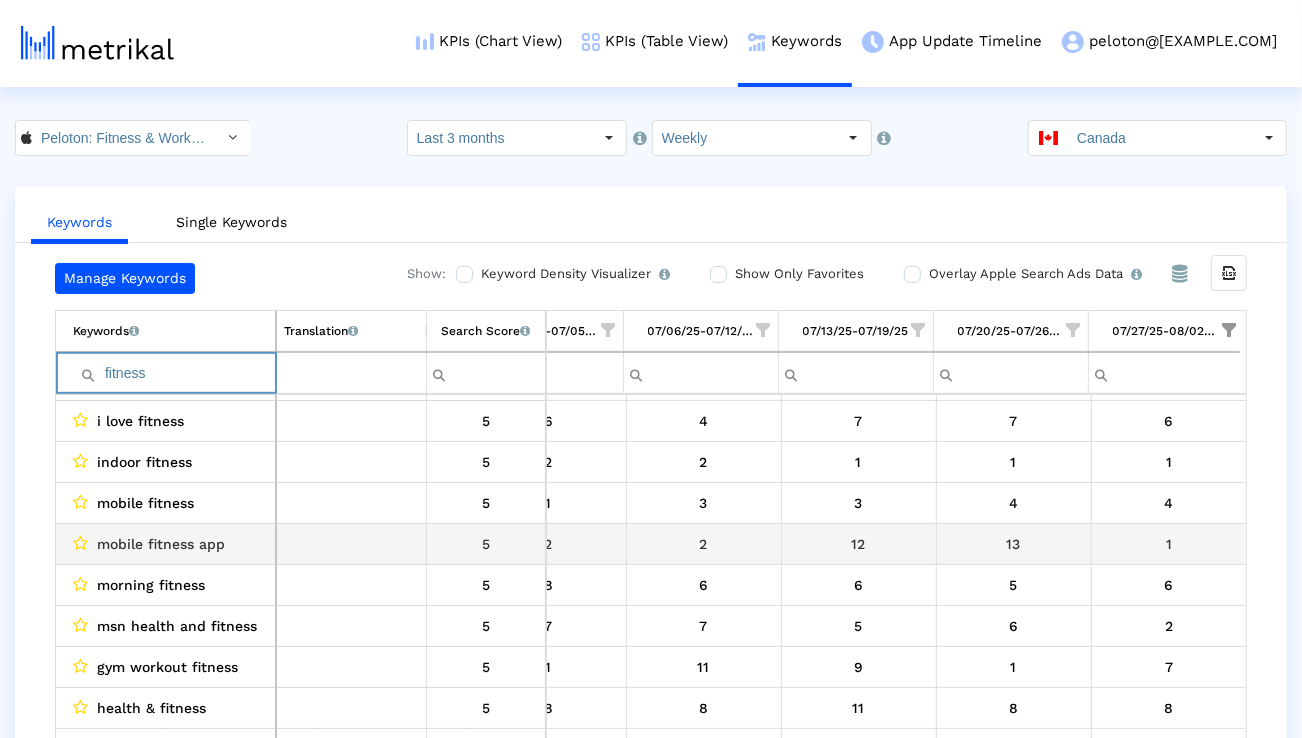 type on "fitness" 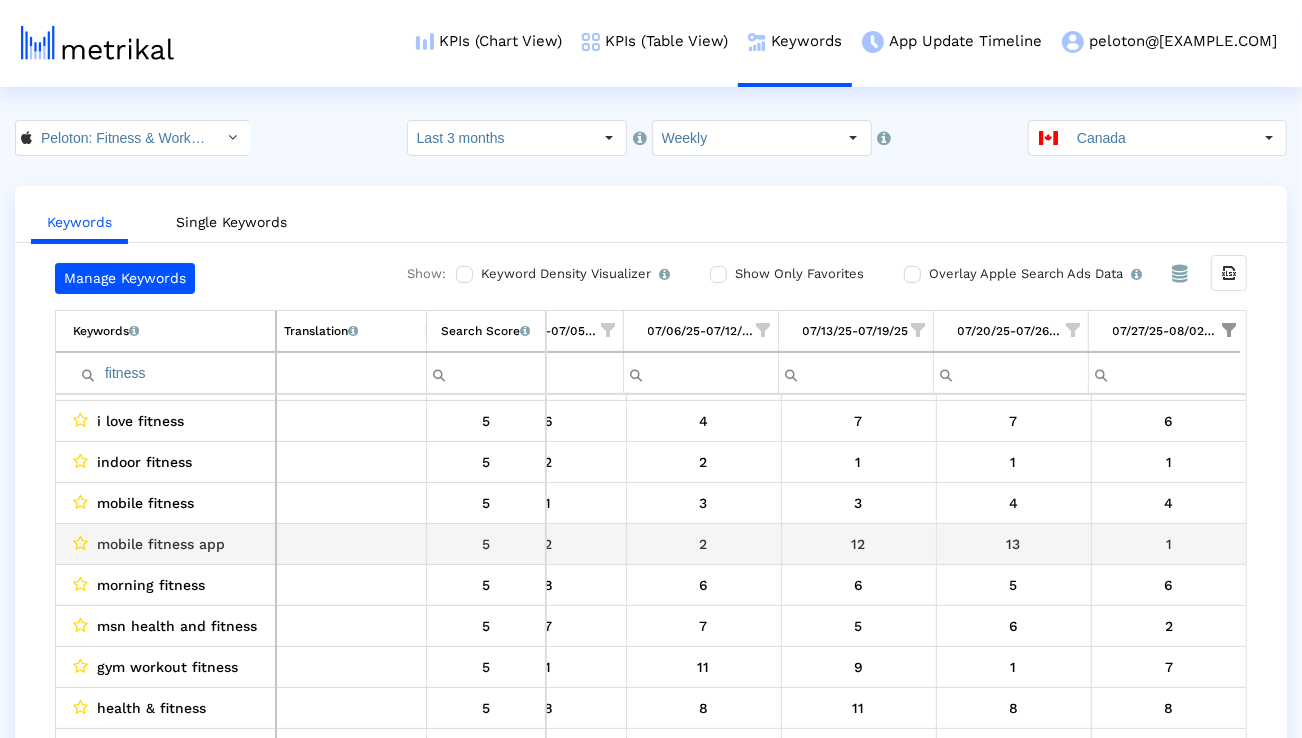 click on "mobile fitness app" at bounding box center (161, 544) 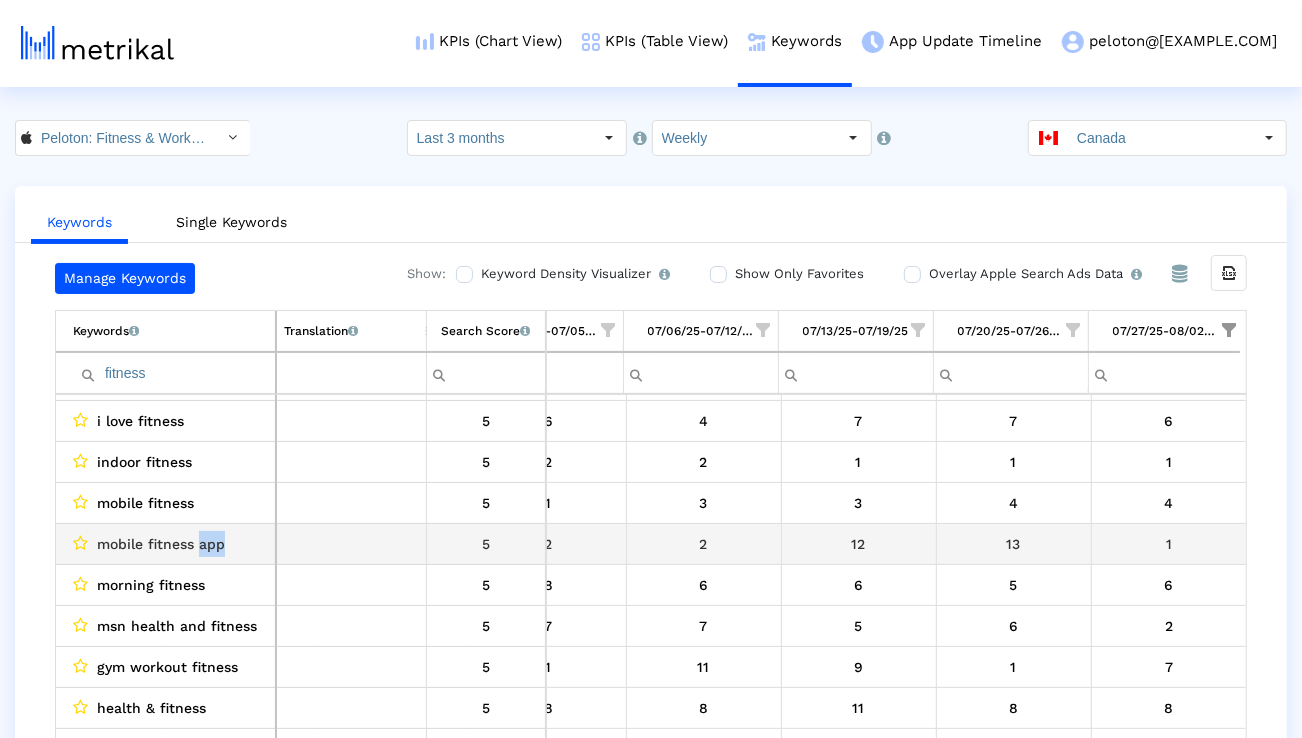 click on "mobile fitness app" at bounding box center [161, 544] 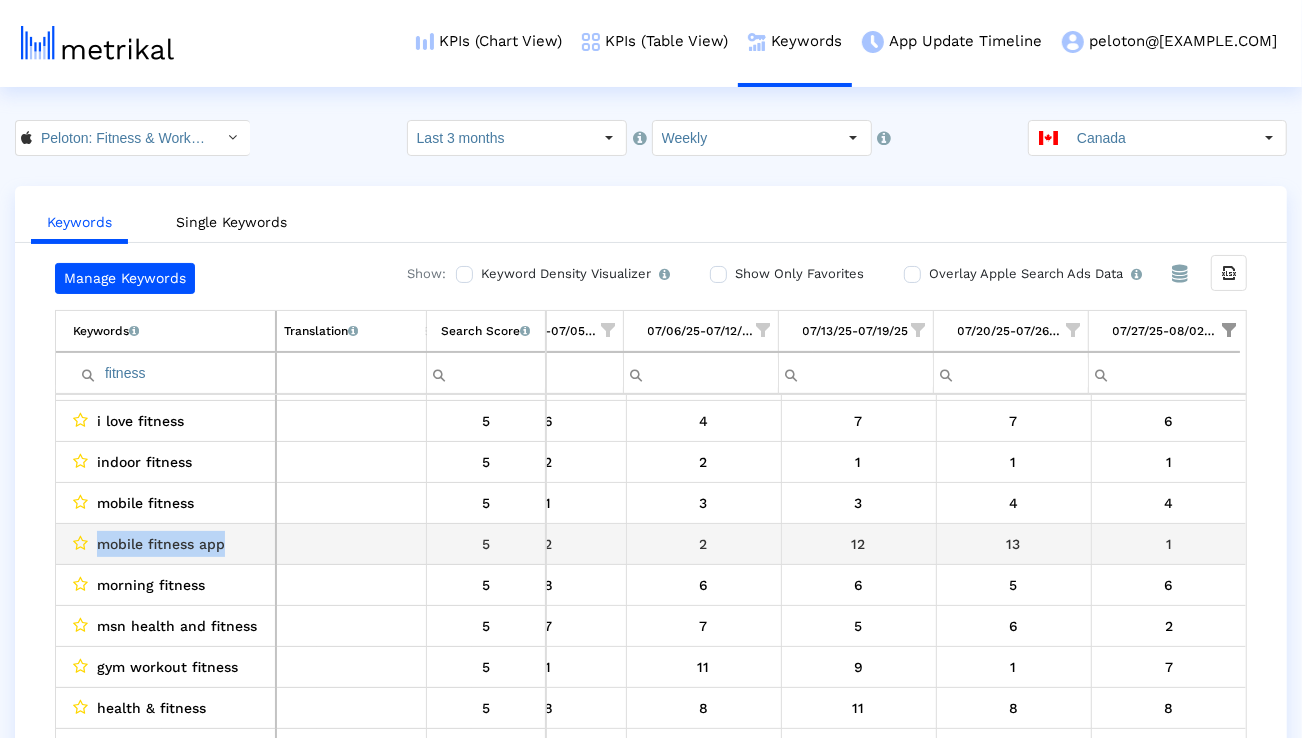 copy on "mobile fitness app" 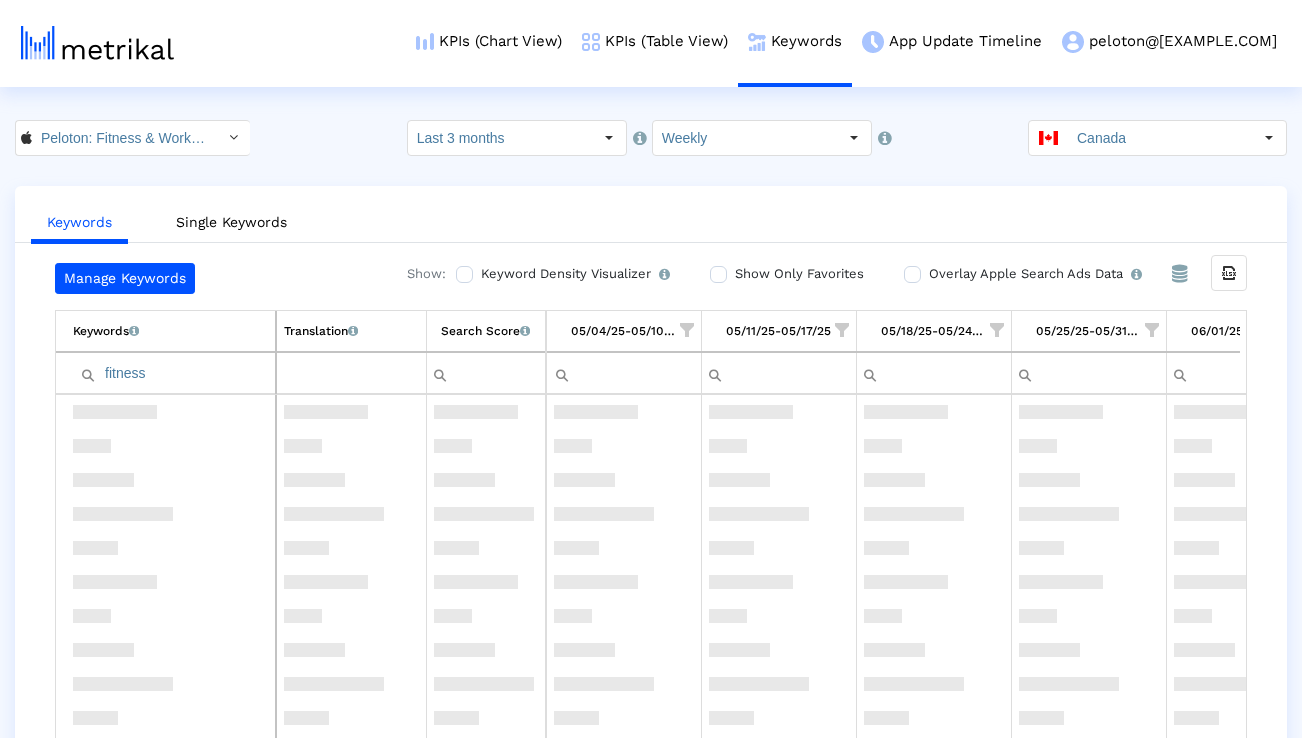scroll, scrollTop: 0, scrollLeft: 0, axis: both 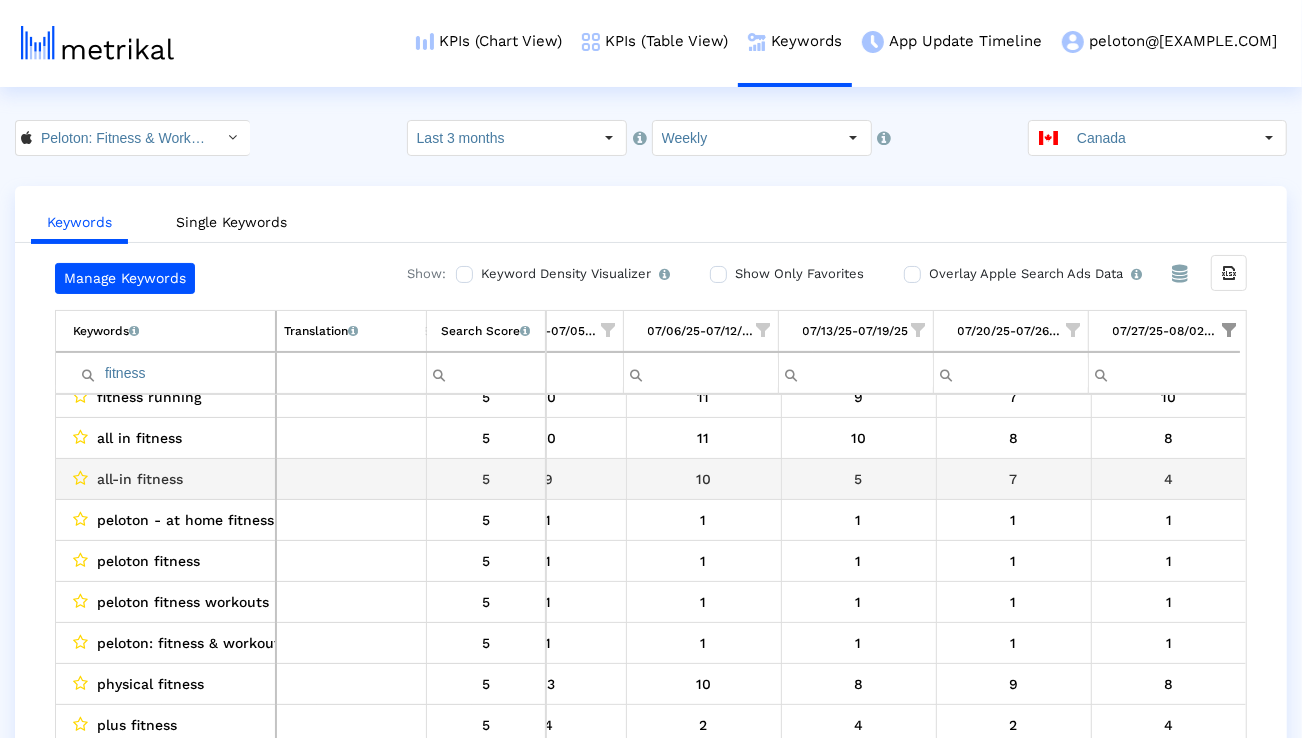 click on "all-in fitness" at bounding box center [140, 479] 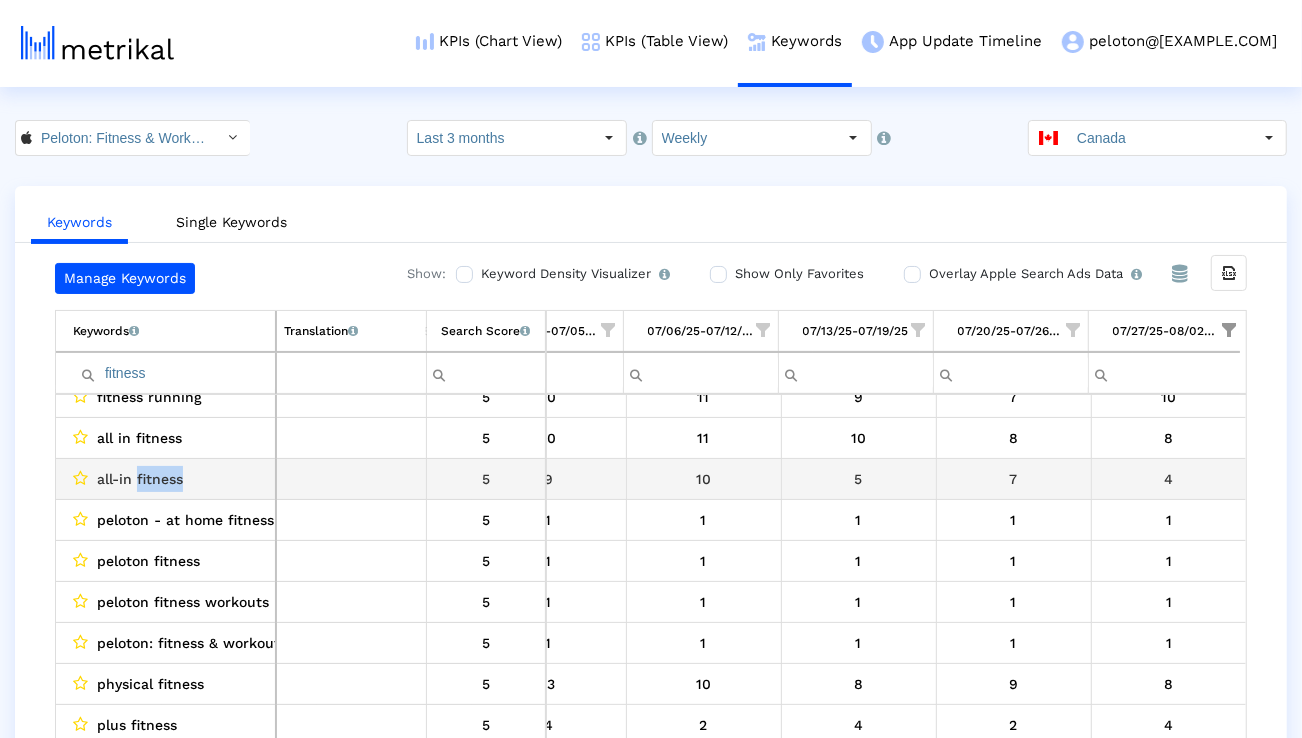click on "all-in fitness" at bounding box center (140, 479) 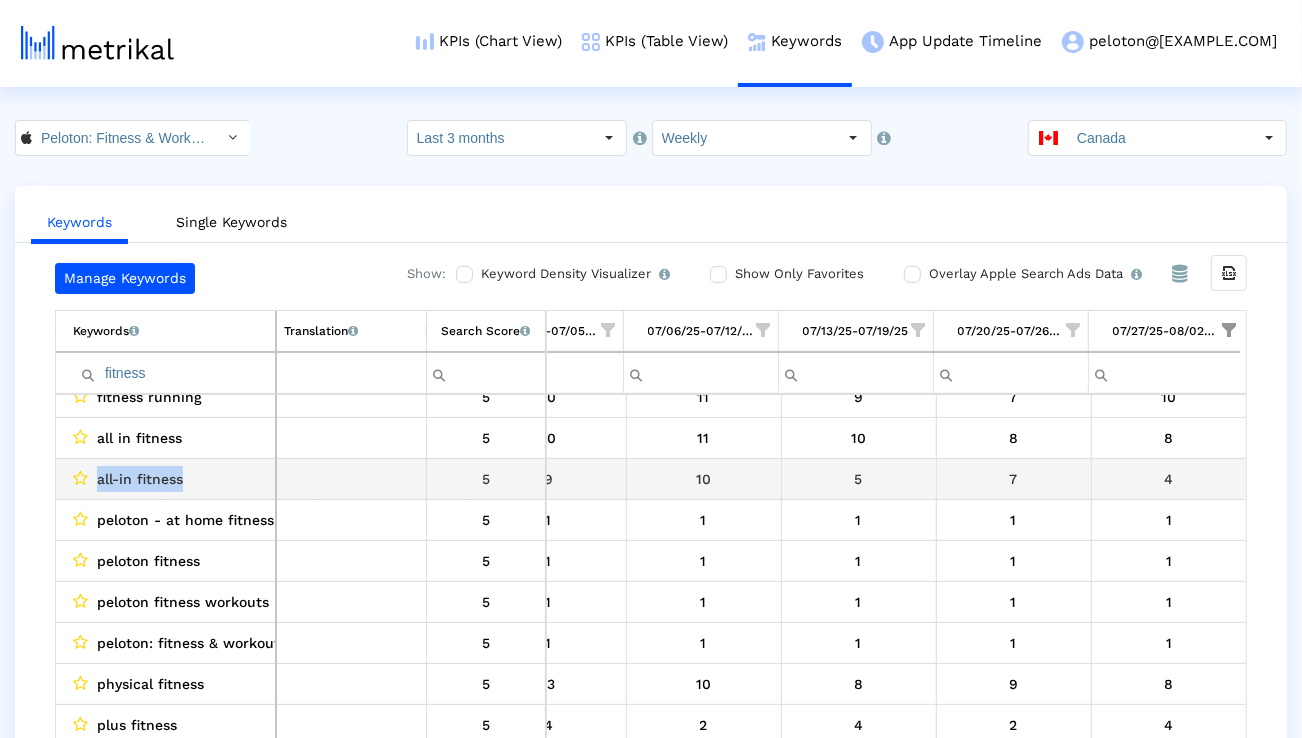 copy on "all-in fitness" 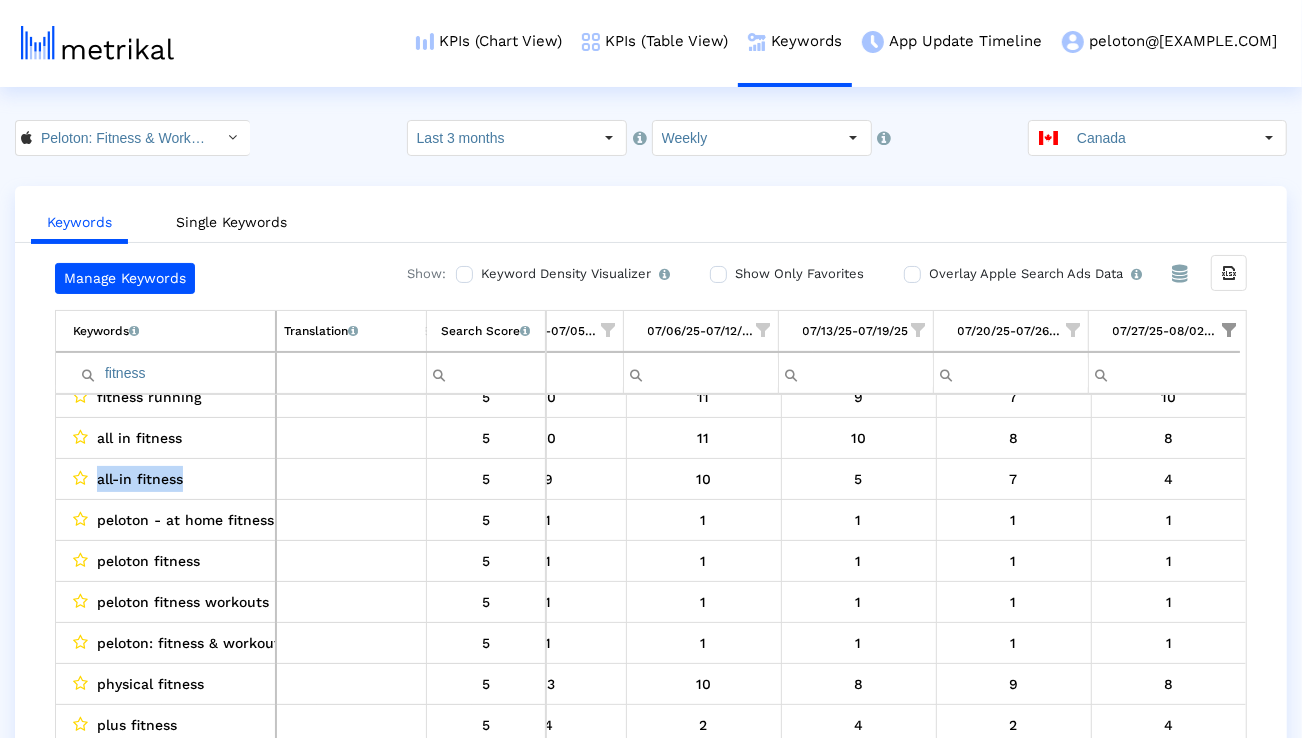 click 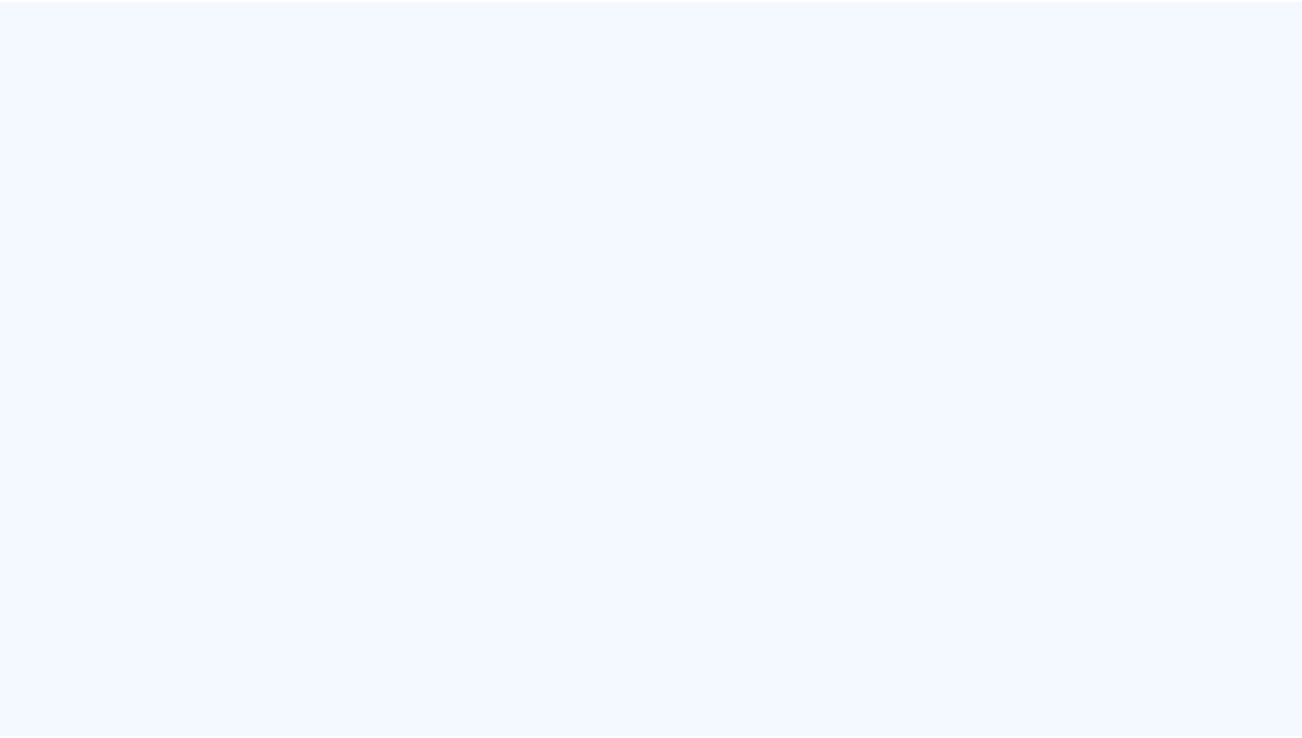 scroll, scrollTop: 0, scrollLeft: 0, axis: both 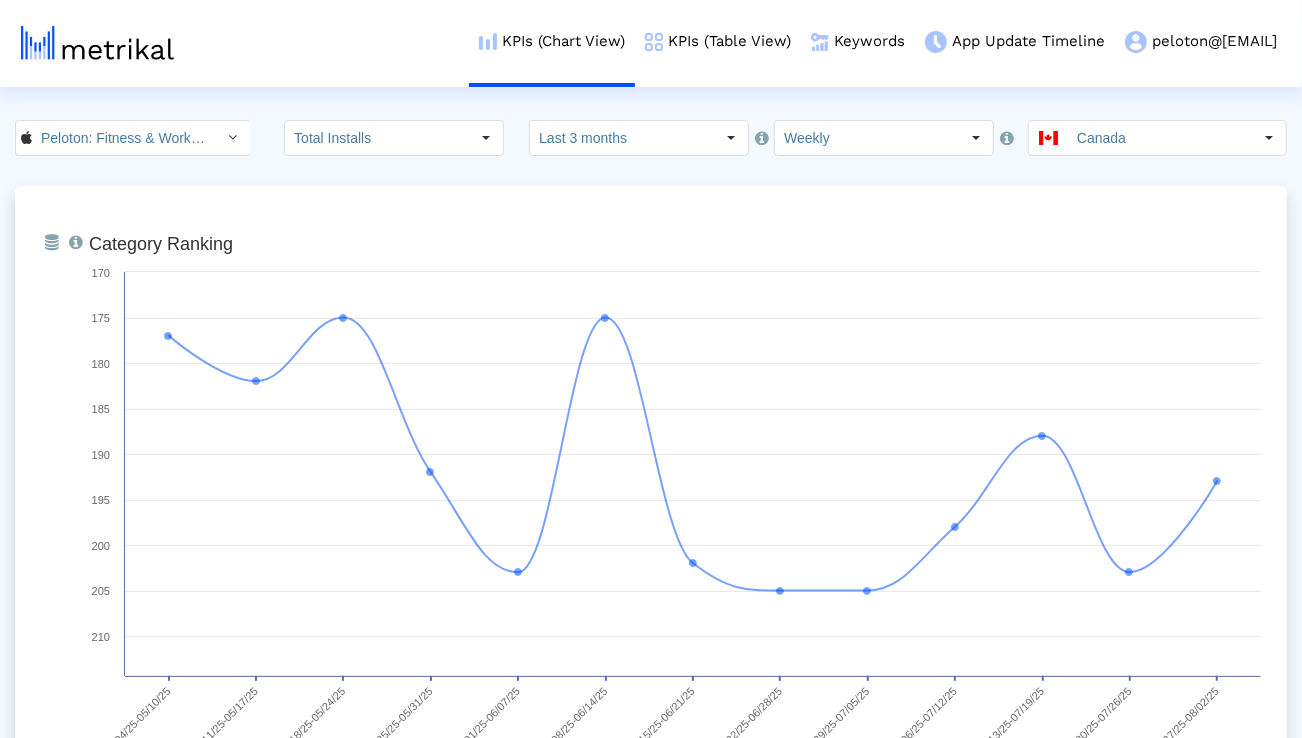 click on "Canada" 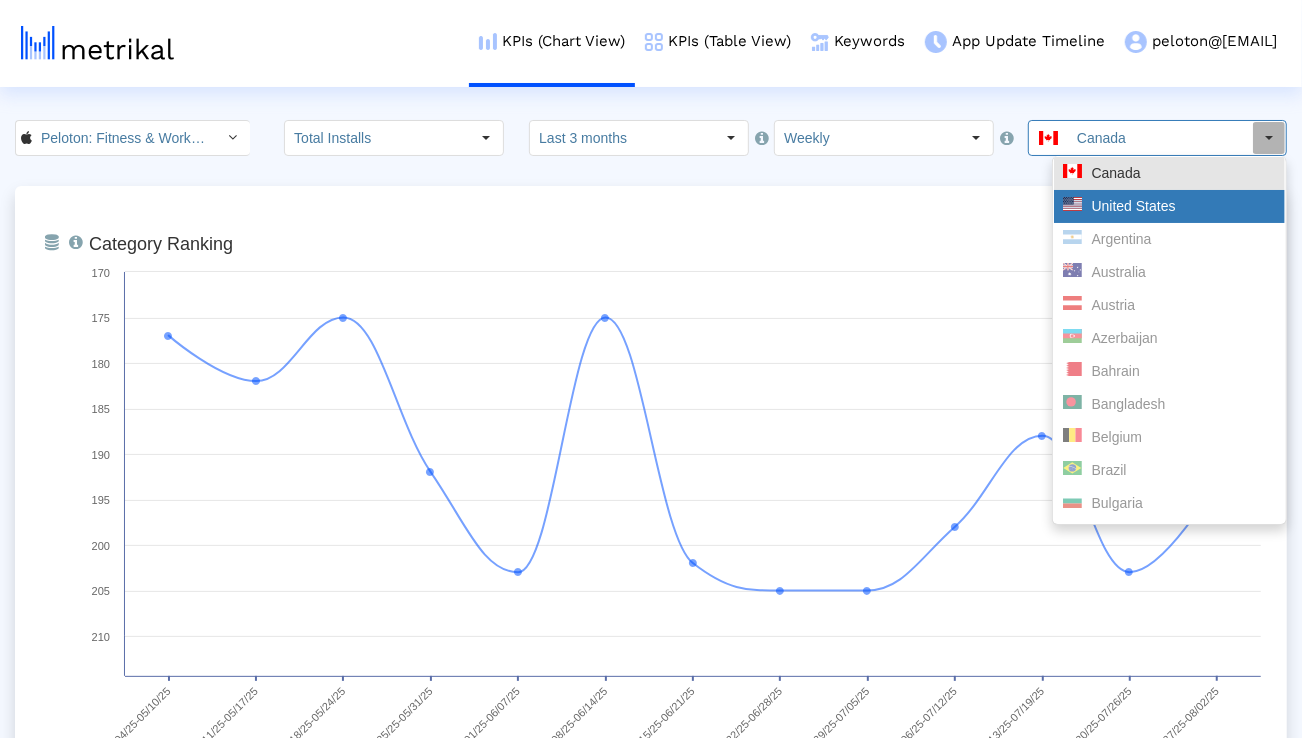 click at bounding box center [1072, 204] 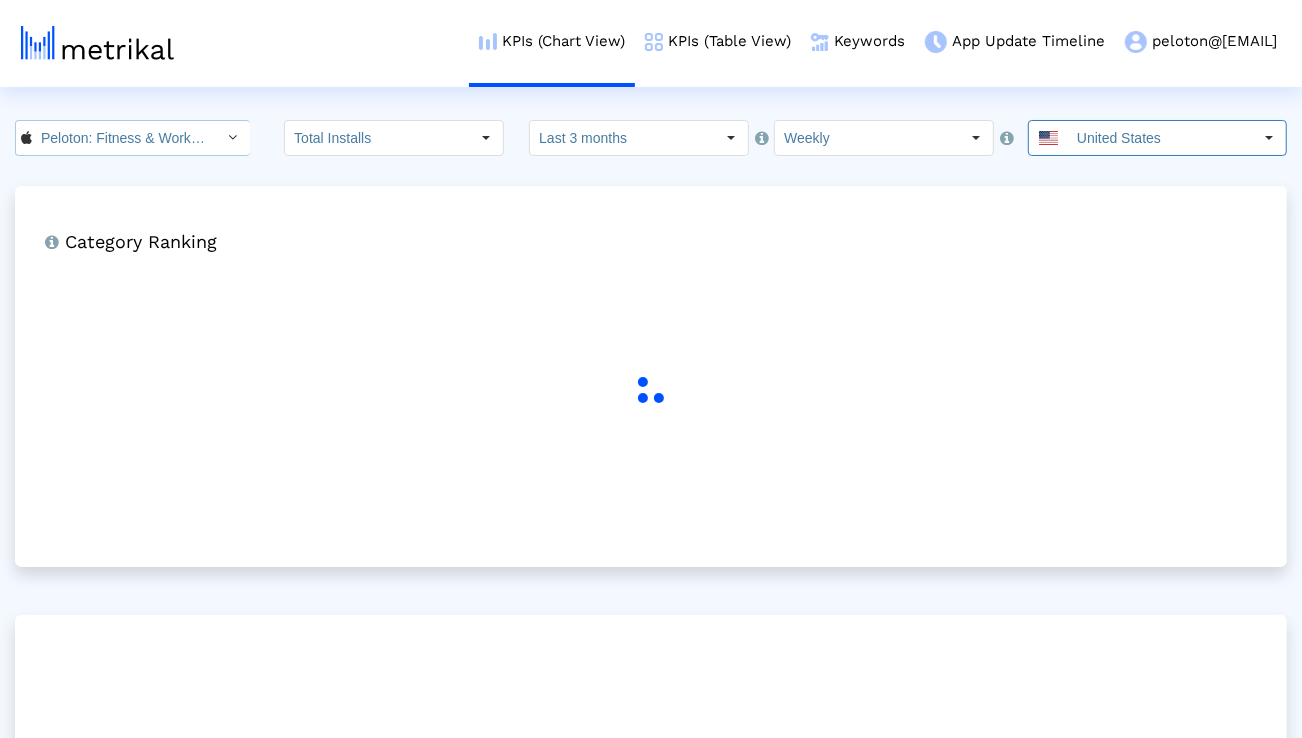 click on "Peloton: Fitness & Workouts < 792750948 >" 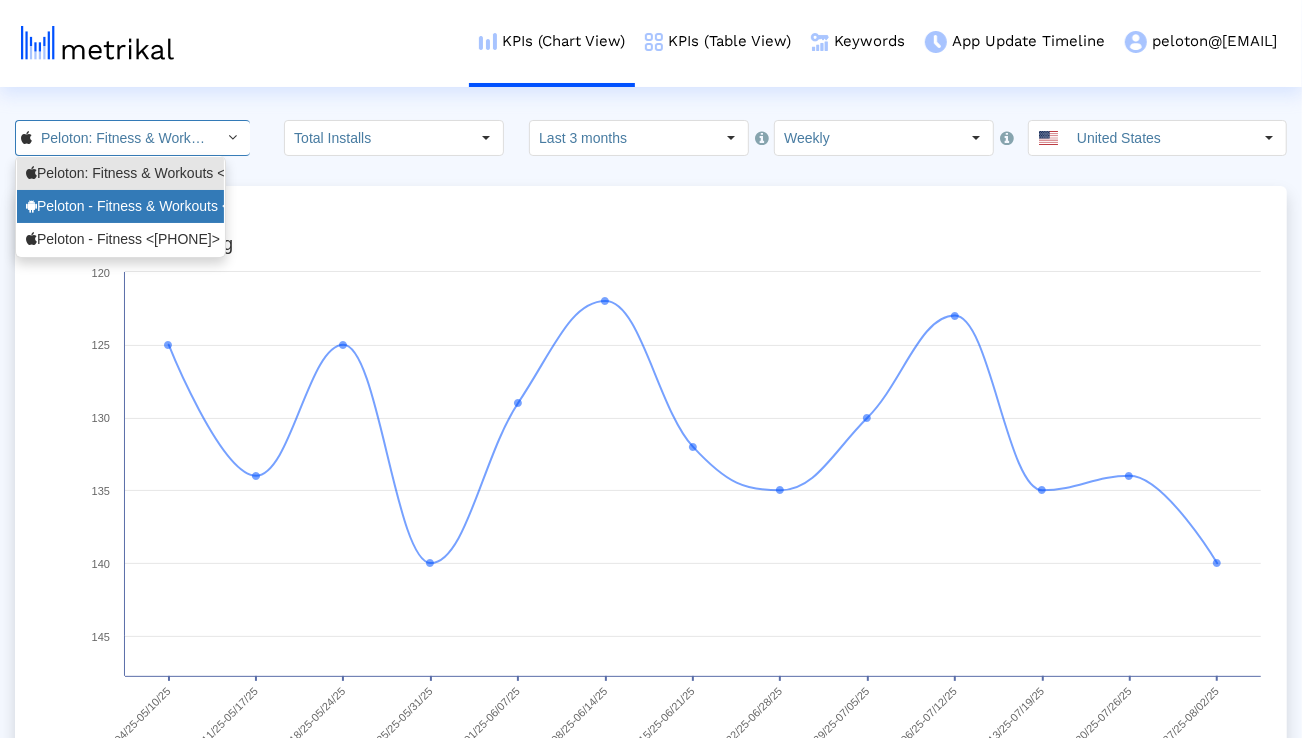 click on "Peloton - Fitness & Workouts <com.onepeloton.callisto>" at bounding box center [120, 206] 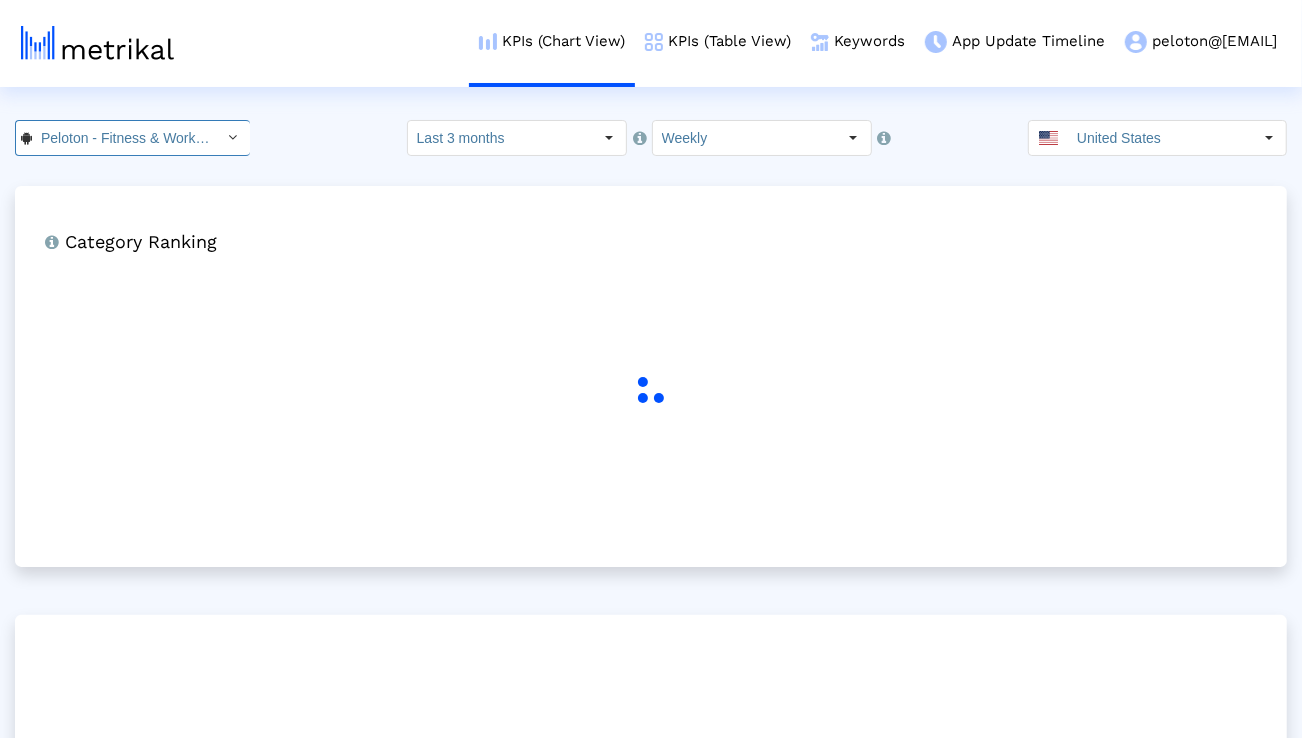 scroll, scrollTop: 0, scrollLeft: 214, axis: horizontal 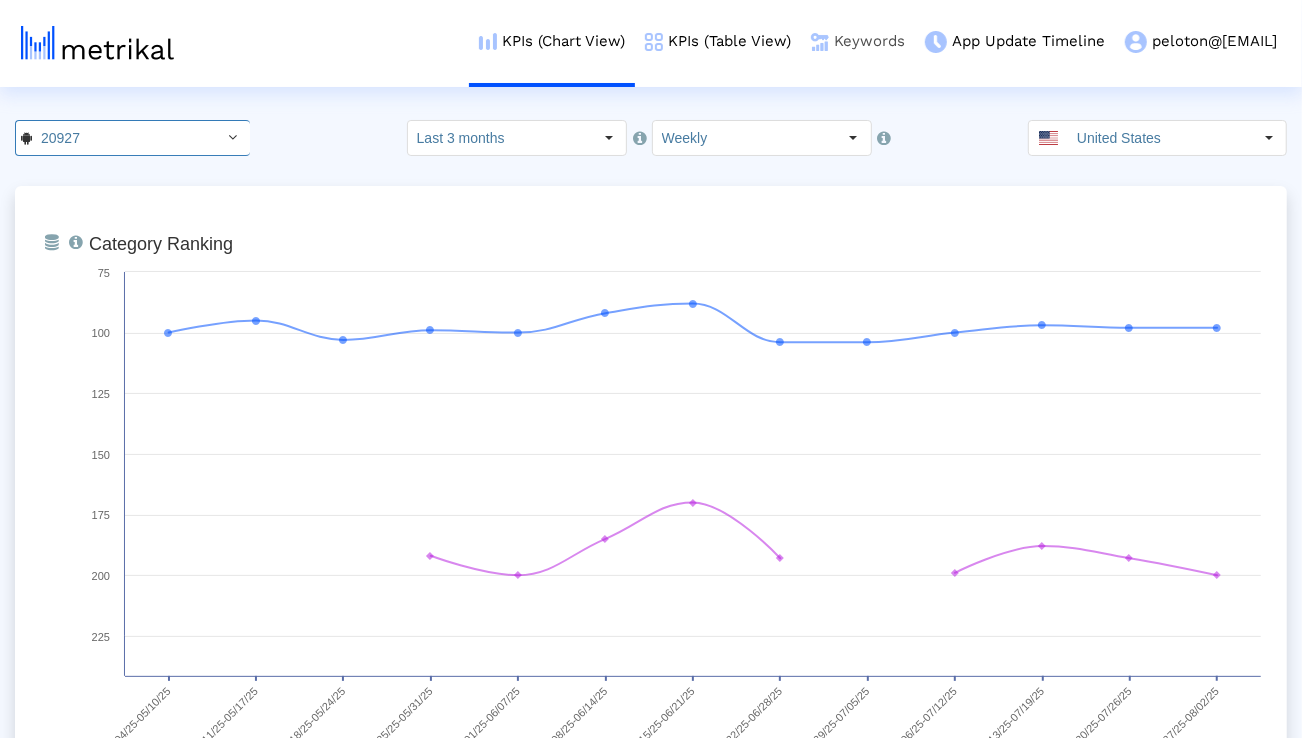 click at bounding box center (820, 42) 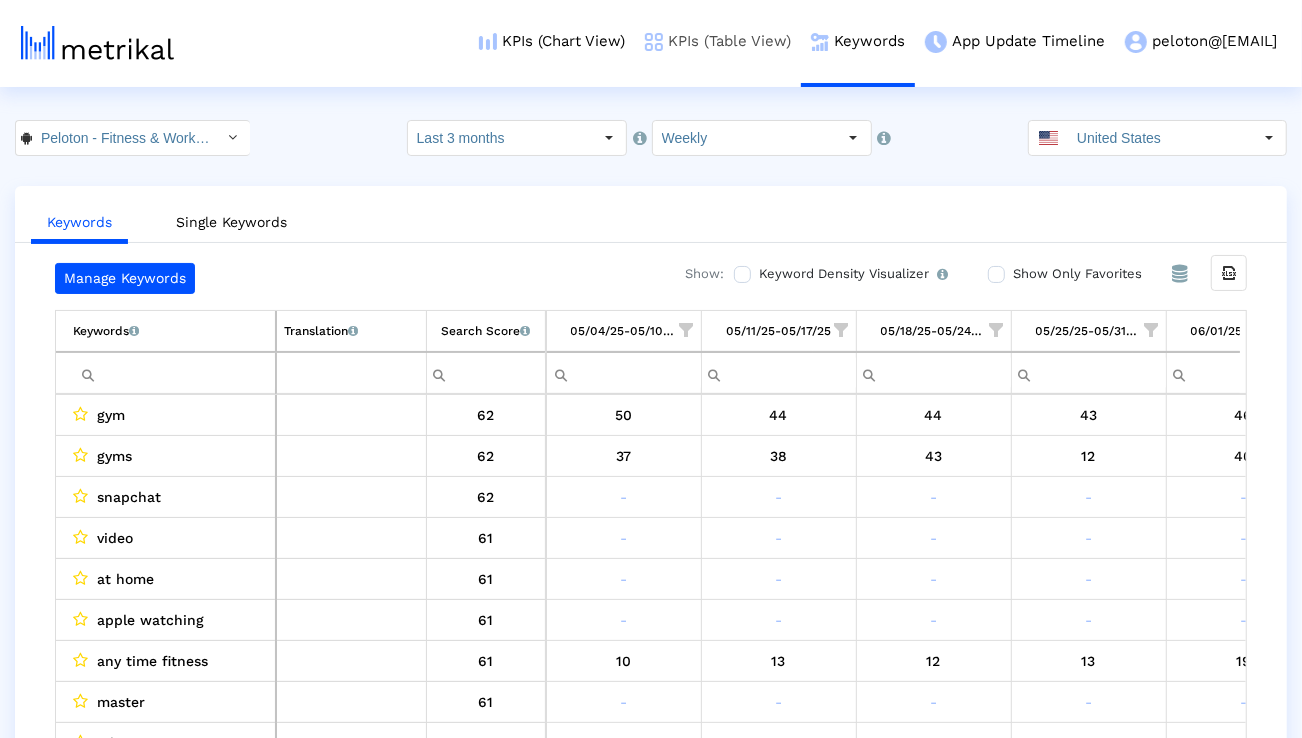 scroll, scrollTop: 0, scrollLeft: 1320, axis: horizontal 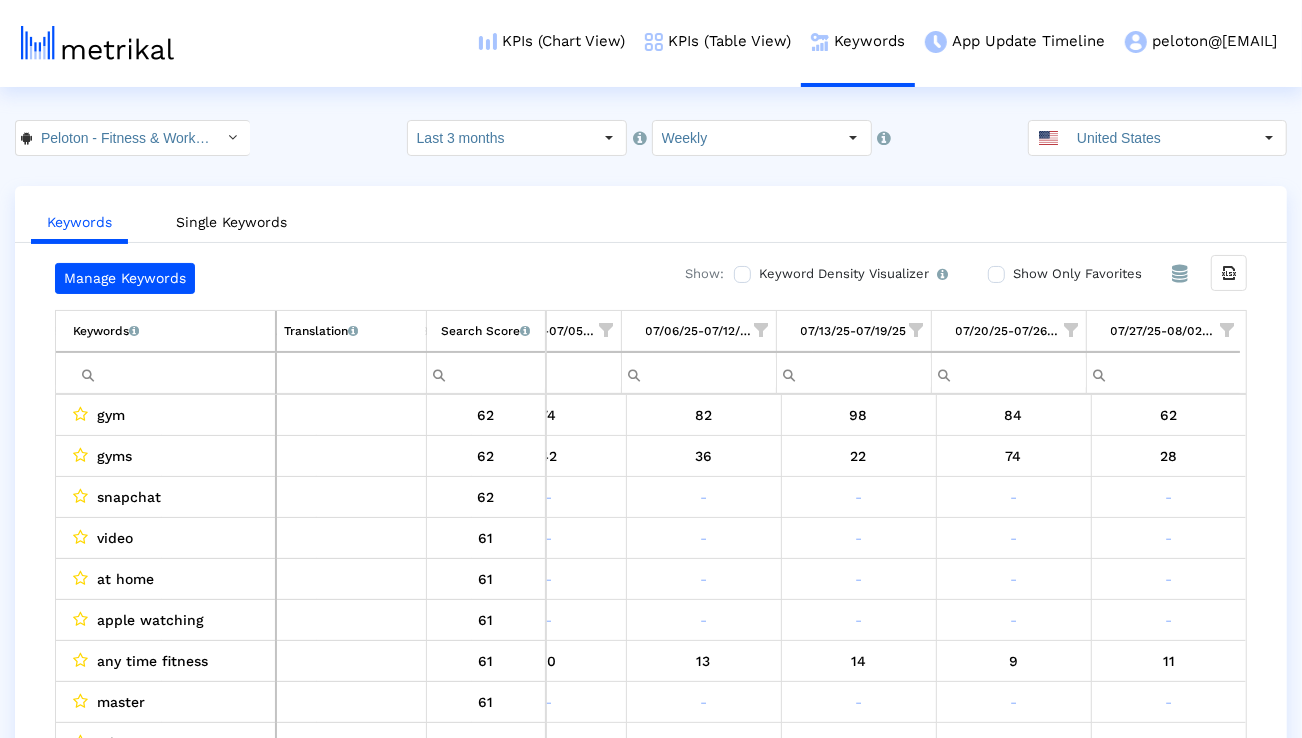 click at bounding box center (174, 373) 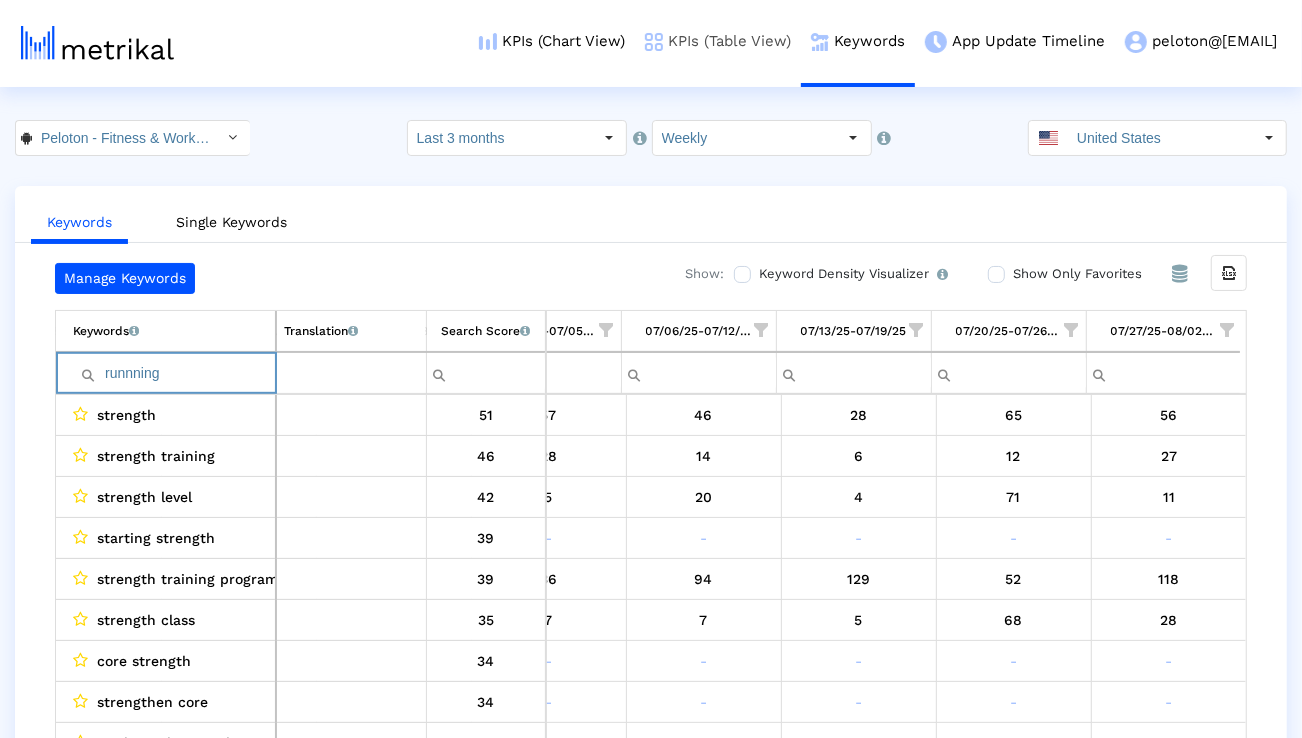 scroll, scrollTop: 0, scrollLeft: 1314, axis: horizontal 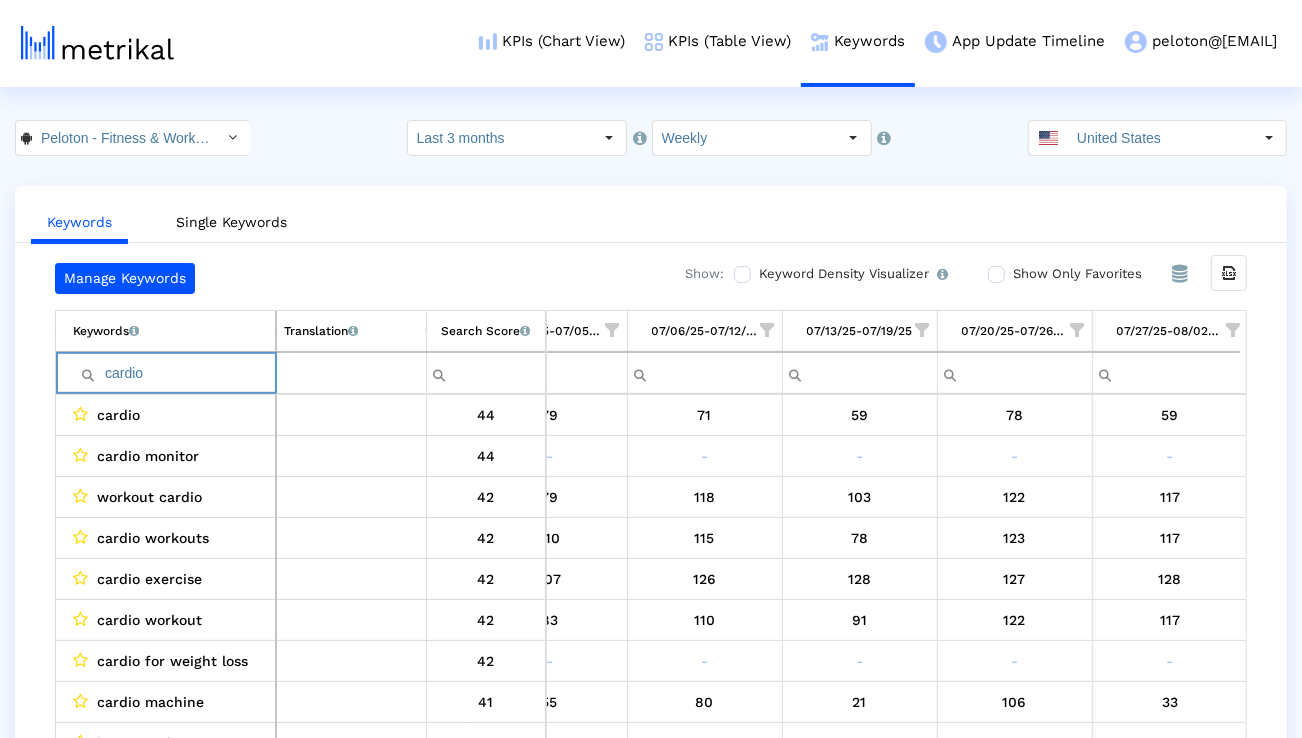 click on "cardio" at bounding box center (174, 373) 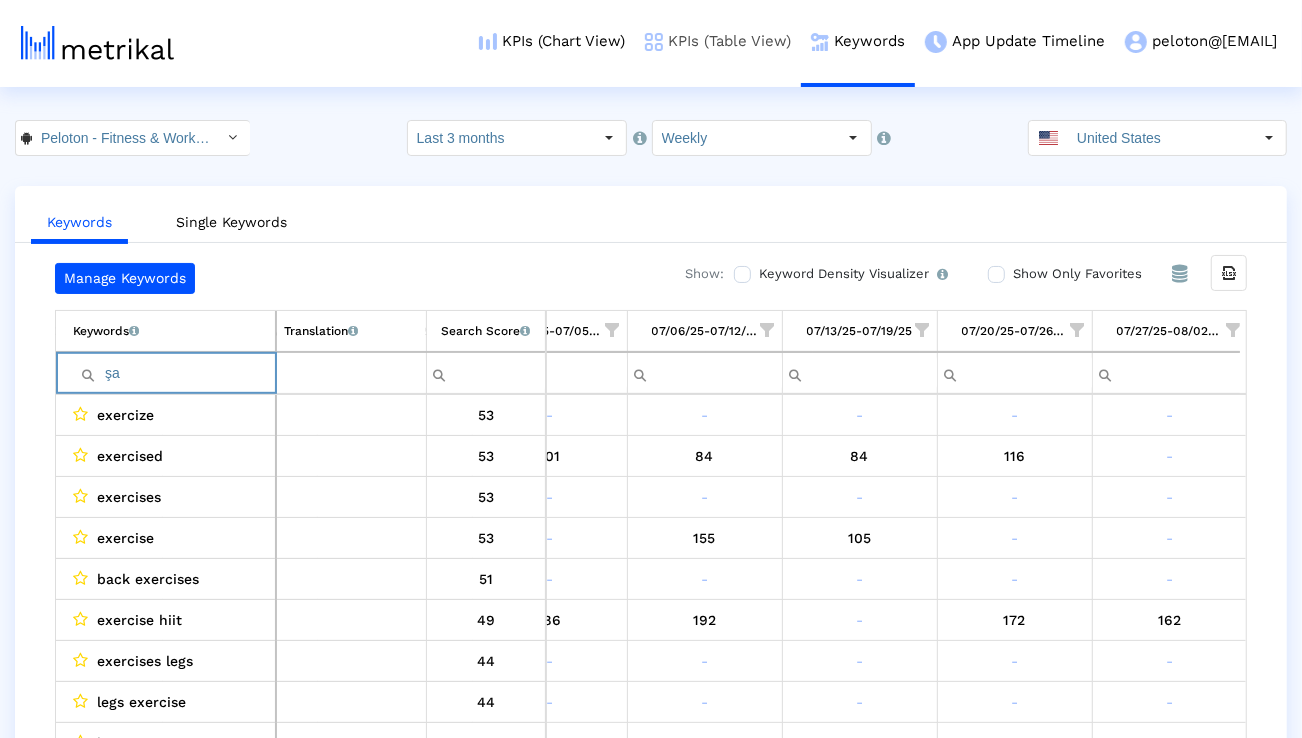 type on "ş" 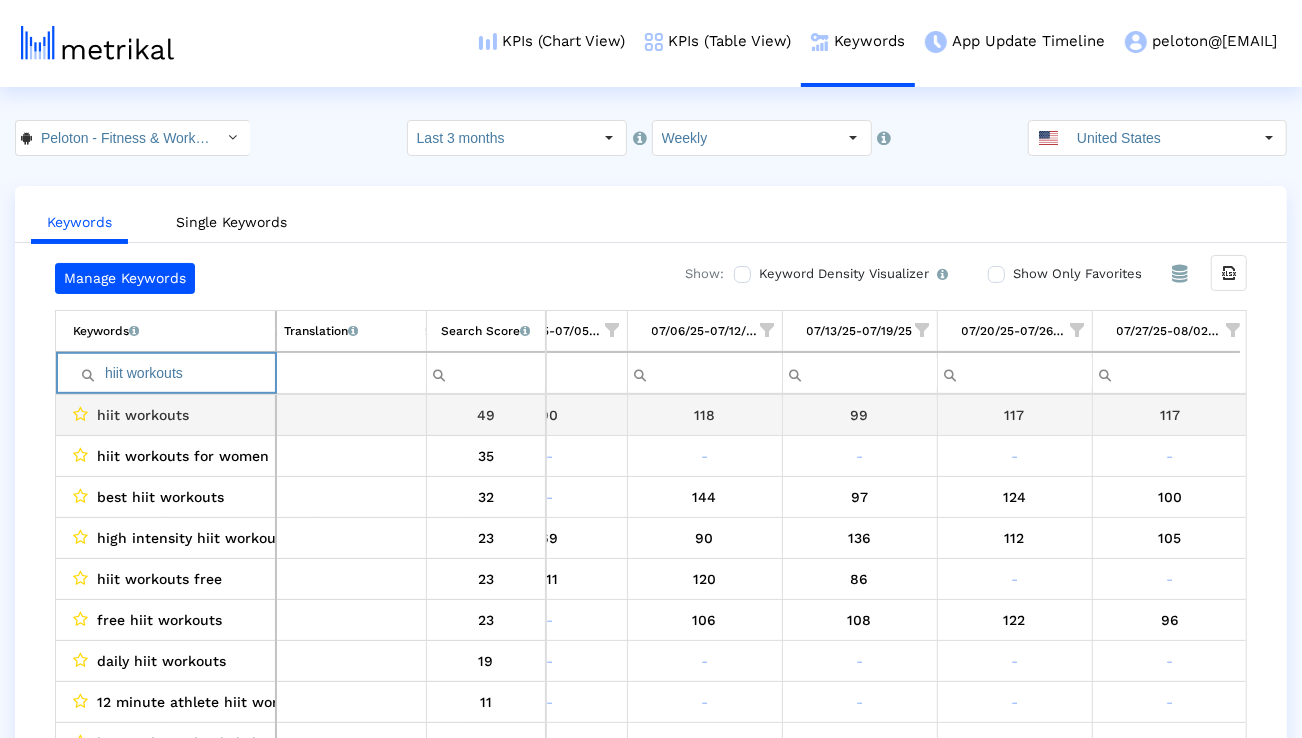 scroll, scrollTop: 0, scrollLeft: 1321, axis: horizontal 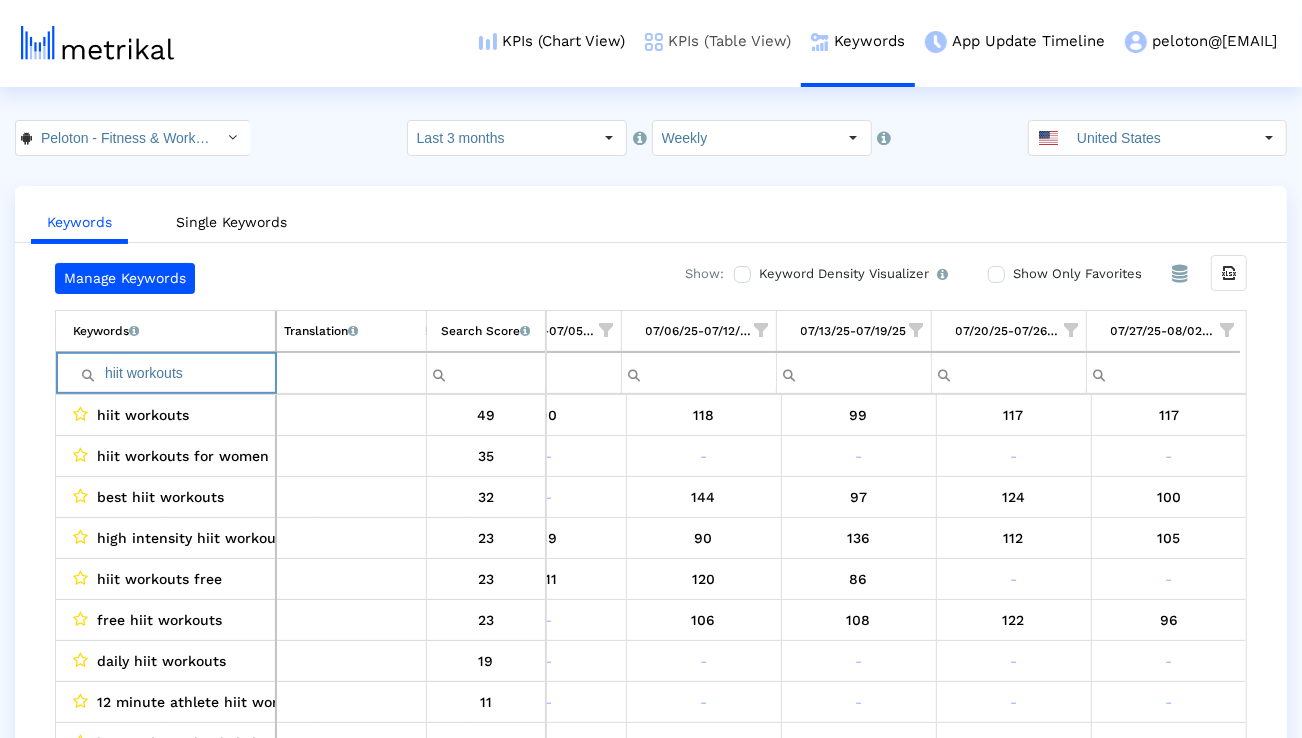 type on "hiit workouts" 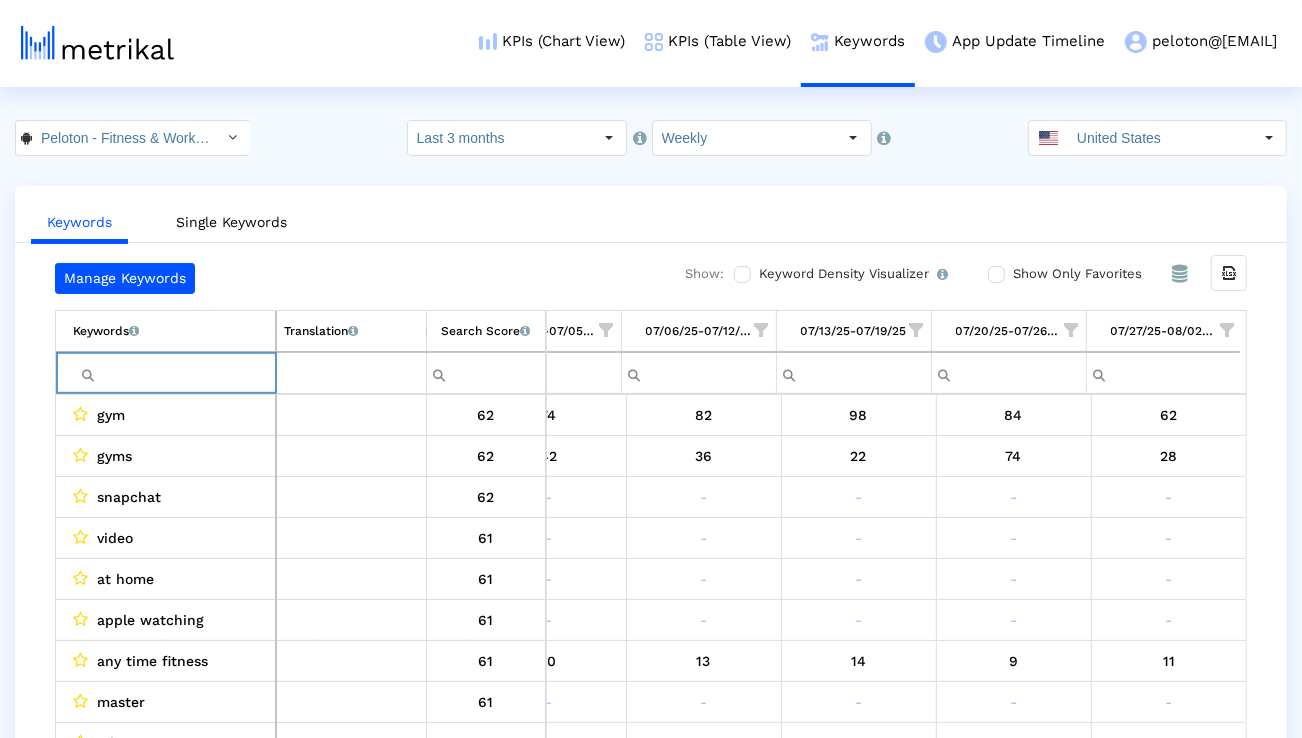 click at bounding box center [1227, 330] 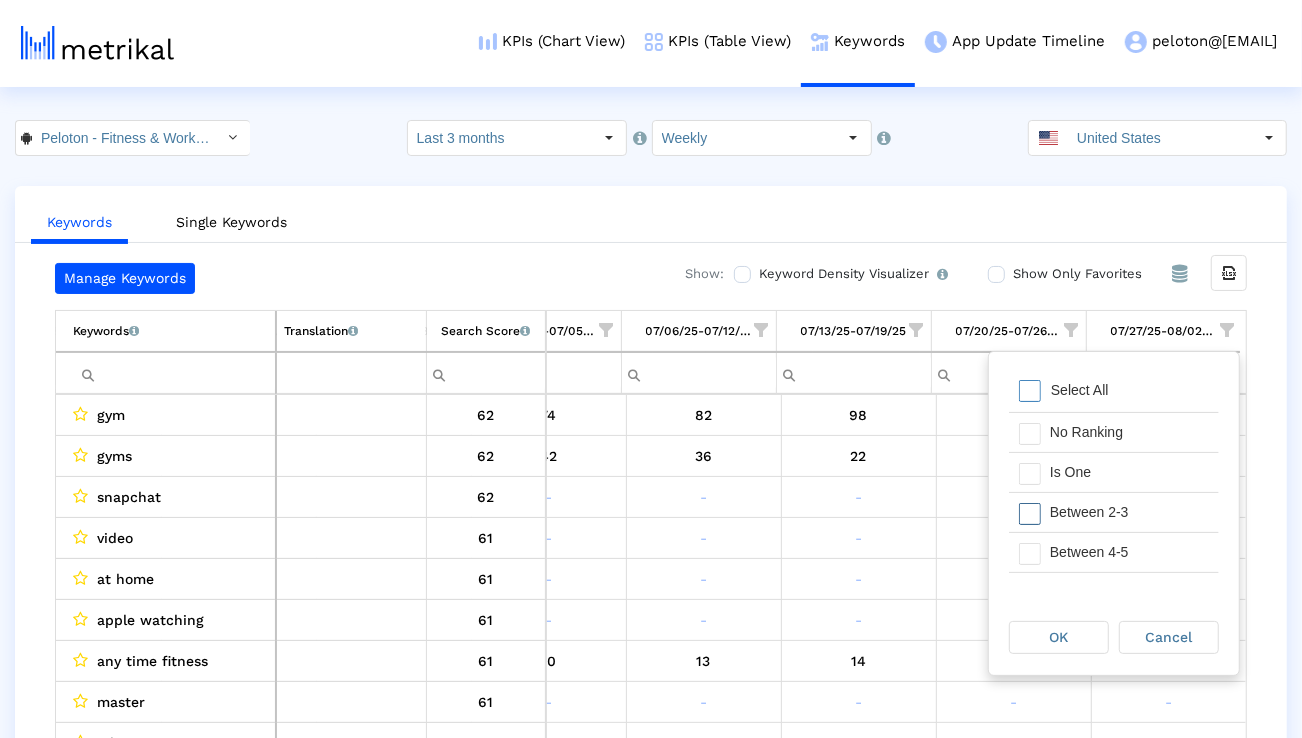 click on "Is One" at bounding box center [1129, 472] 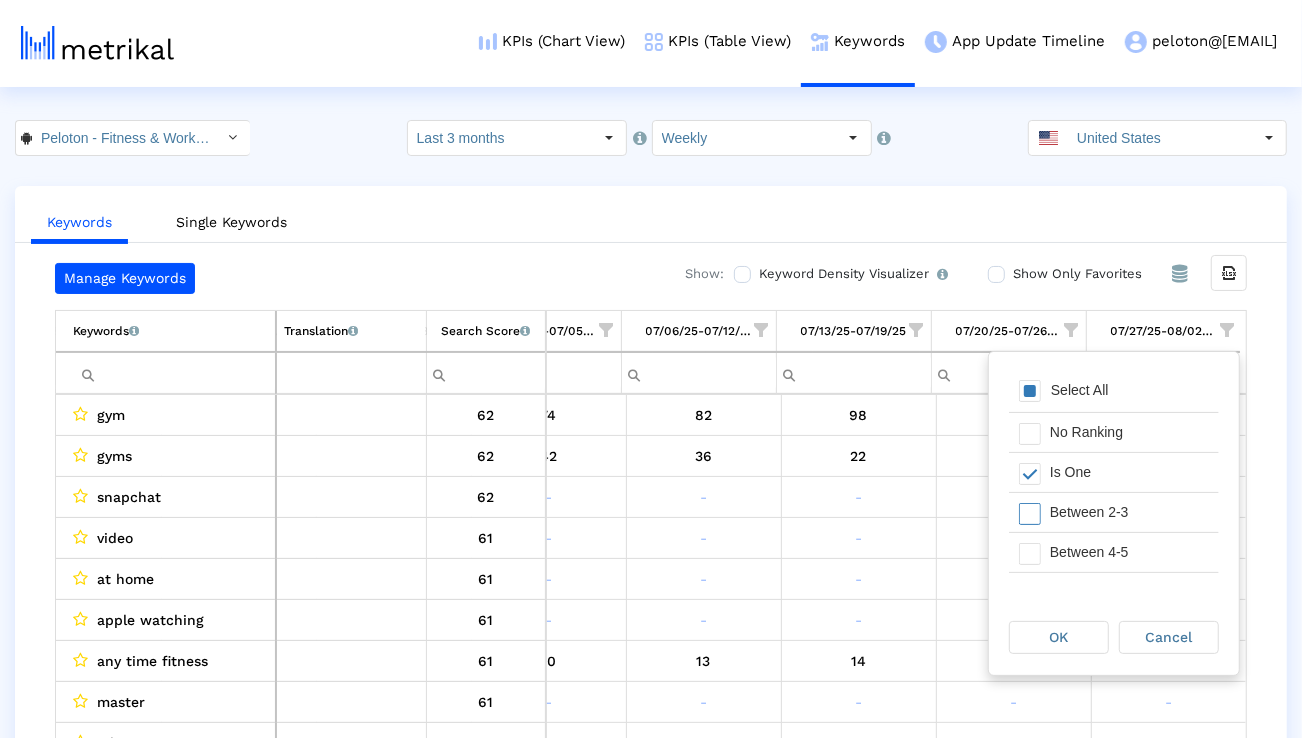 click on "Between 2-3" at bounding box center [1129, 512] 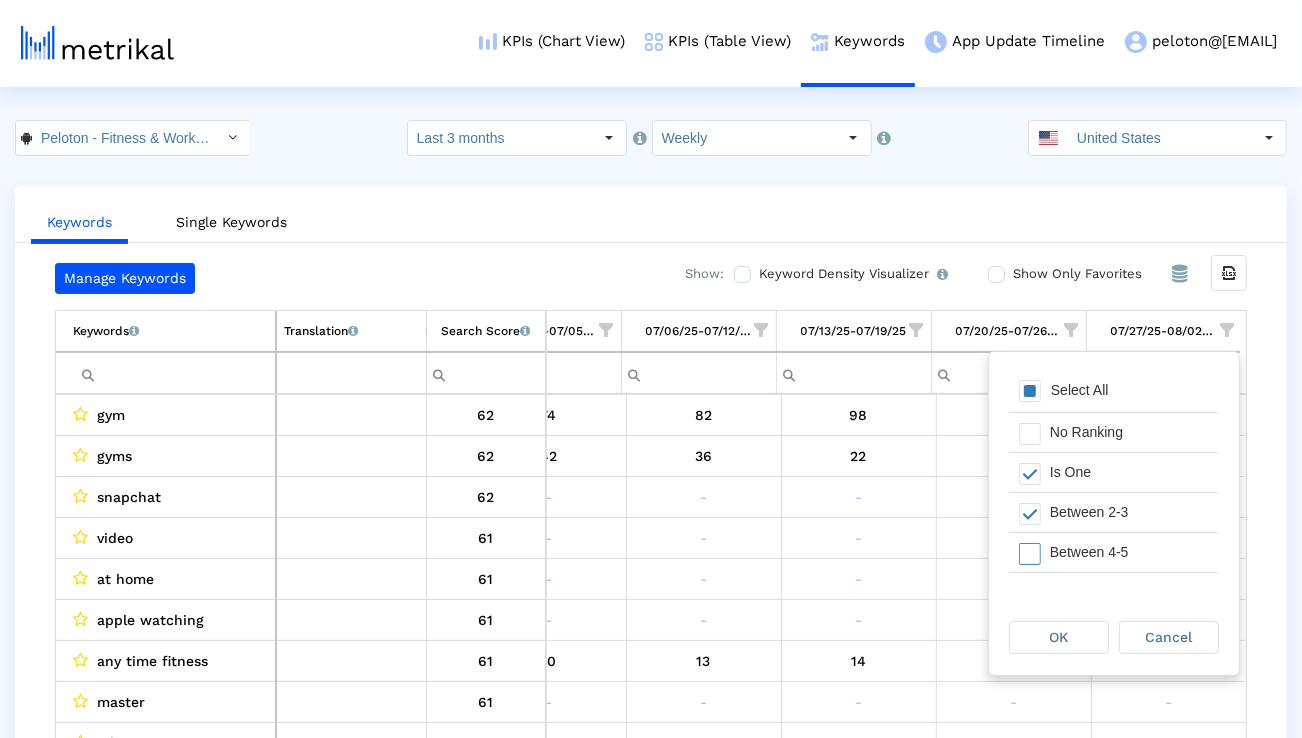 click on "Between 4-5" at bounding box center [1129, 552] 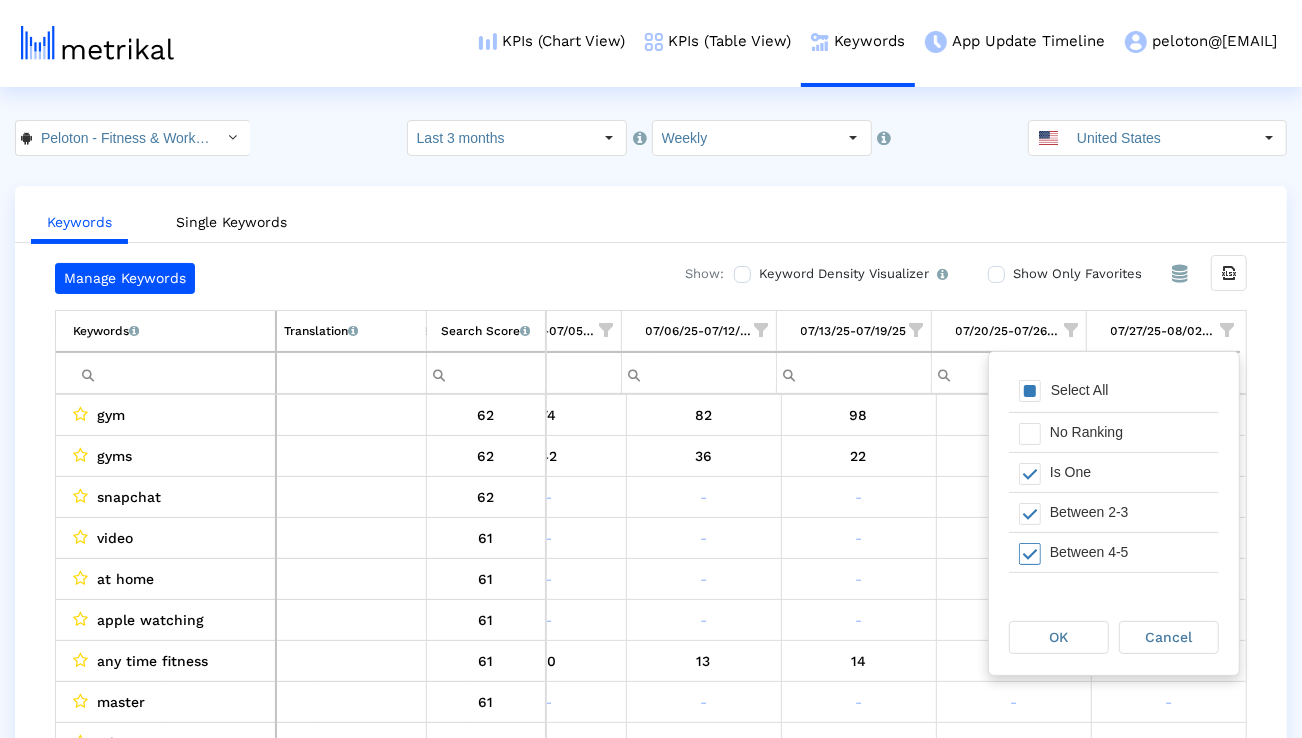 scroll, scrollTop: 40, scrollLeft: 0, axis: vertical 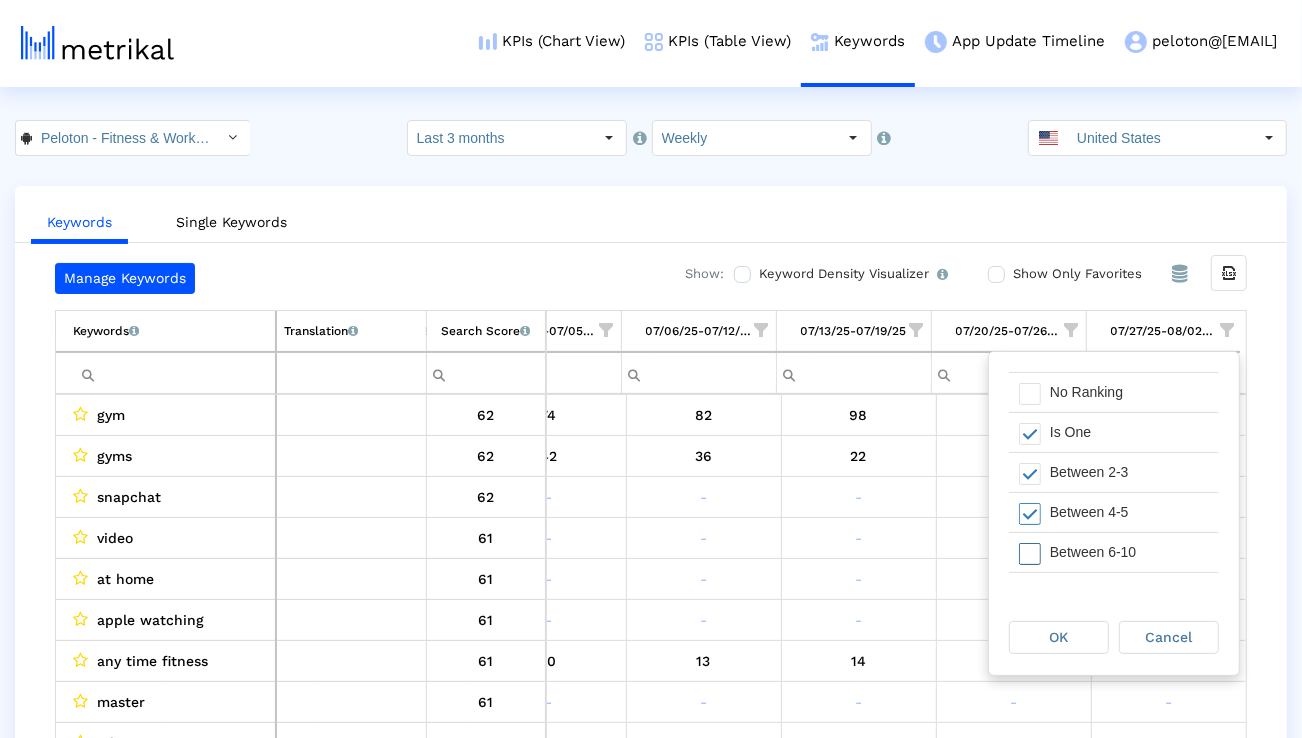 click on "Between 6-10" at bounding box center [1129, 552] 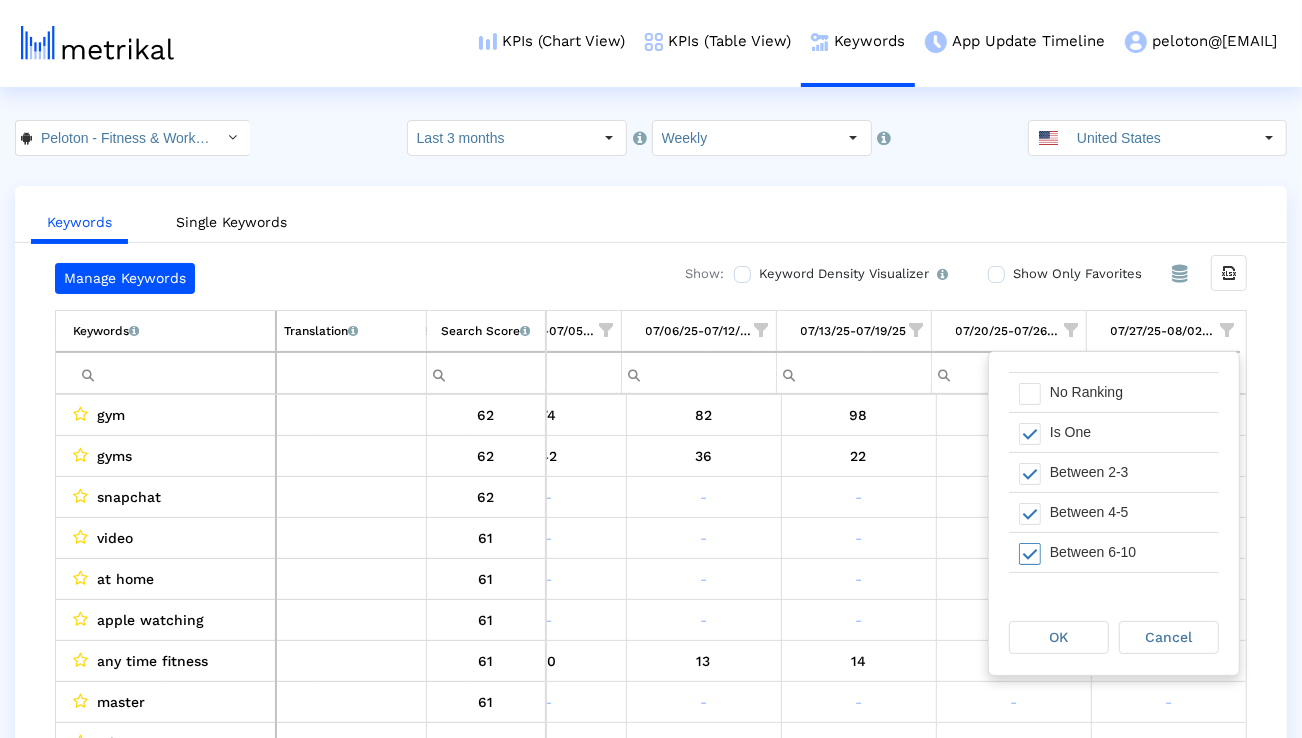 click on "Between 6-10" at bounding box center [1129, 552] 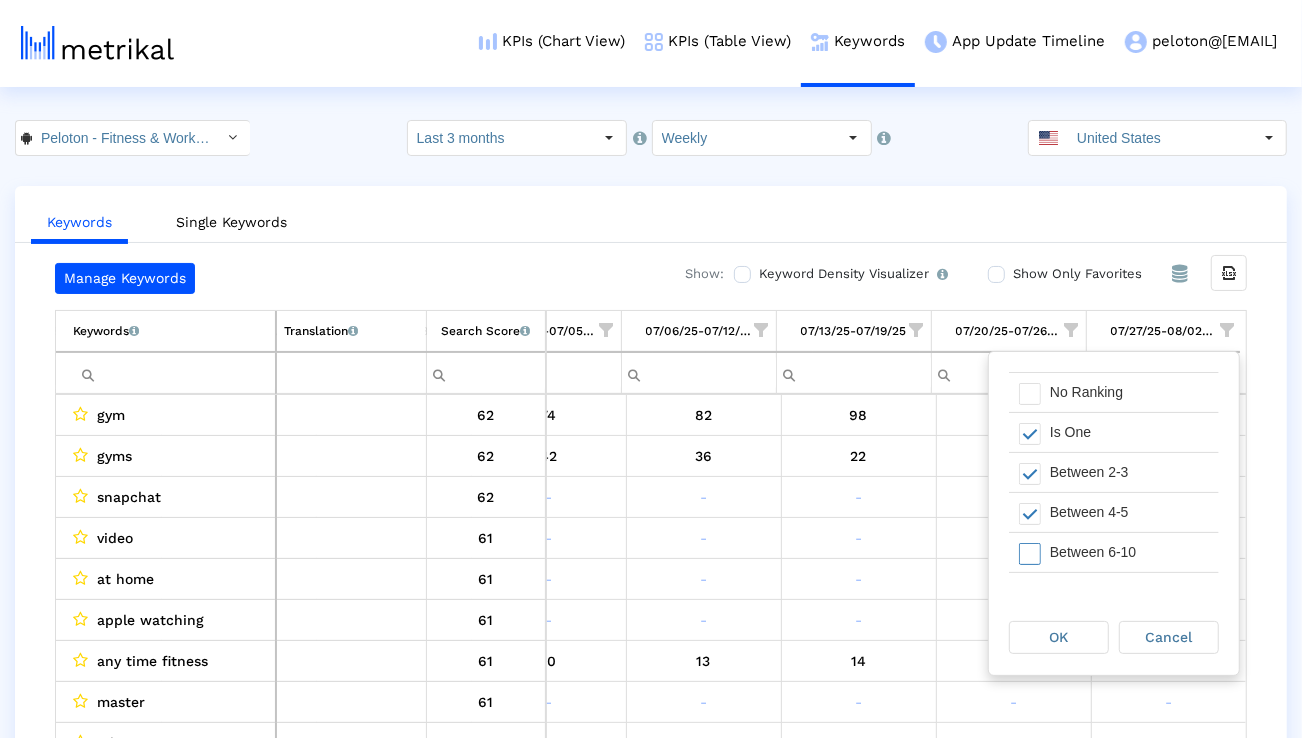 click on "Between 6-10" at bounding box center [1129, 552] 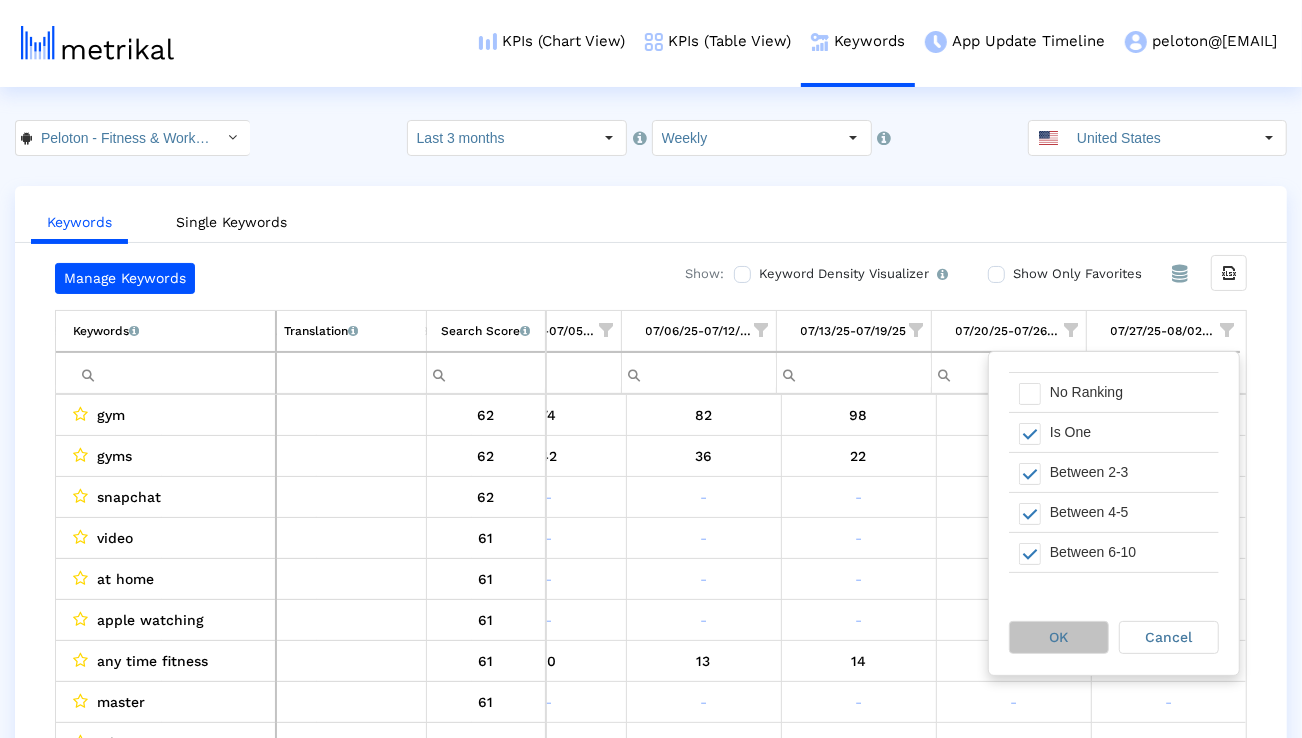 click on "OK" at bounding box center (1059, 637) 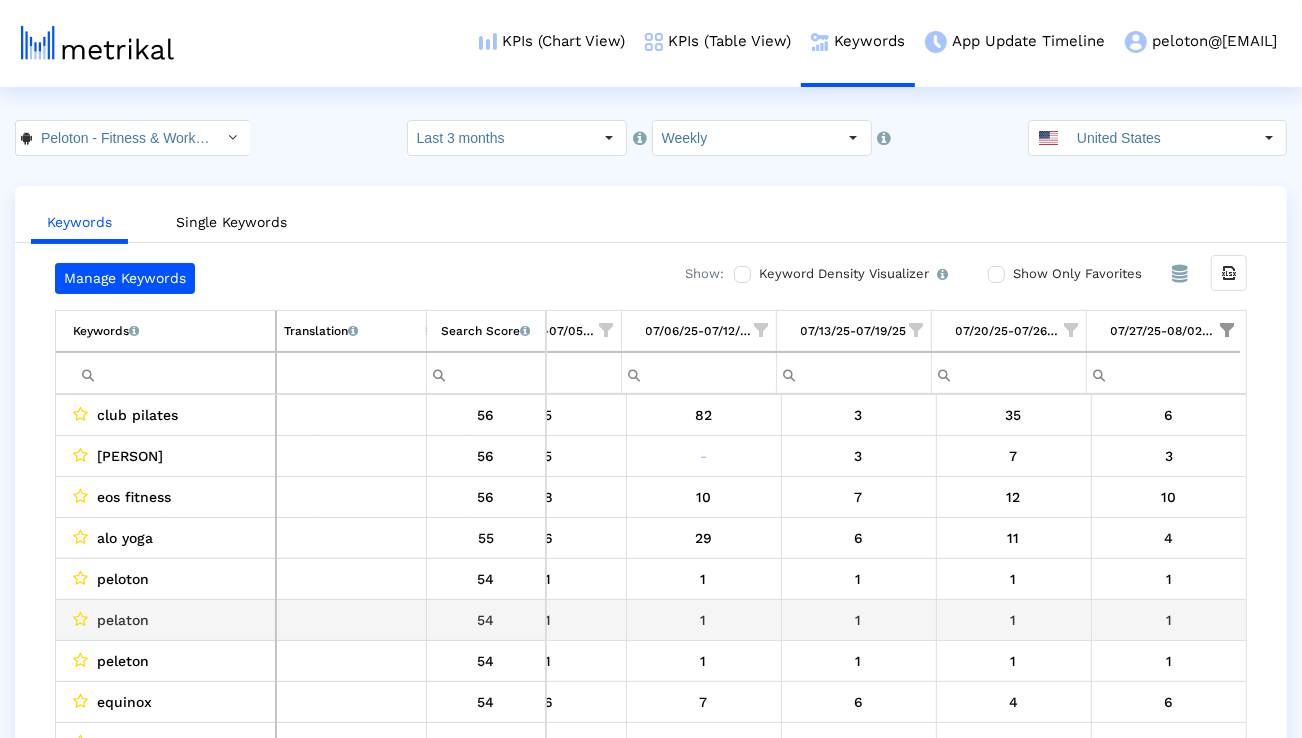 scroll, scrollTop: 32, scrollLeft: 1321, axis: both 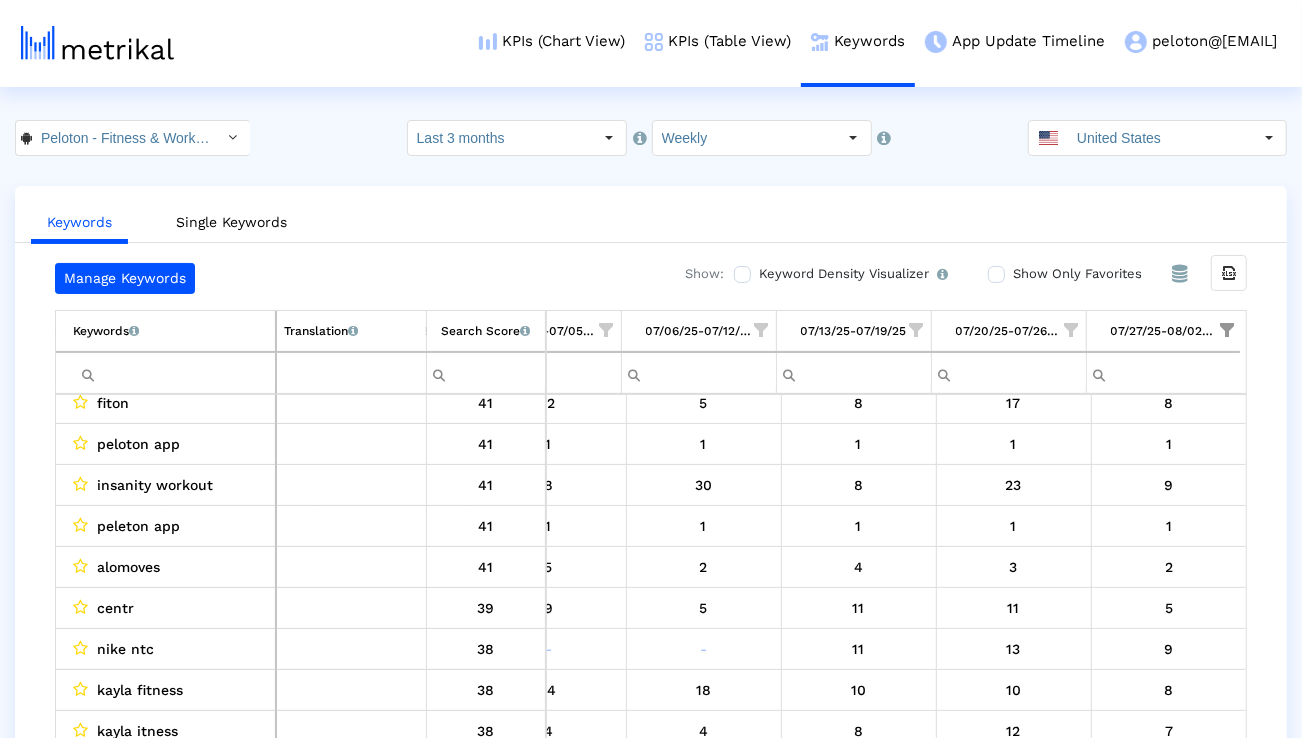 click at bounding box center [174, 373] 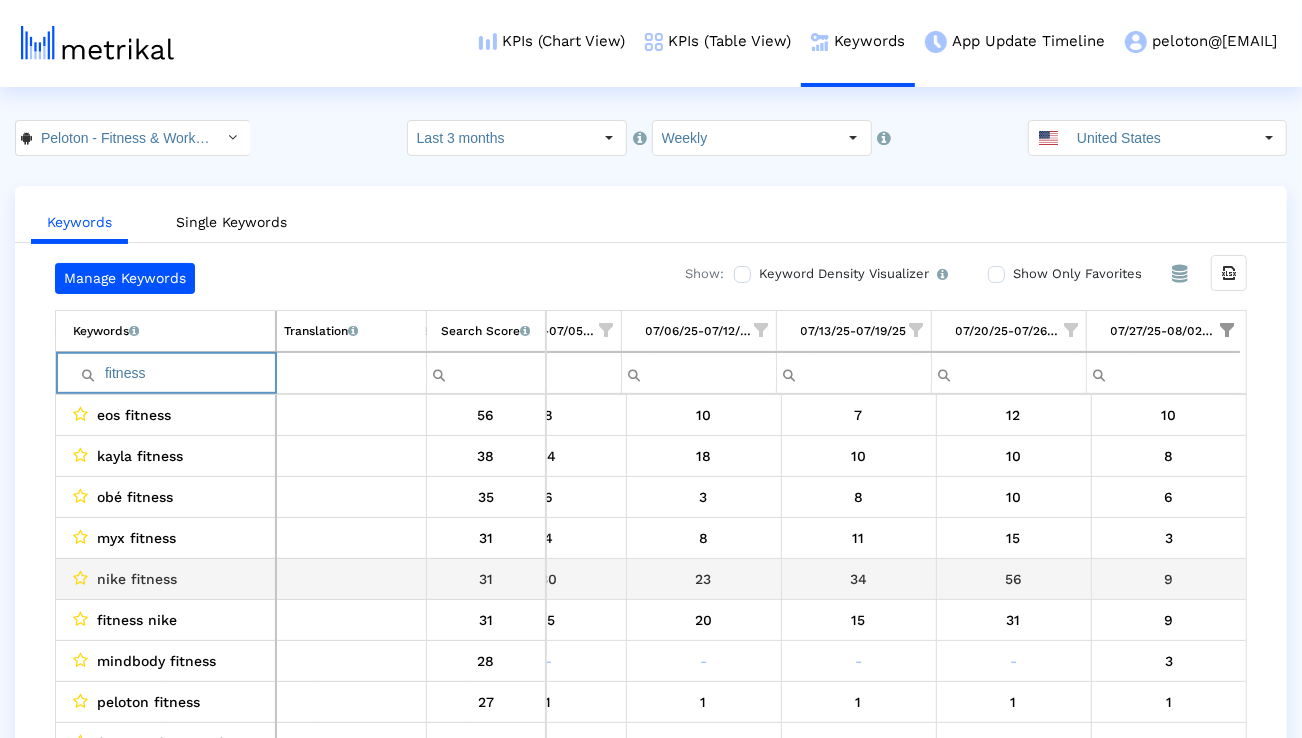 click on "nike fitness" at bounding box center (137, 579) 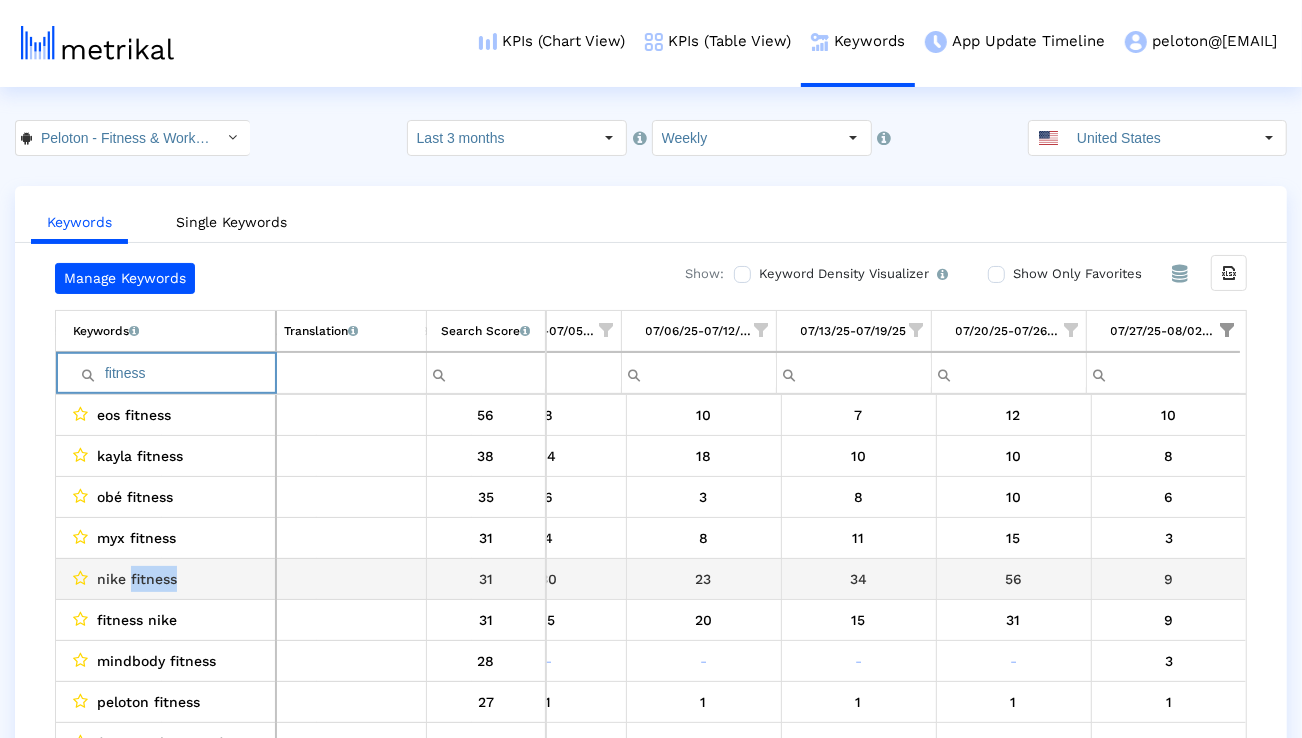 click on "nike fitness" at bounding box center (137, 579) 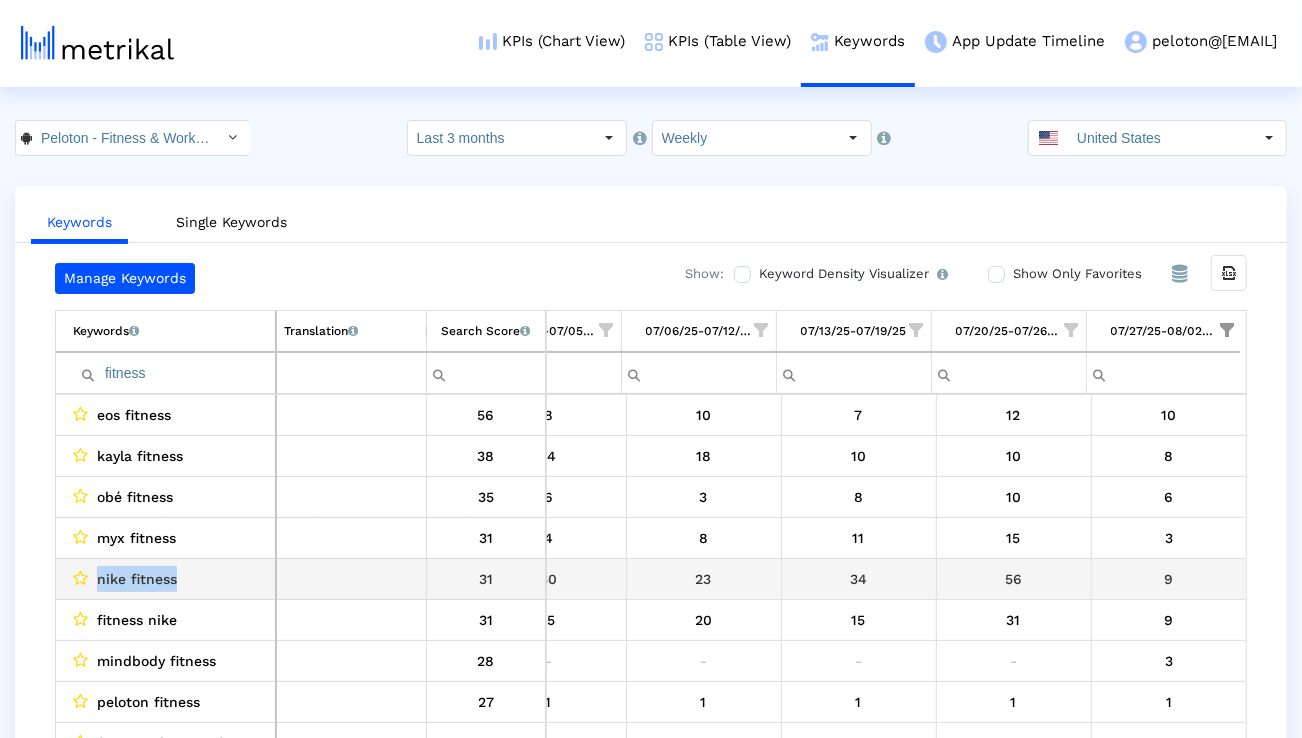 click on "nike fitness" at bounding box center [137, 579] 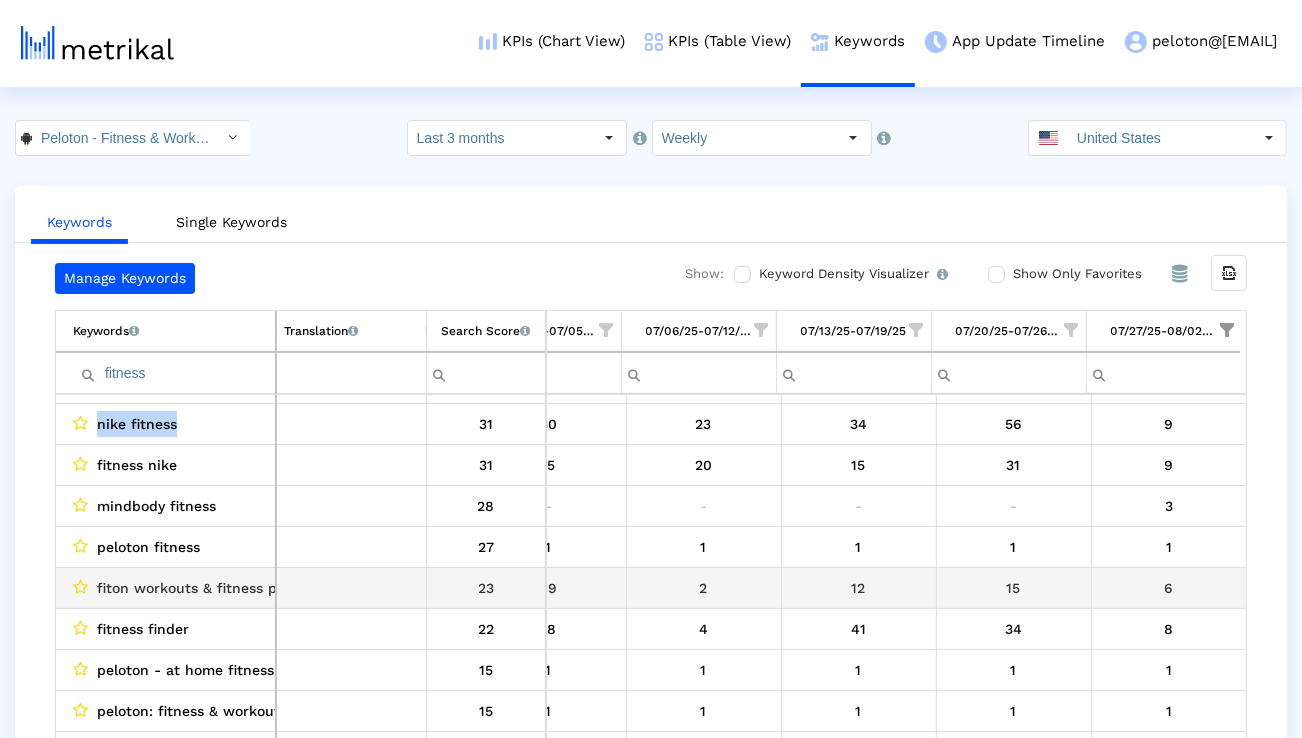 copy on "nike fitness" 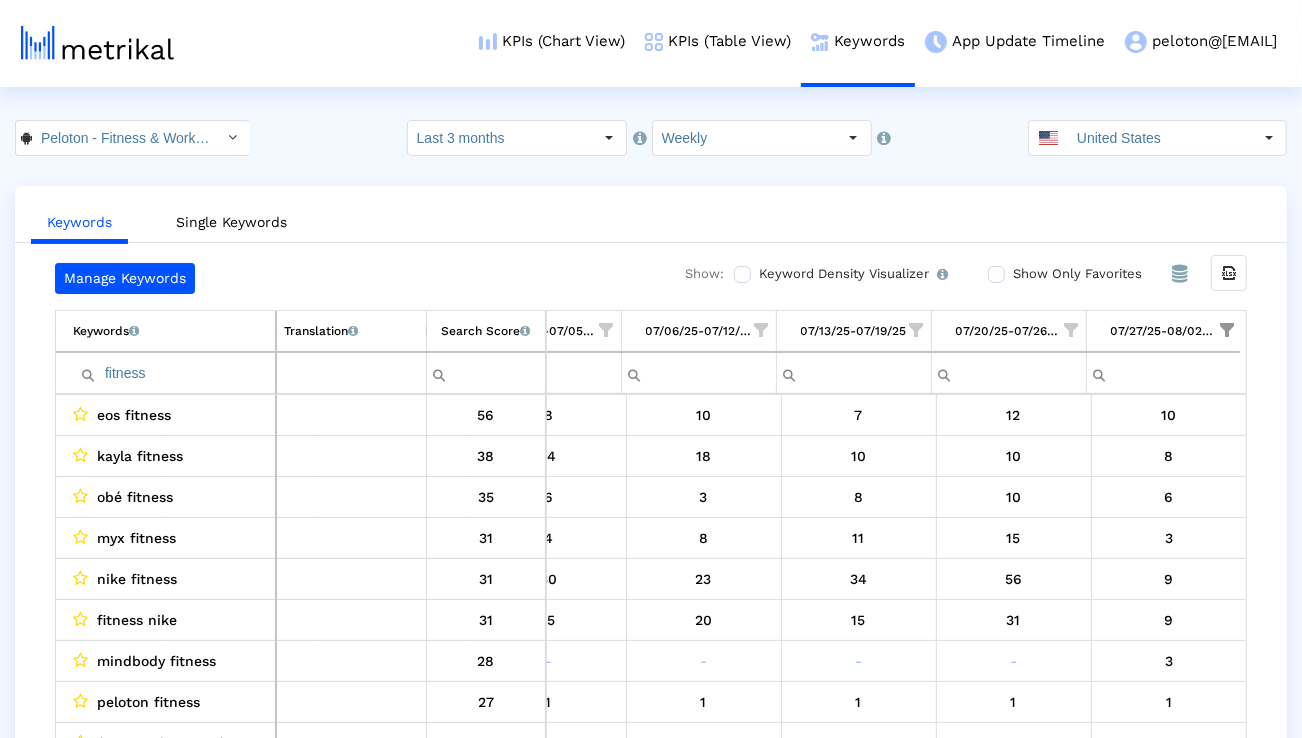 click on "fitness" at bounding box center (174, 373) 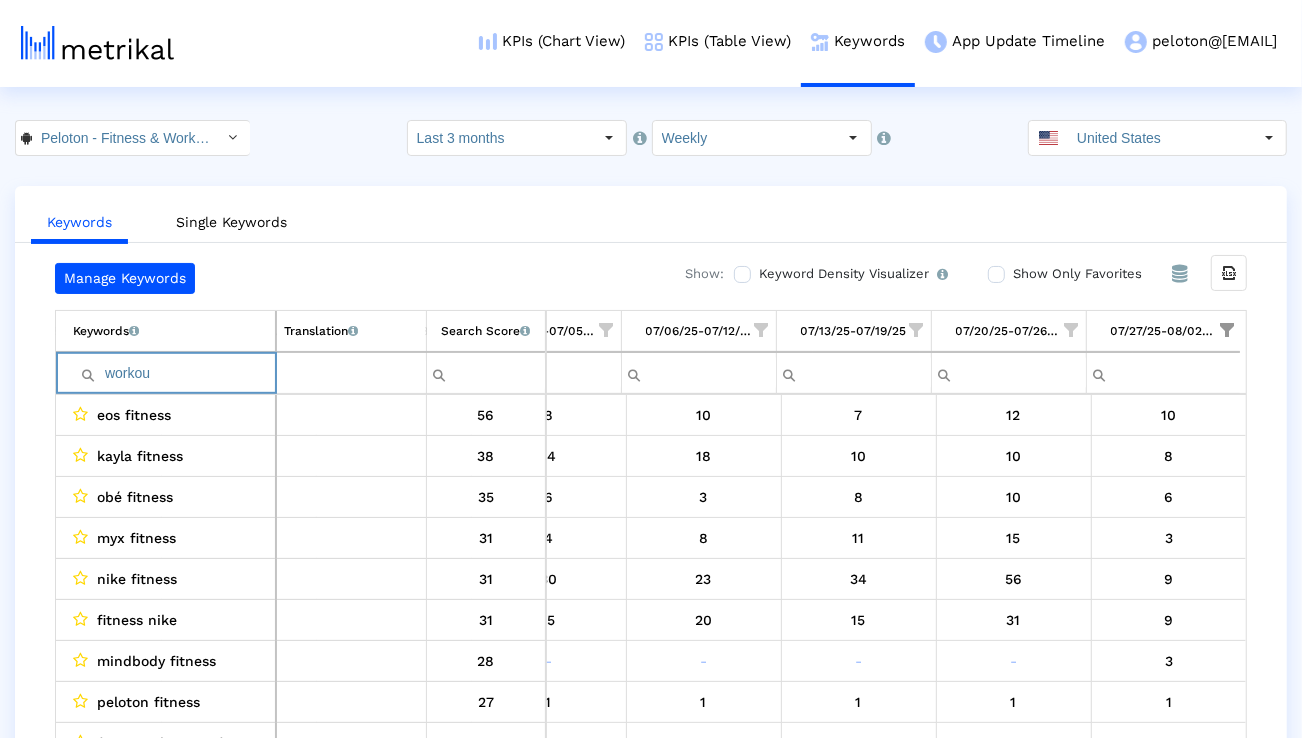 type on "workout" 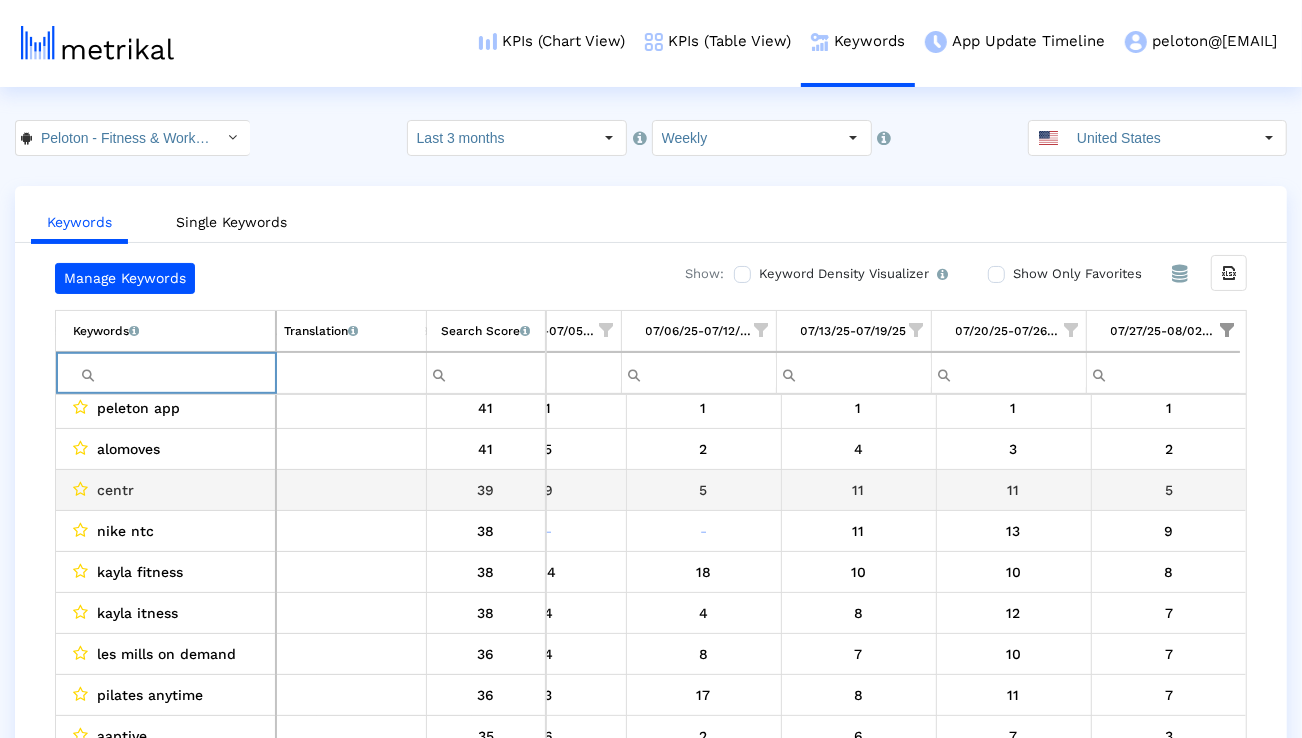 type 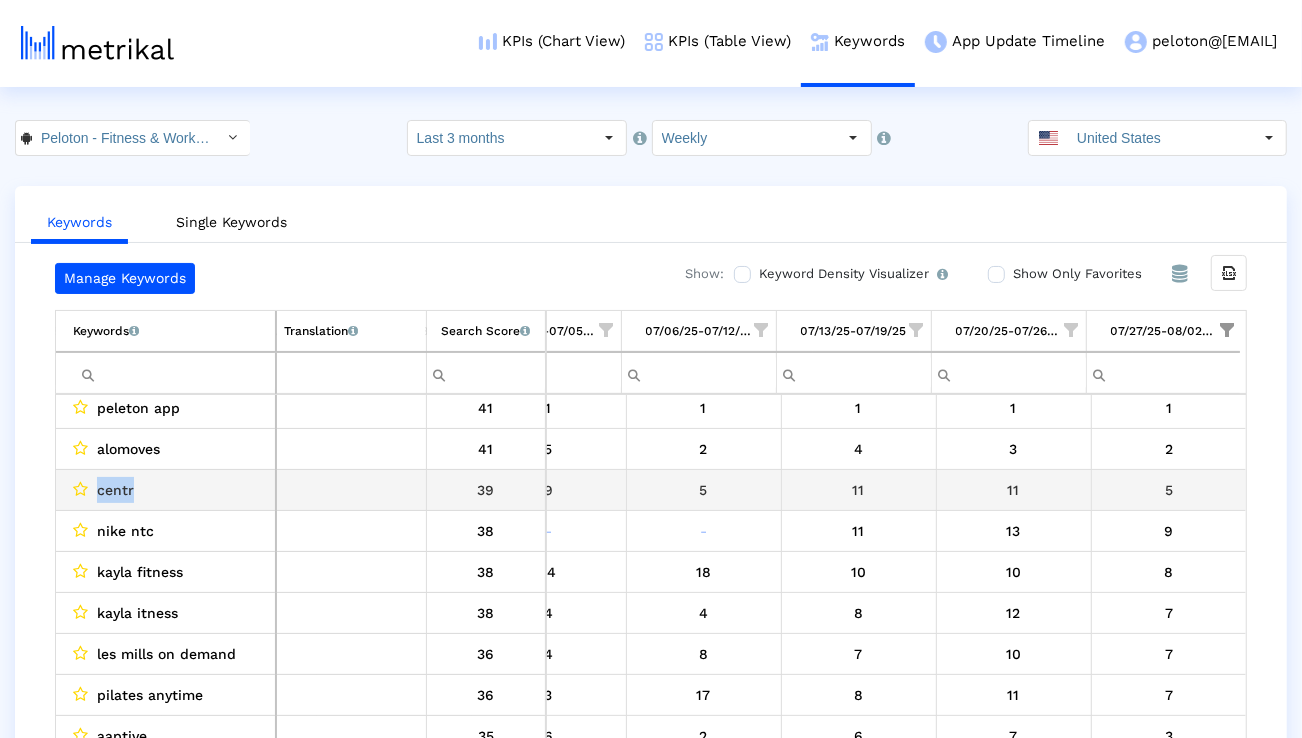 click on "centr" at bounding box center [115, 490] 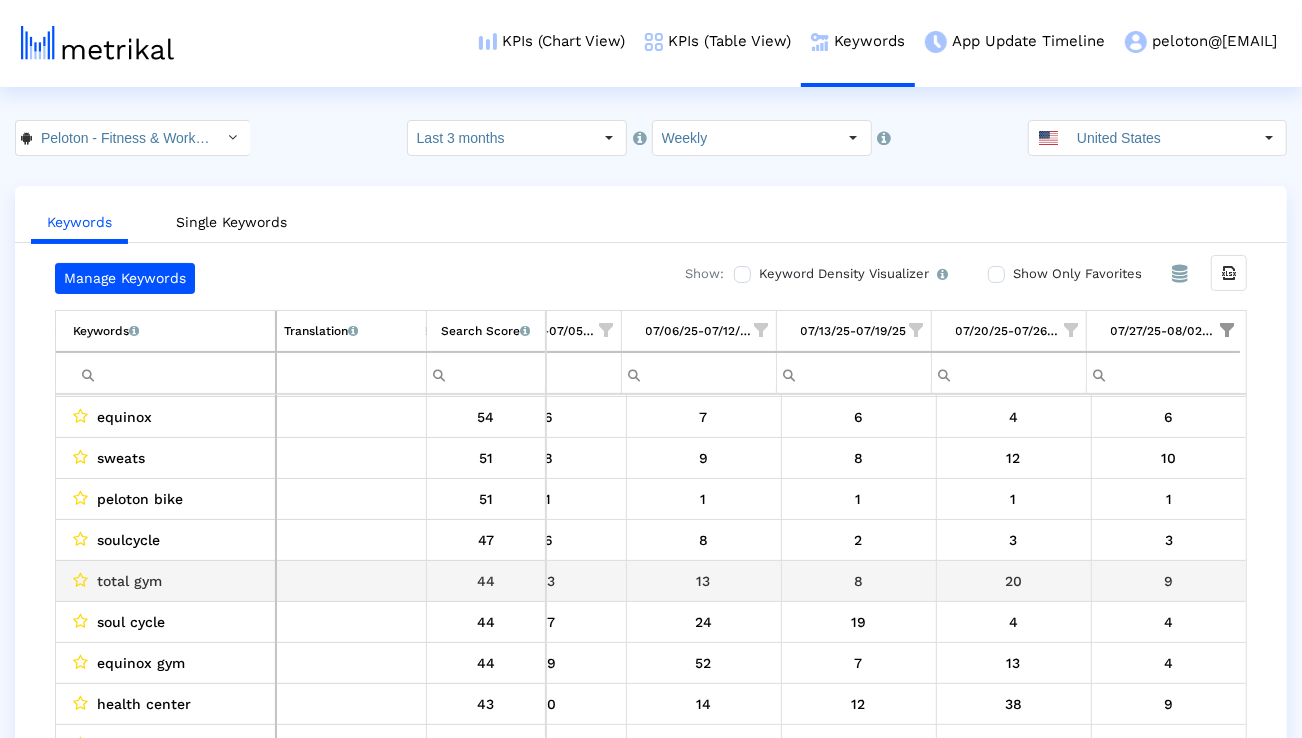 click on "total gym" at bounding box center (129, 581) 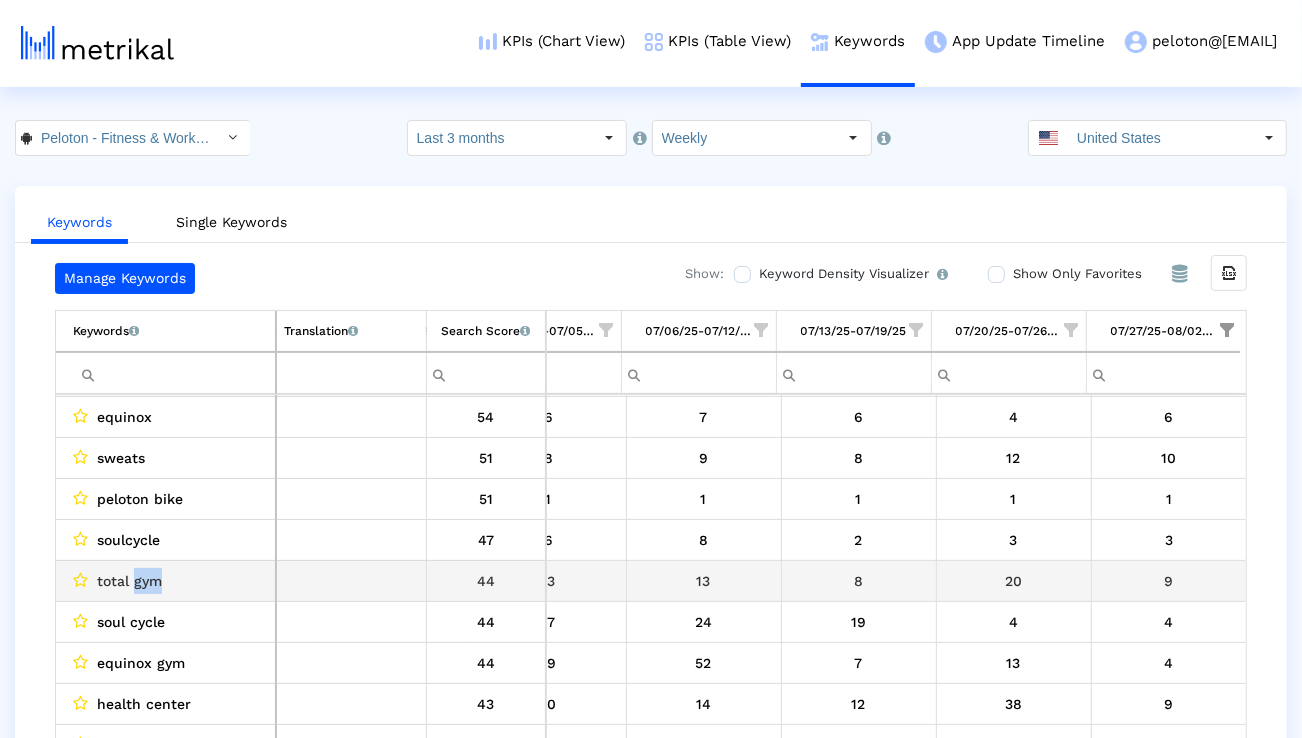 click on "total gym" at bounding box center [129, 581] 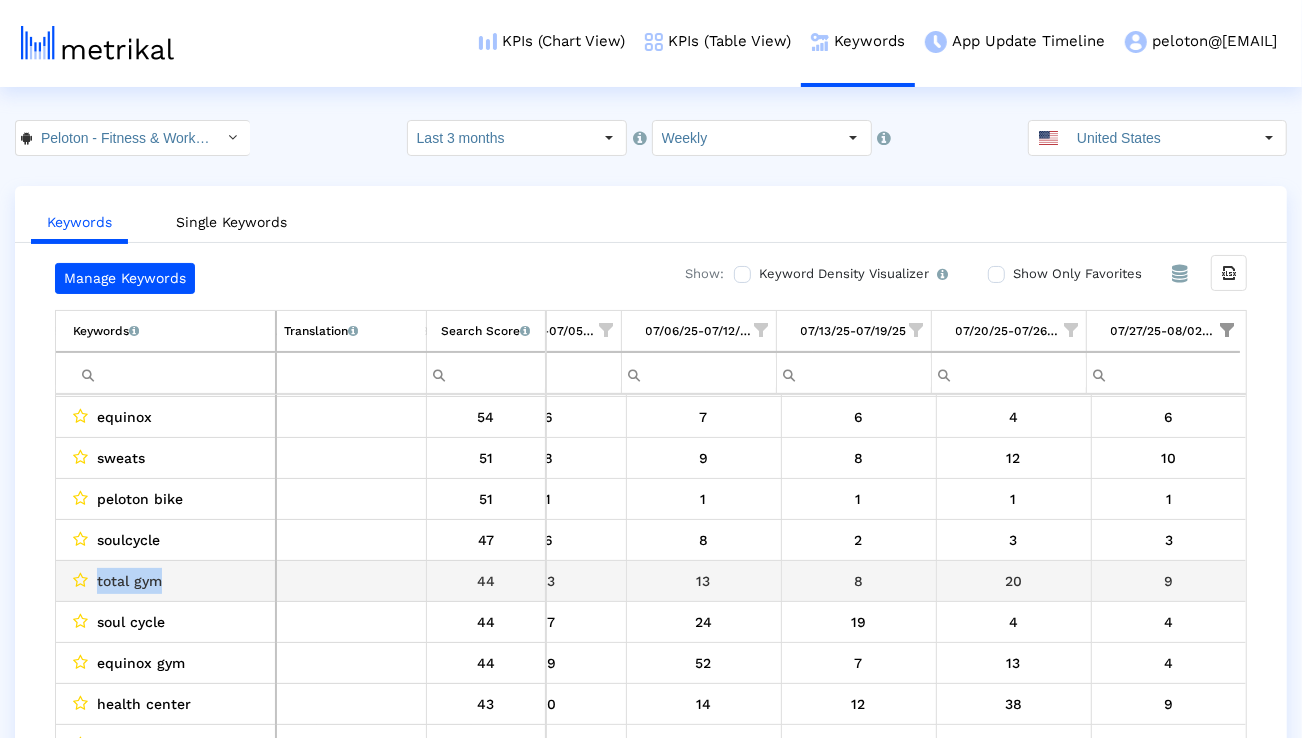 click on "total gym" at bounding box center [129, 581] 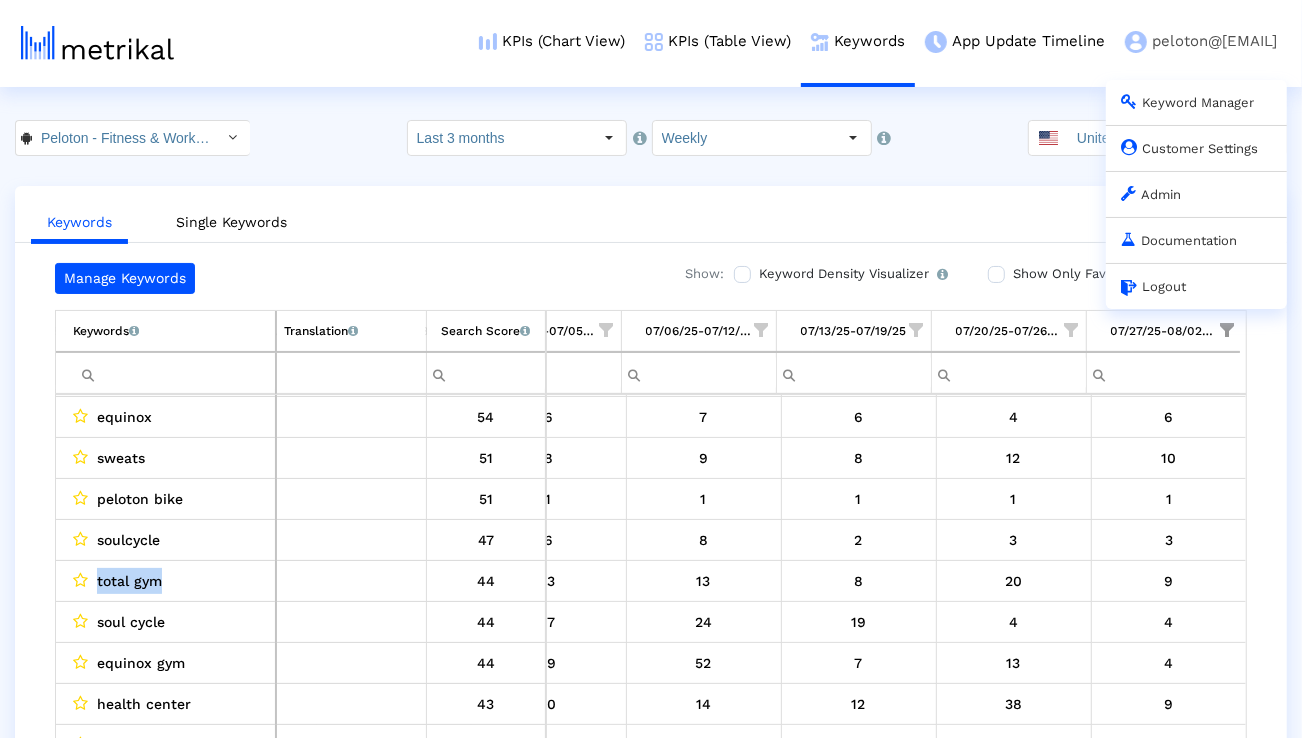 copy on "total gym" 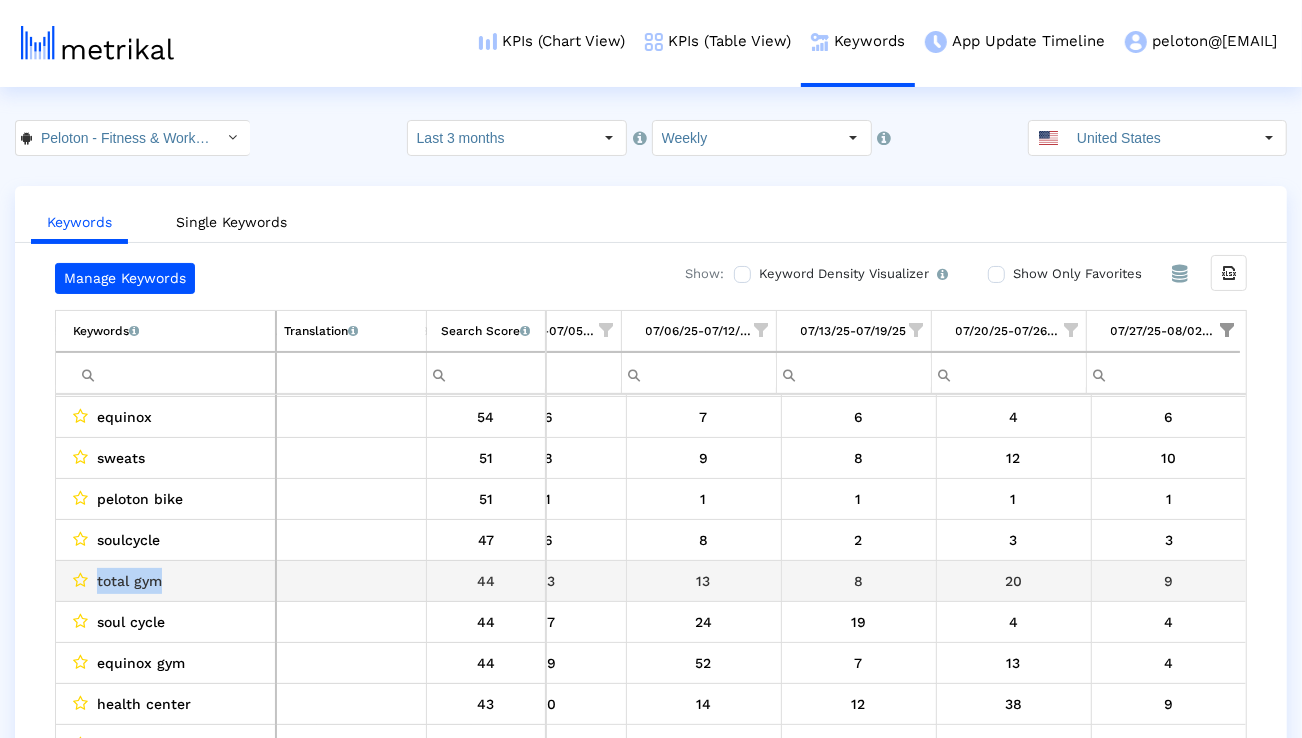 scroll, scrollTop: 309, scrollLeft: 1320, axis: both 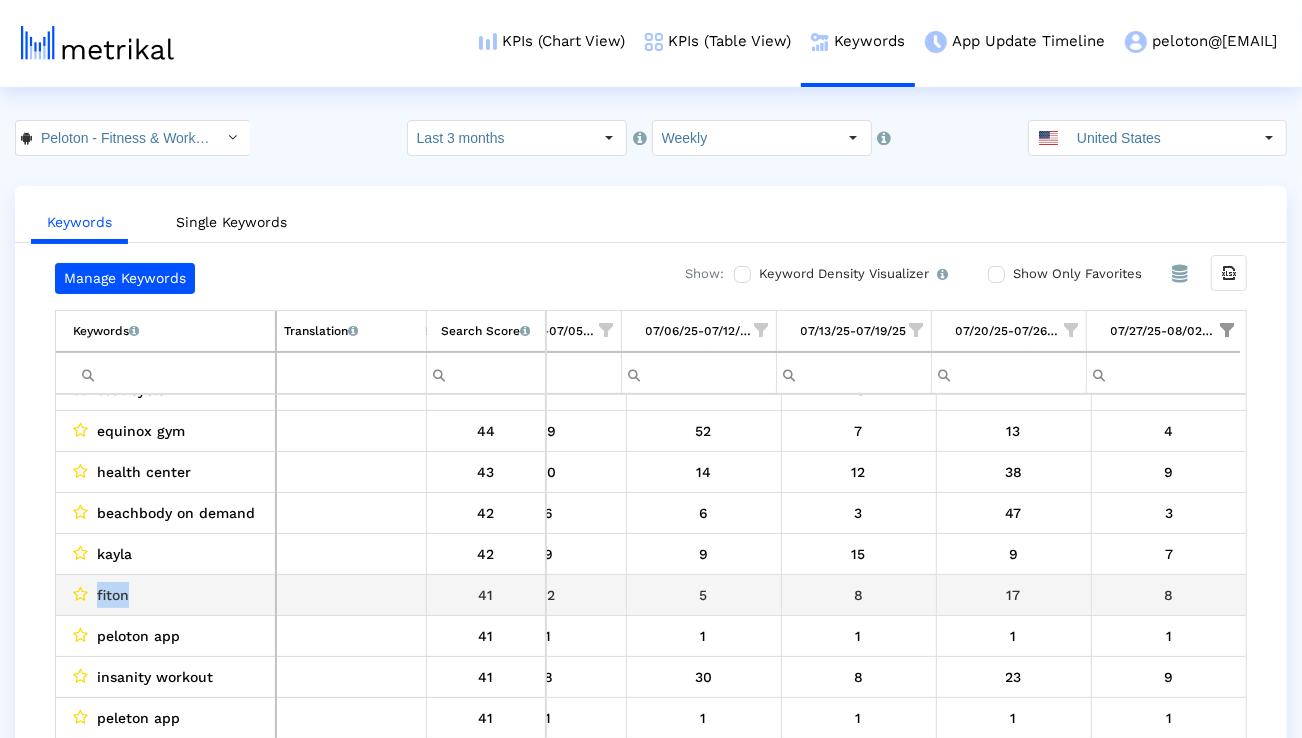drag, startPoint x: 165, startPoint y: 600, endPoint x: 97, endPoint y: 598, distance: 68.0294 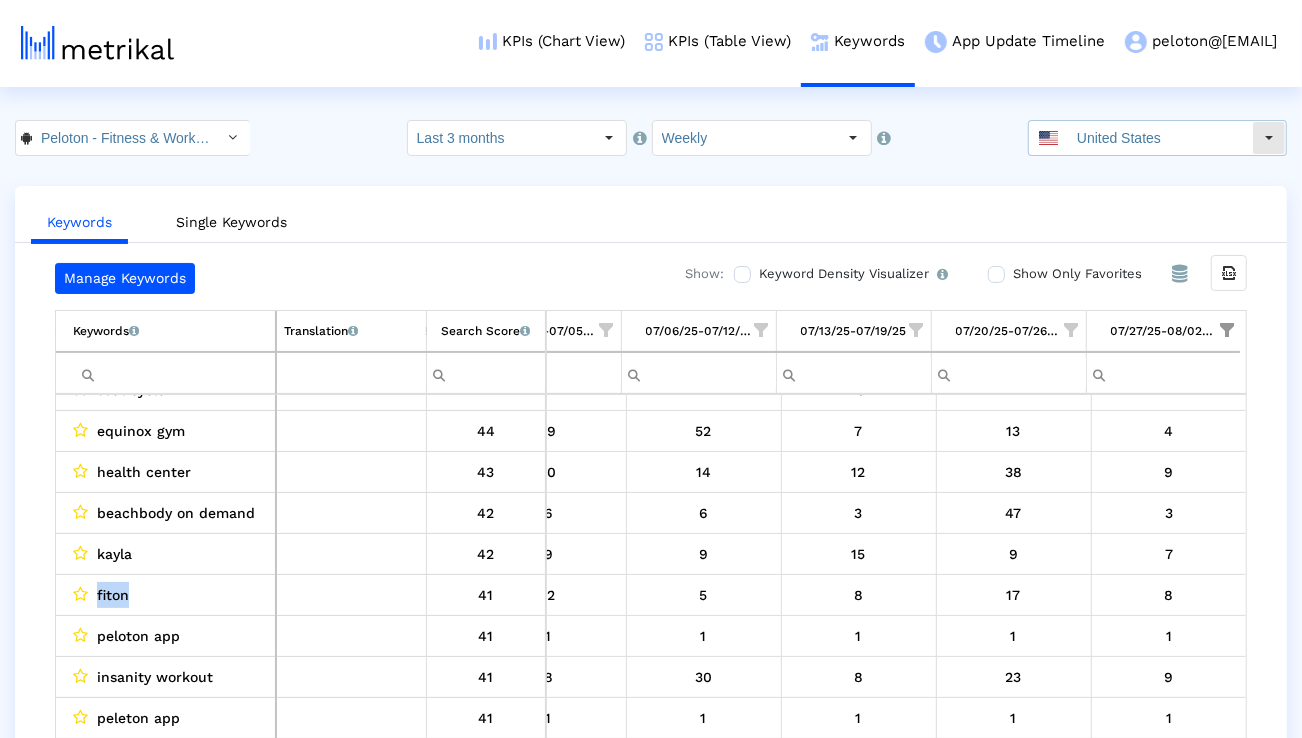 click on "United States" 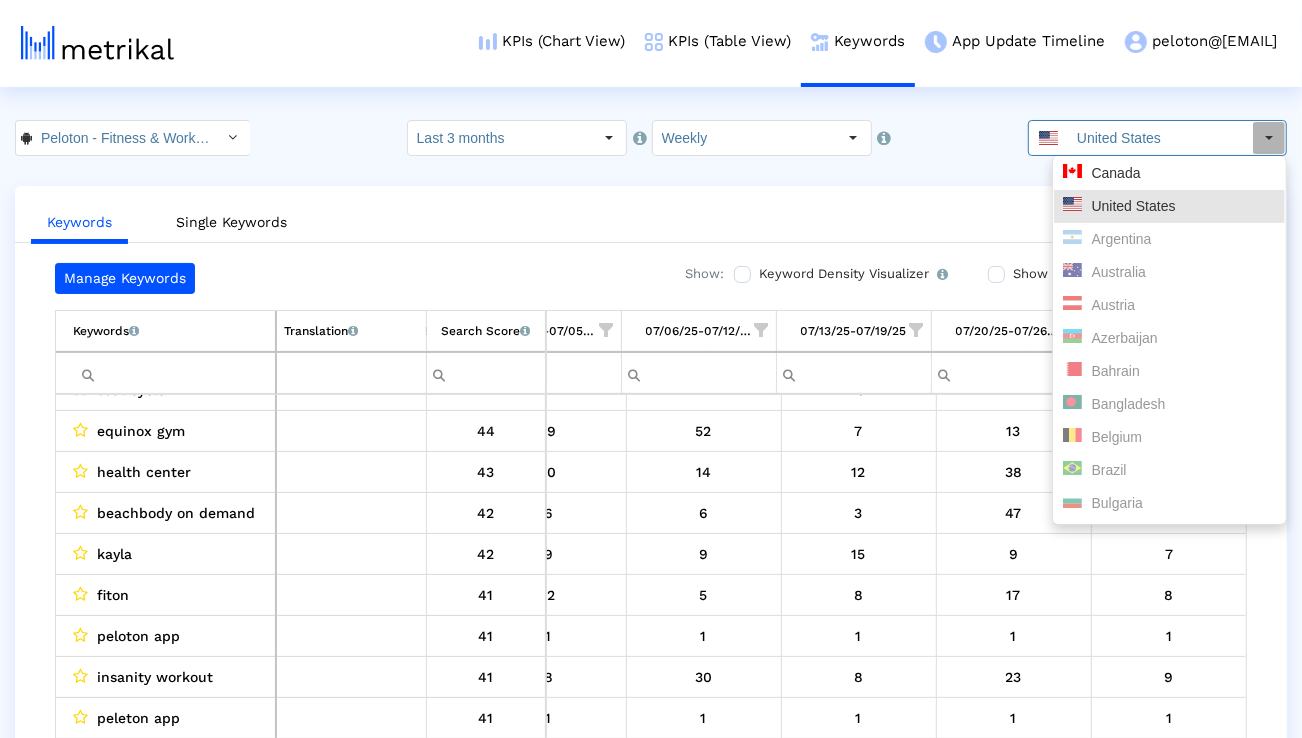 click on "Canada" at bounding box center (1169, 173) 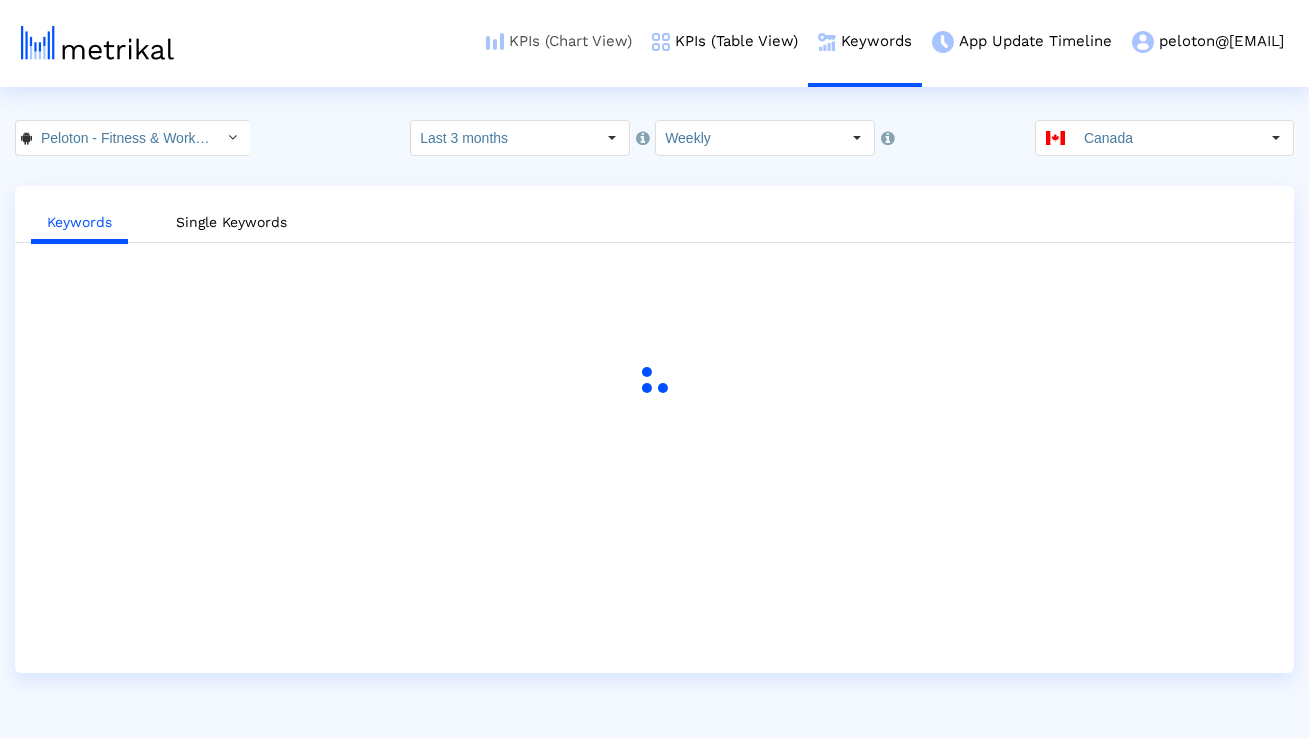click on "KPIs (Chart View)" at bounding box center [559, 41] 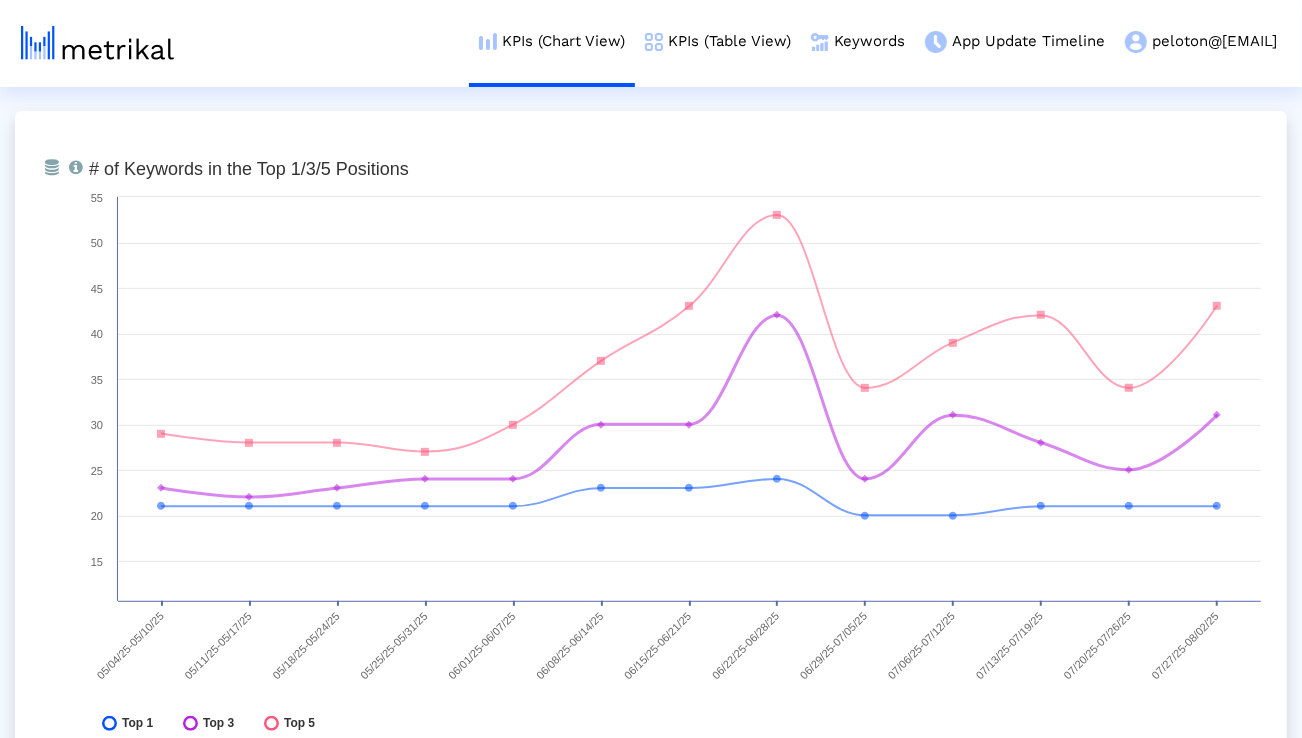 scroll, scrollTop: 5209, scrollLeft: 0, axis: vertical 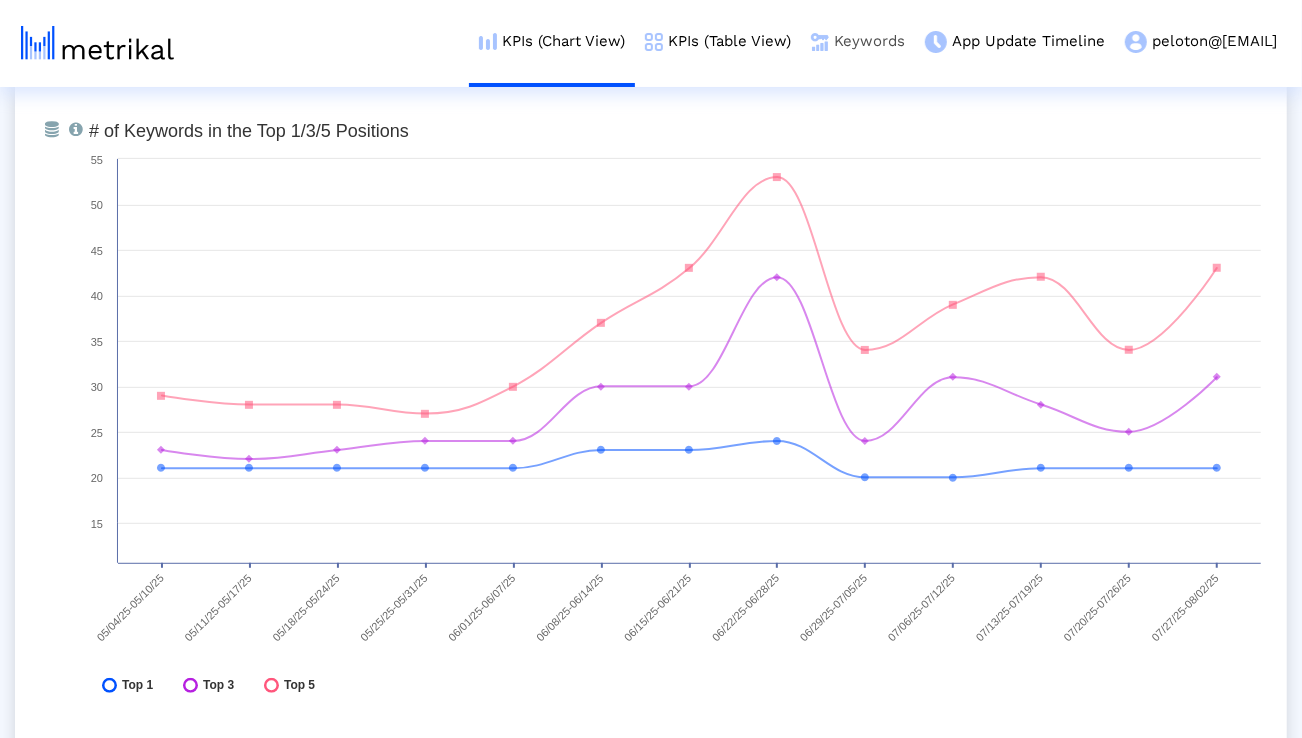 click on "Keywords" at bounding box center [858, 41] 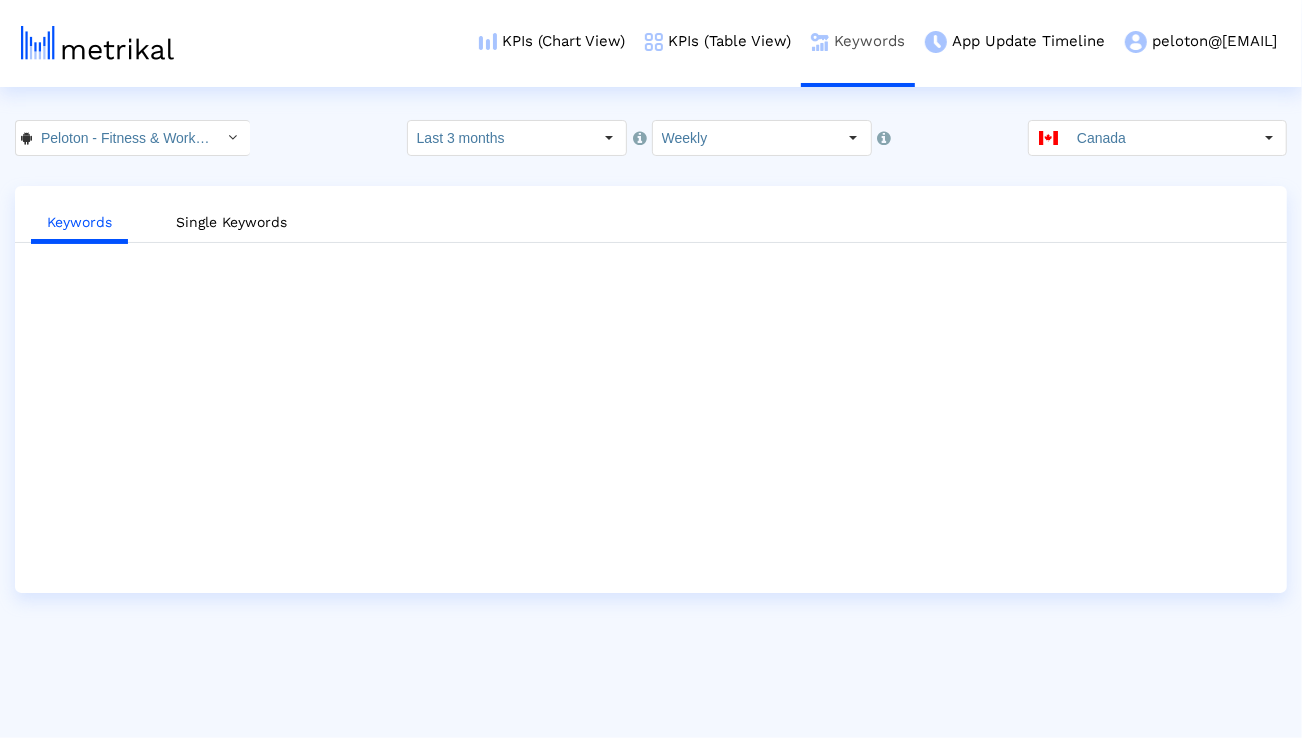 scroll, scrollTop: 0, scrollLeft: 0, axis: both 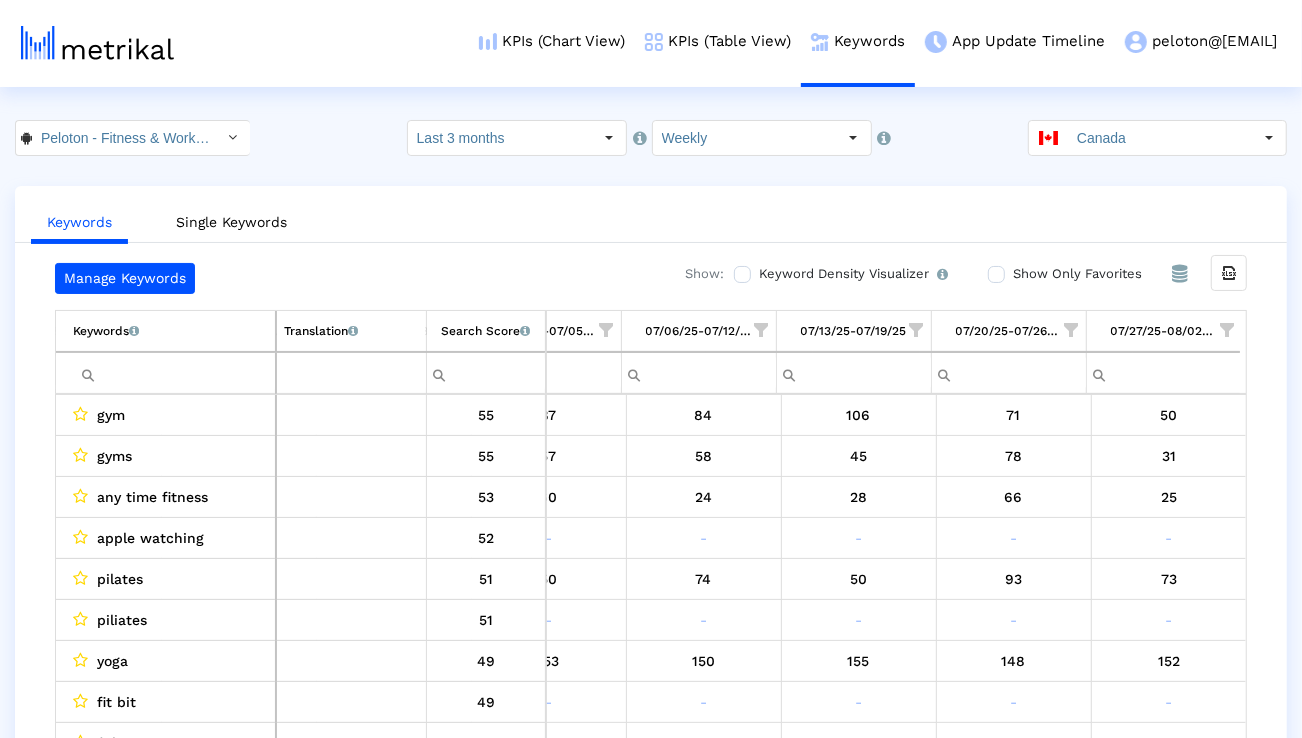 click at bounding box center [174, 373] 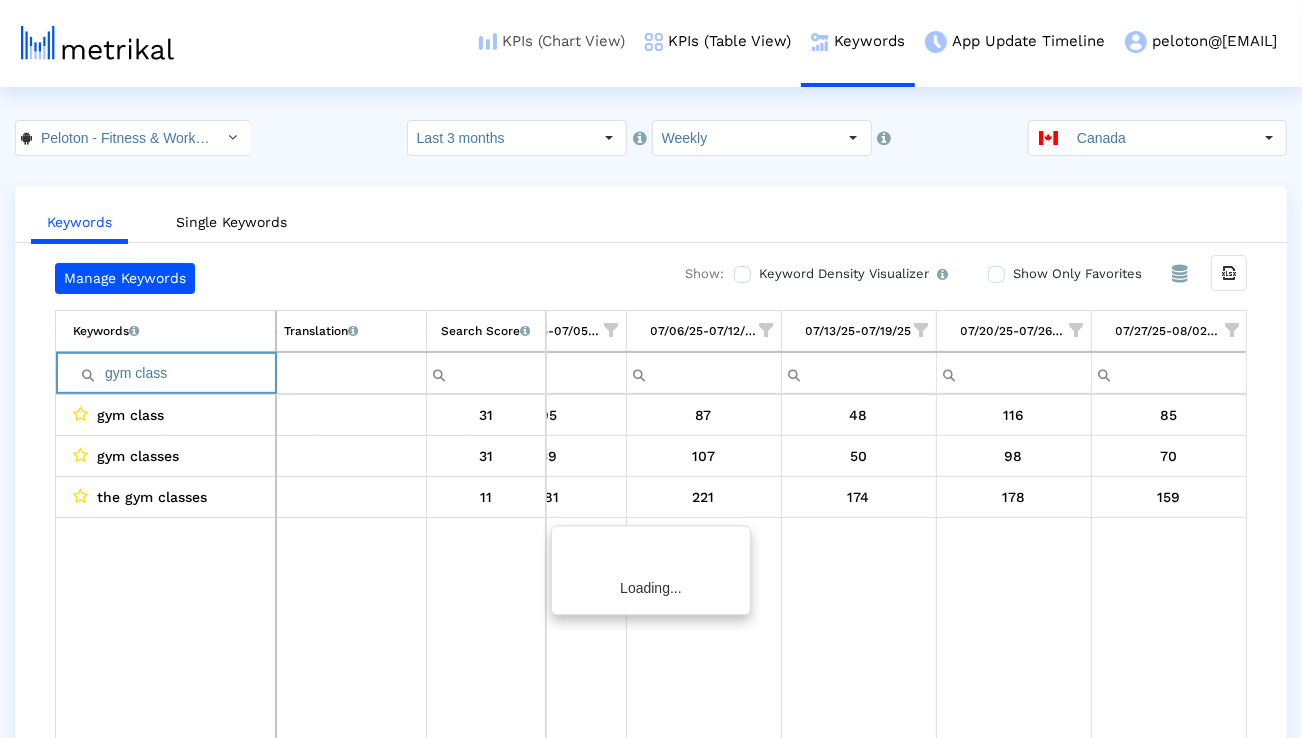 scroll, scrollTop: 0, scrollLeft: 1314, axis: horizontal 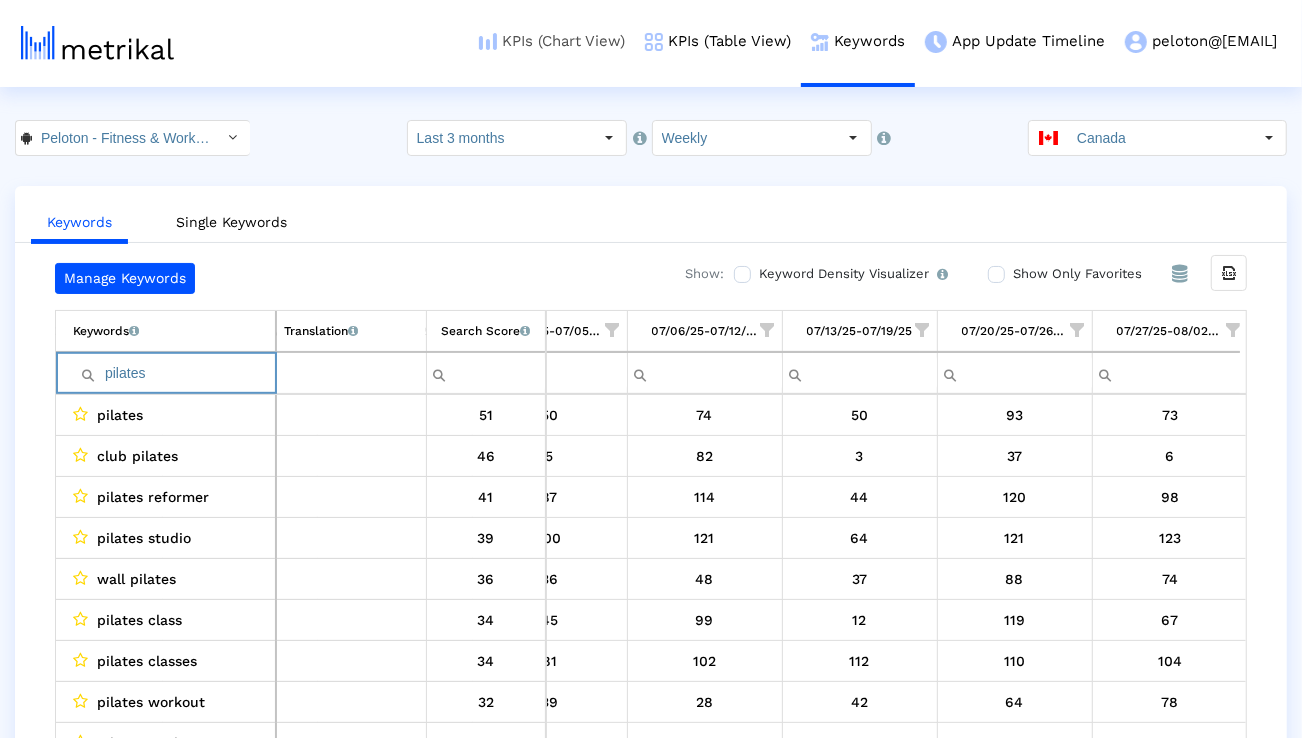 type on "pilates" 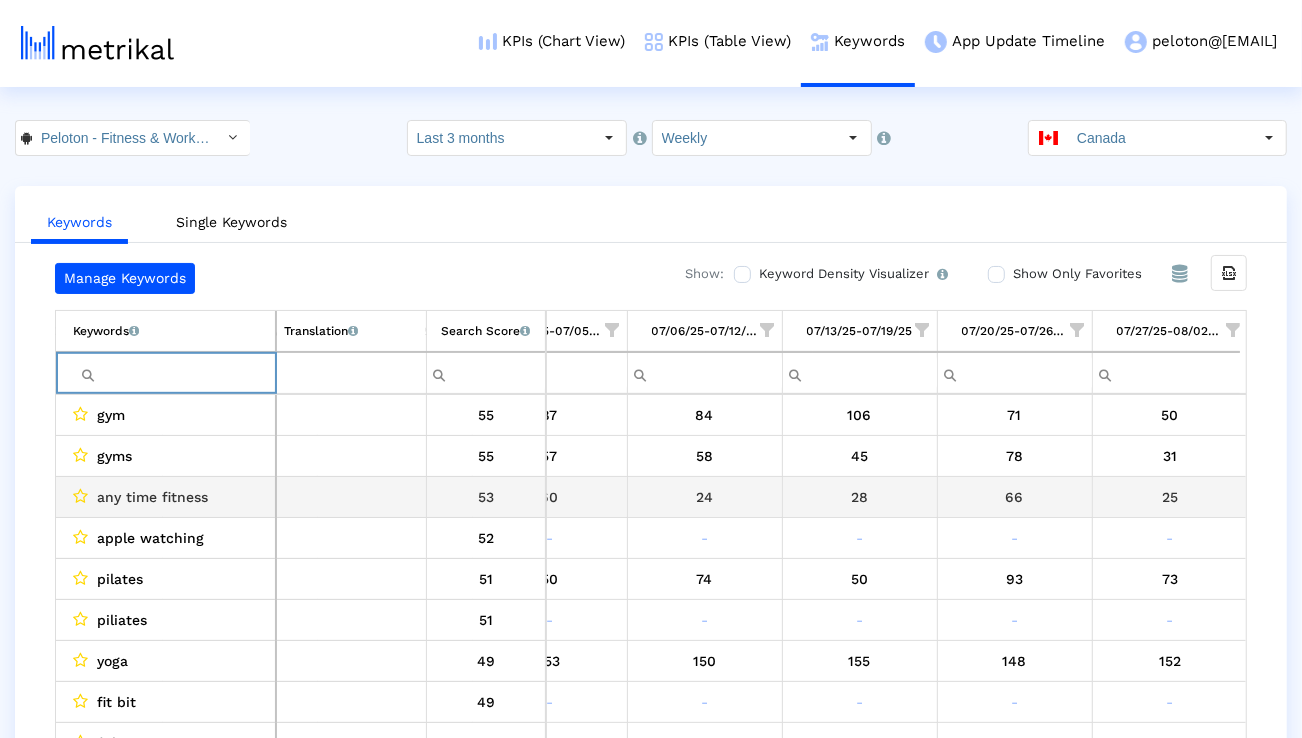 scroll, scrollTop: 0, scrollLeft: 1321, axis: horizontal 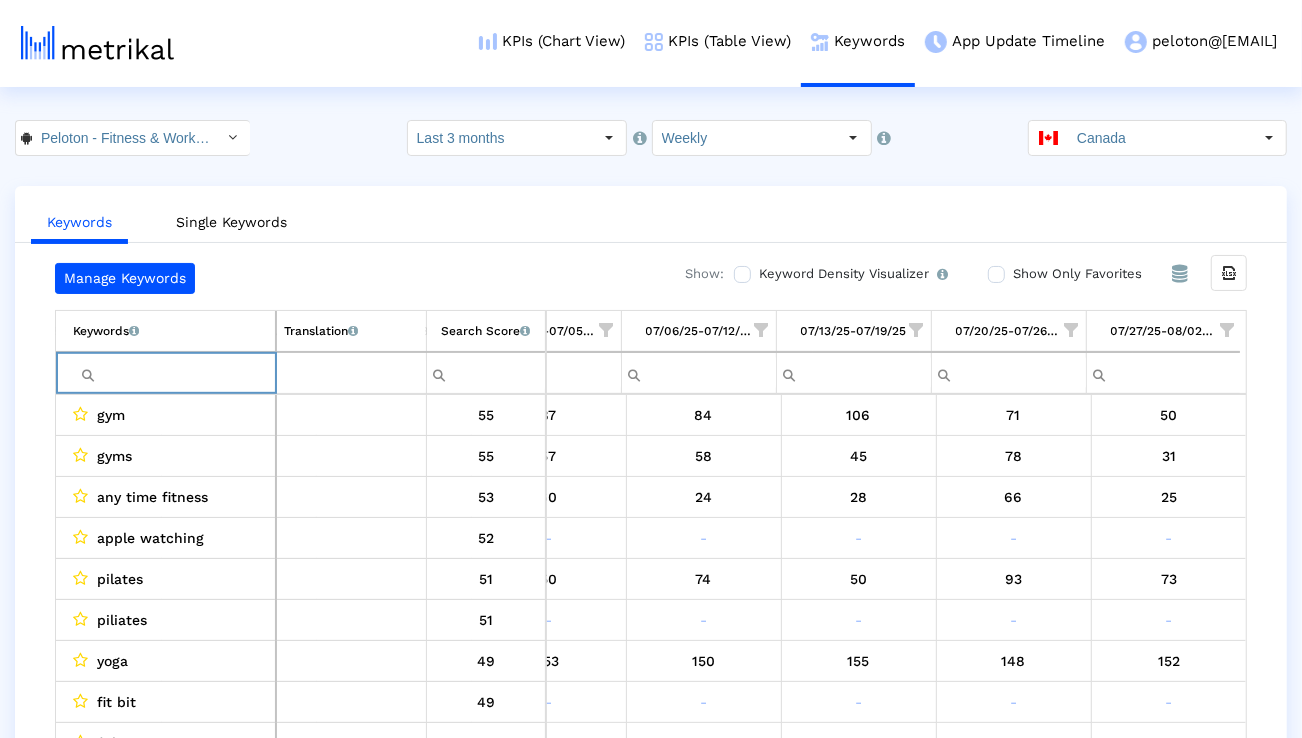 type 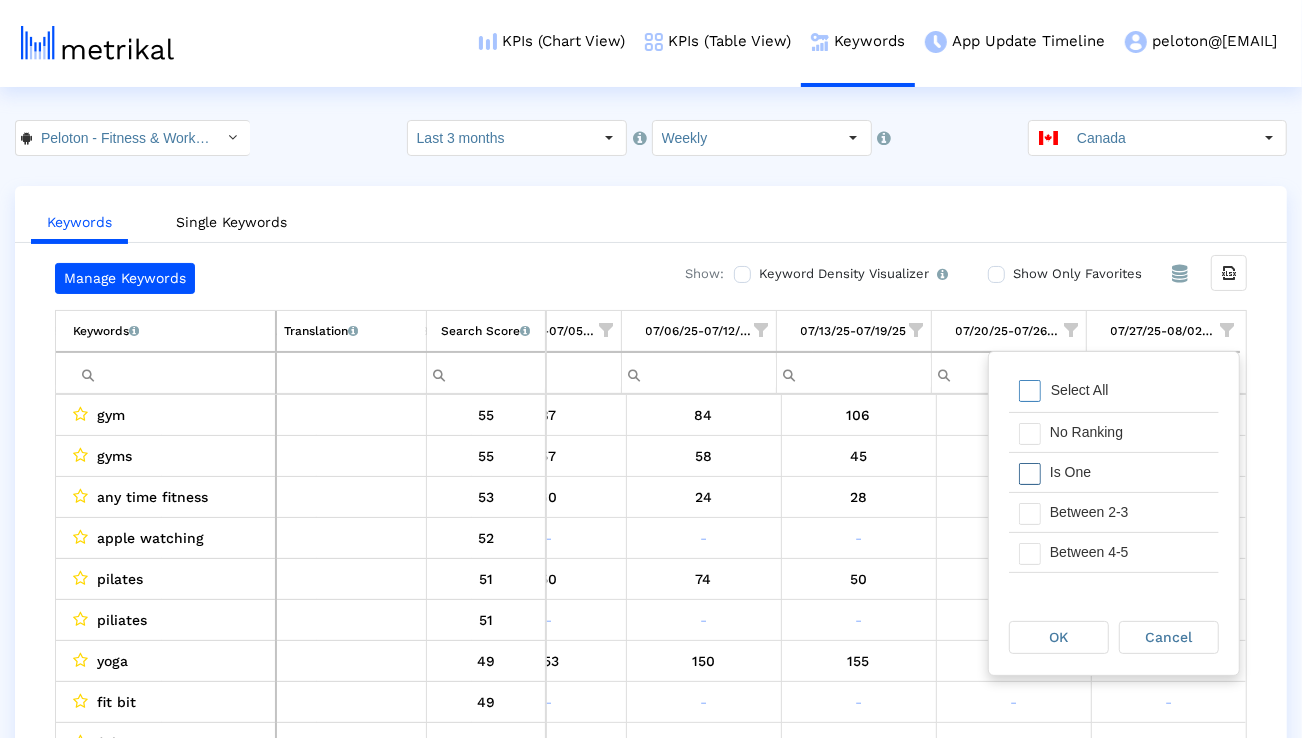 click on "Is One" at bounding box center (1129, 472) 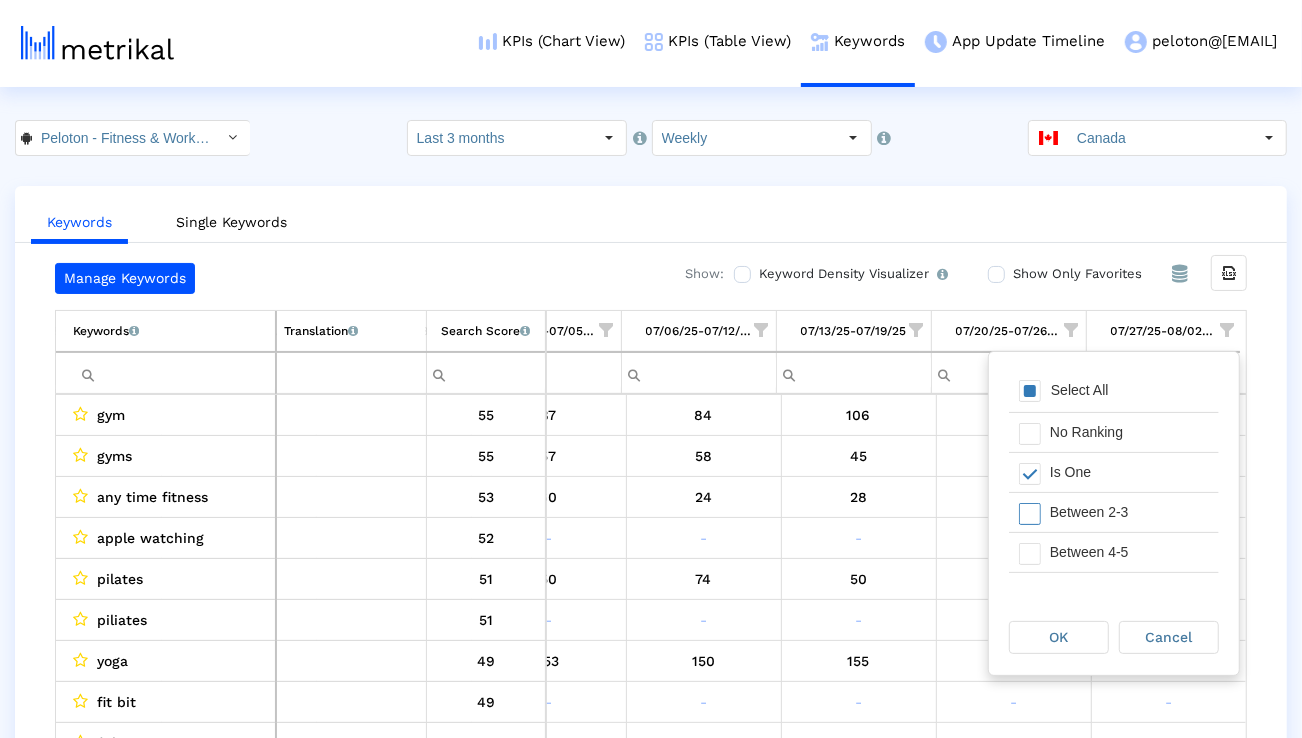 click on "Between 2-3" at bounding box center [1129, 512] 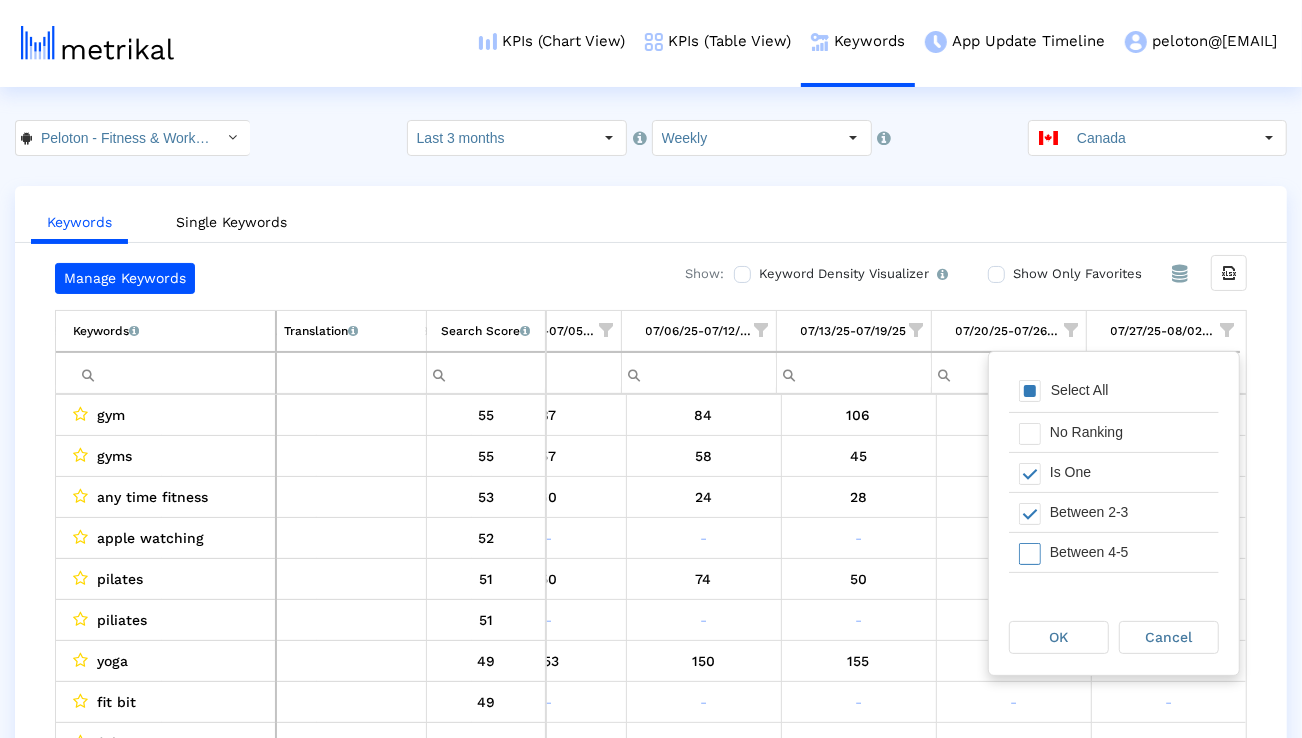 click on "Between 4-5" at bounding box center [1129, 552] 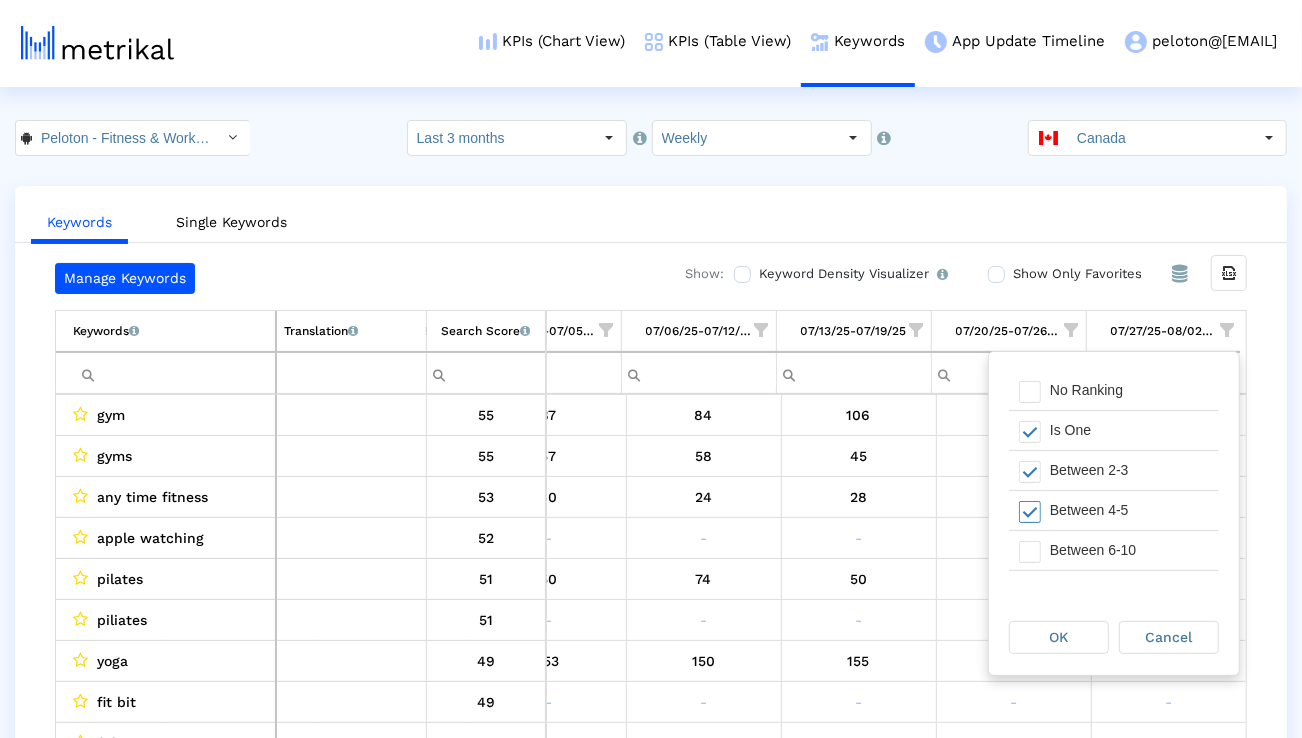 scroll, scrollTop: 60, scrollLeft: 0, axis: vertical 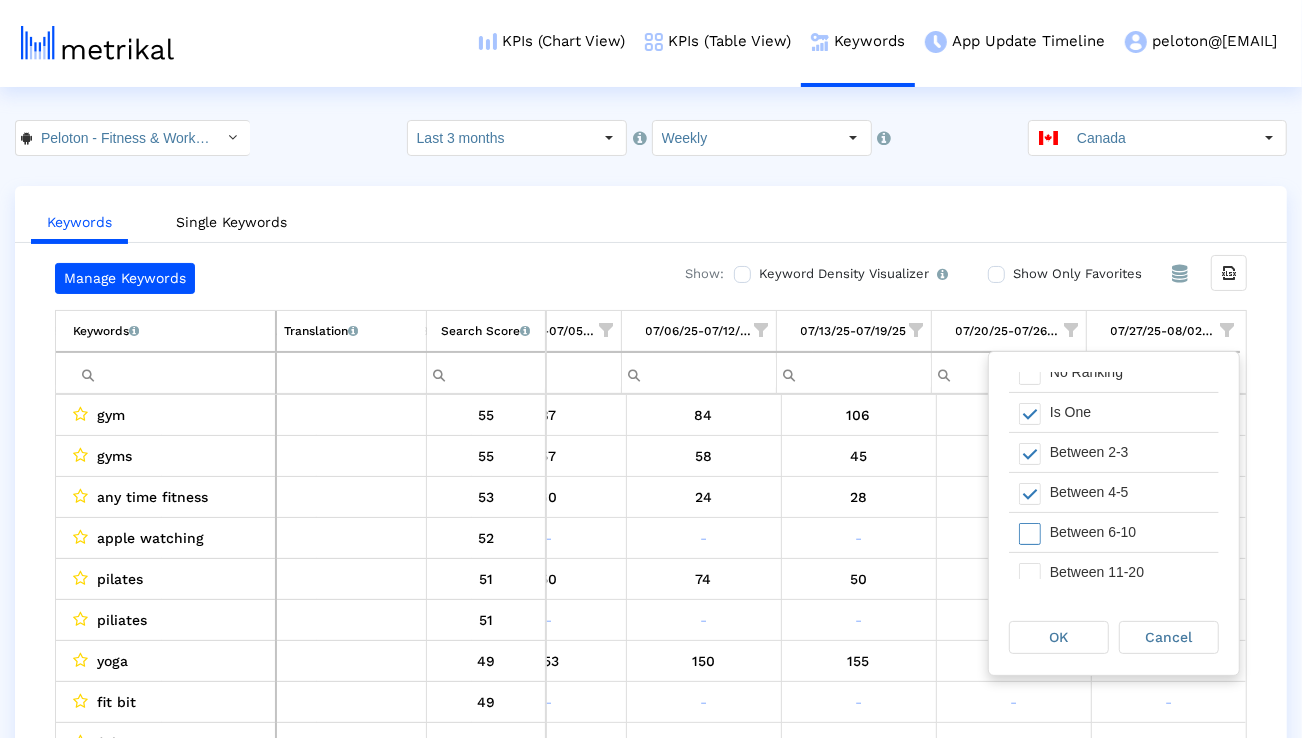click on "Between 6-10" at bounding box center (1129, 532) 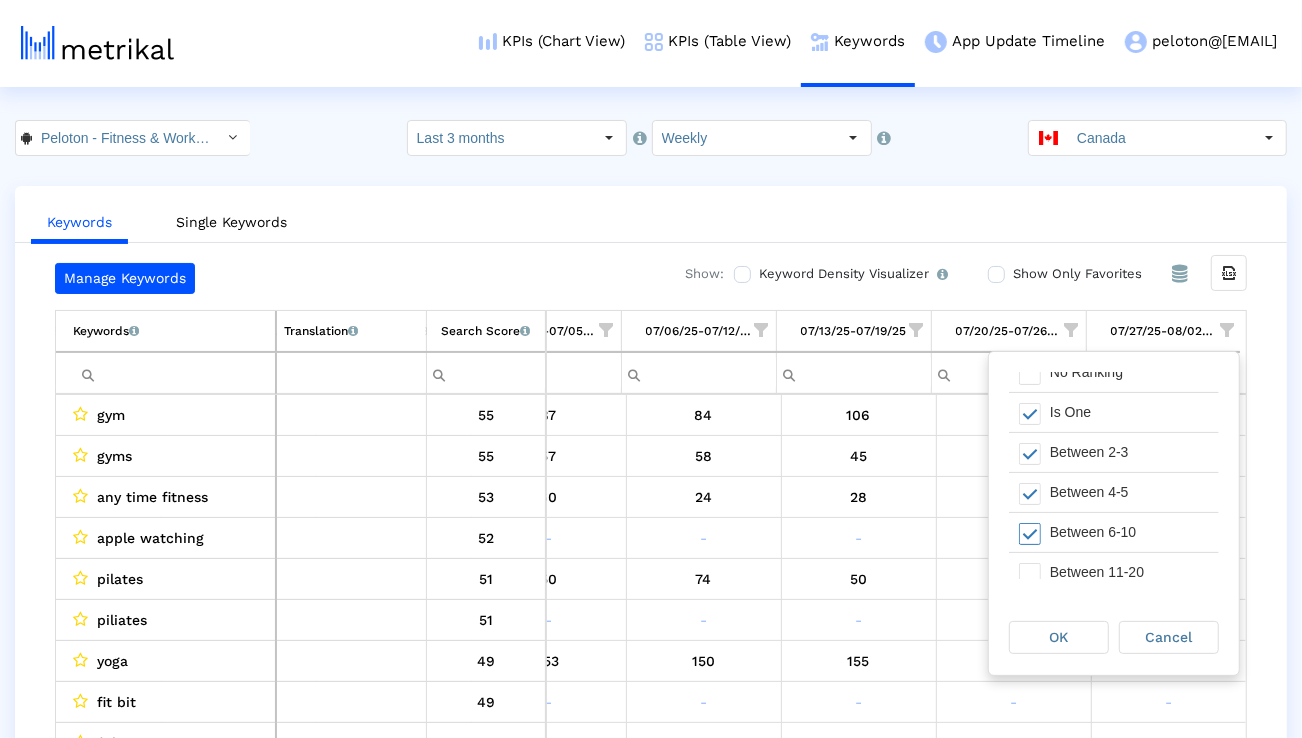 click on "OK" at bounding box center [1059, 637] 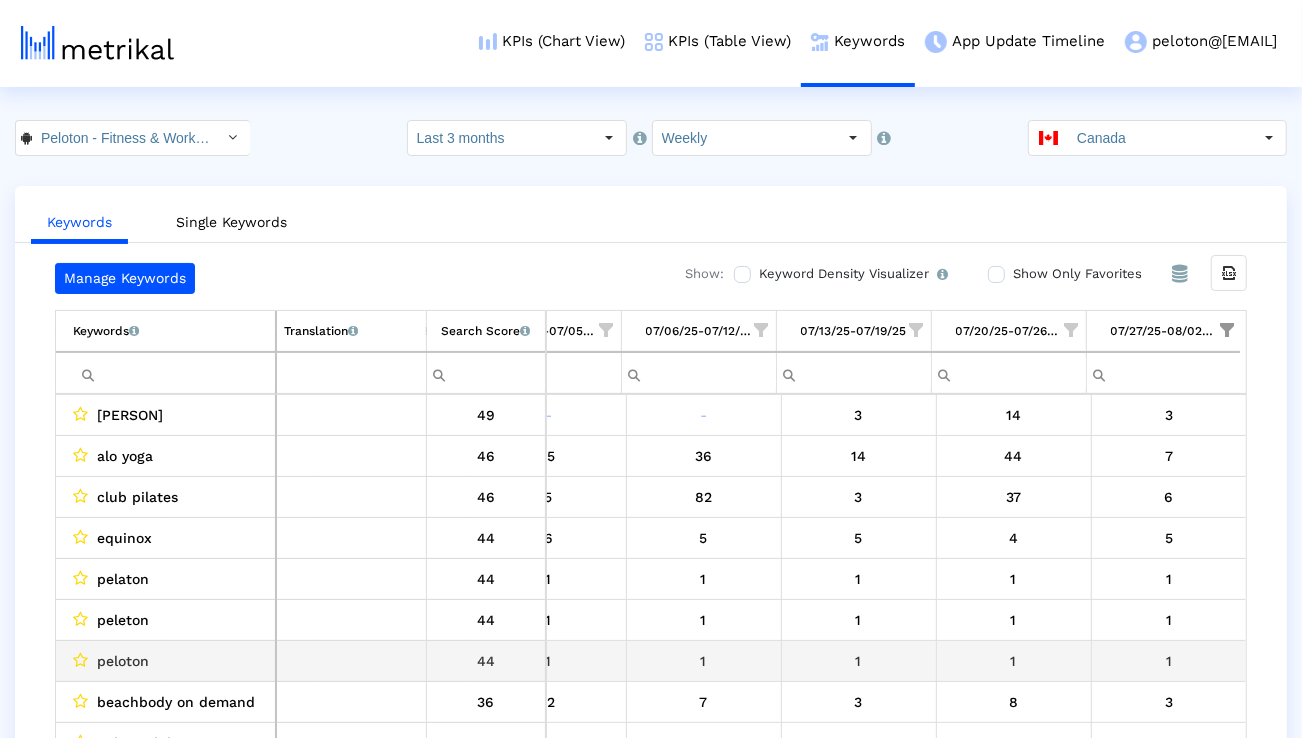 scroll, scrollTop: 59, scrollLeft: 1321, axis: both 